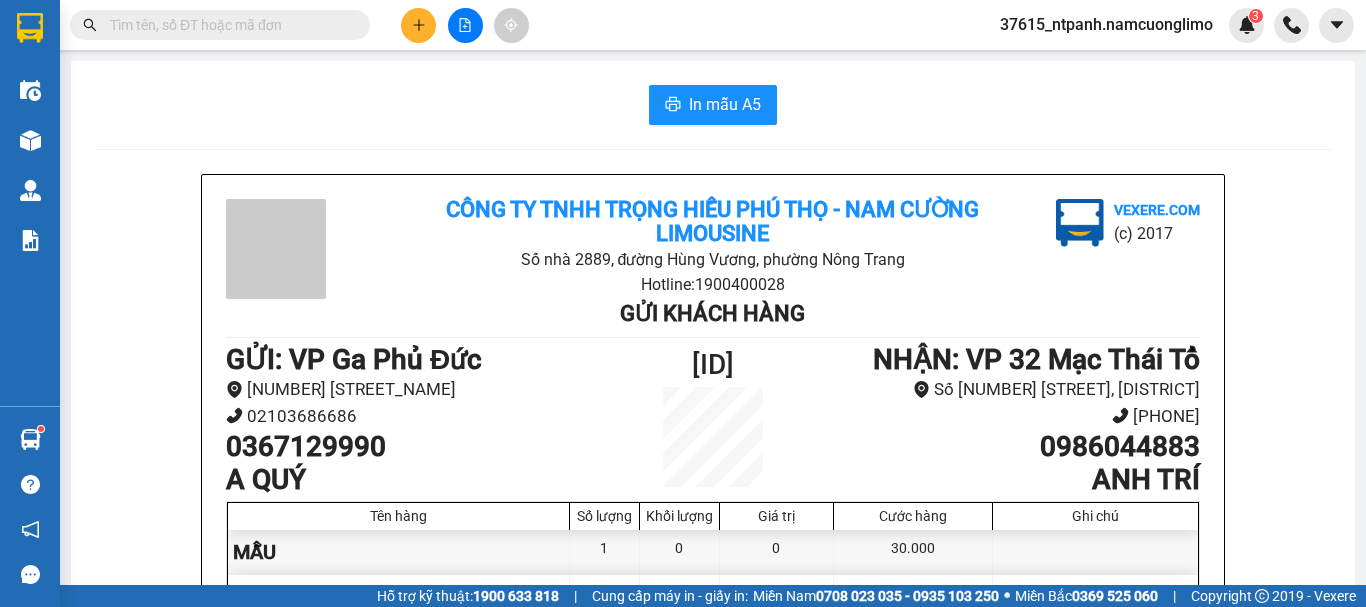 scroll, scrollTop: 0, scrollLeft: 0, axis: both 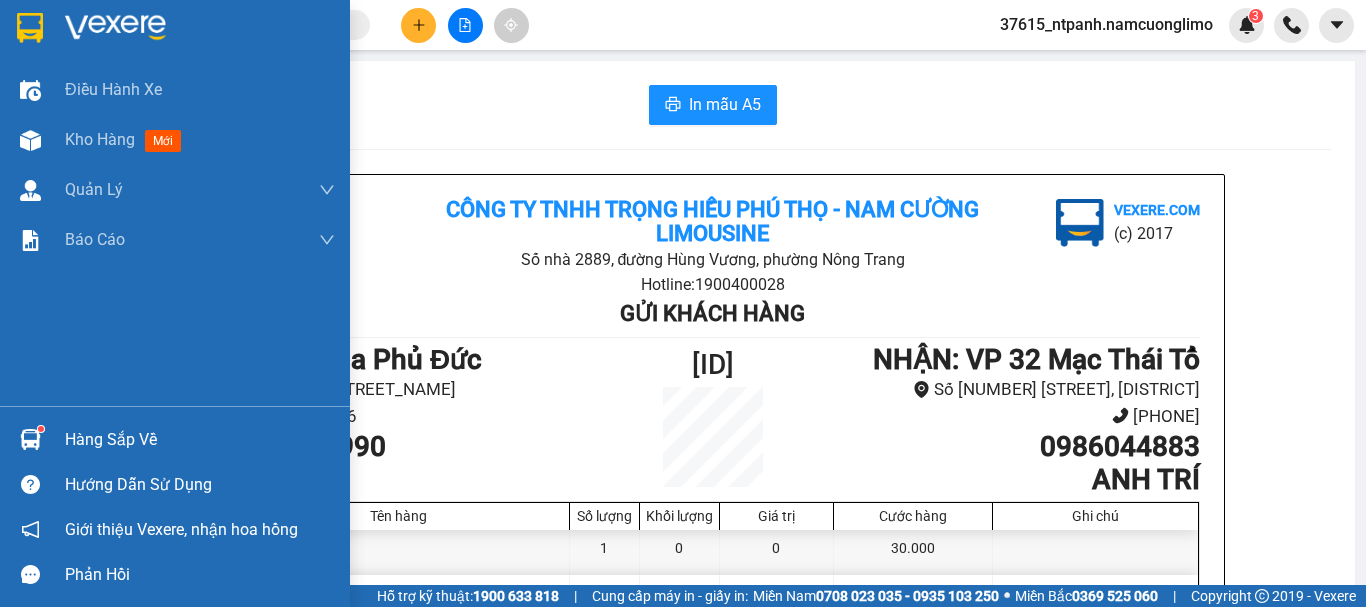 click on "Hàng sắp về" at bounding box center (200, 440) 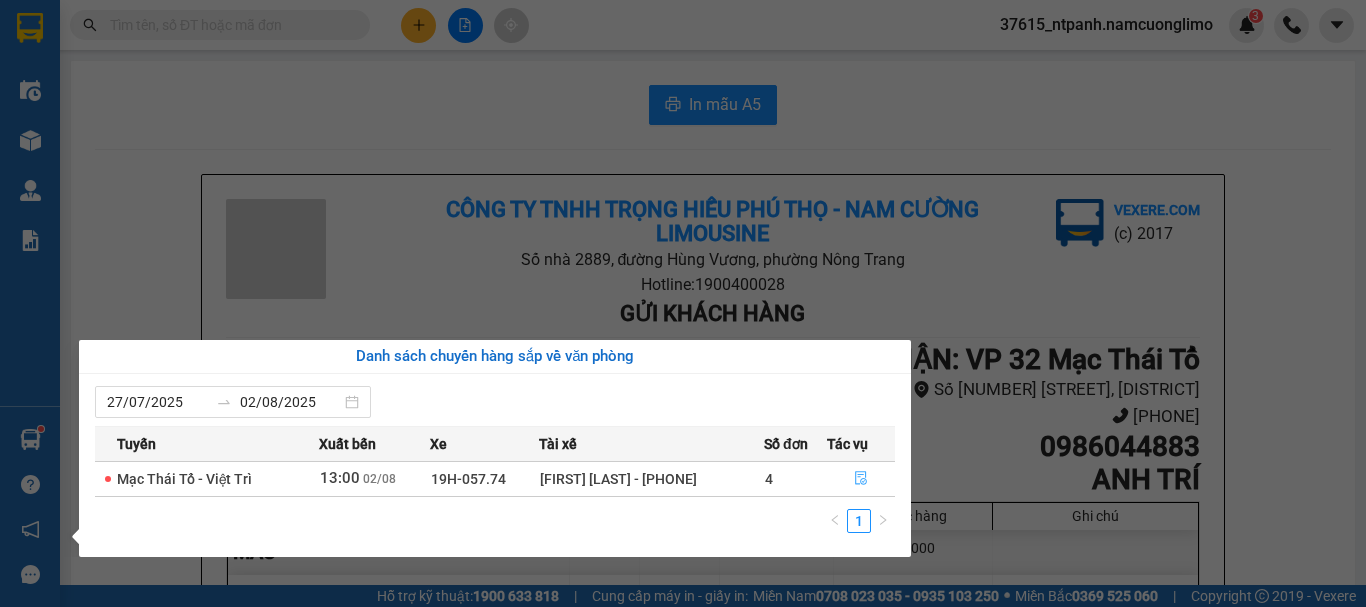 click 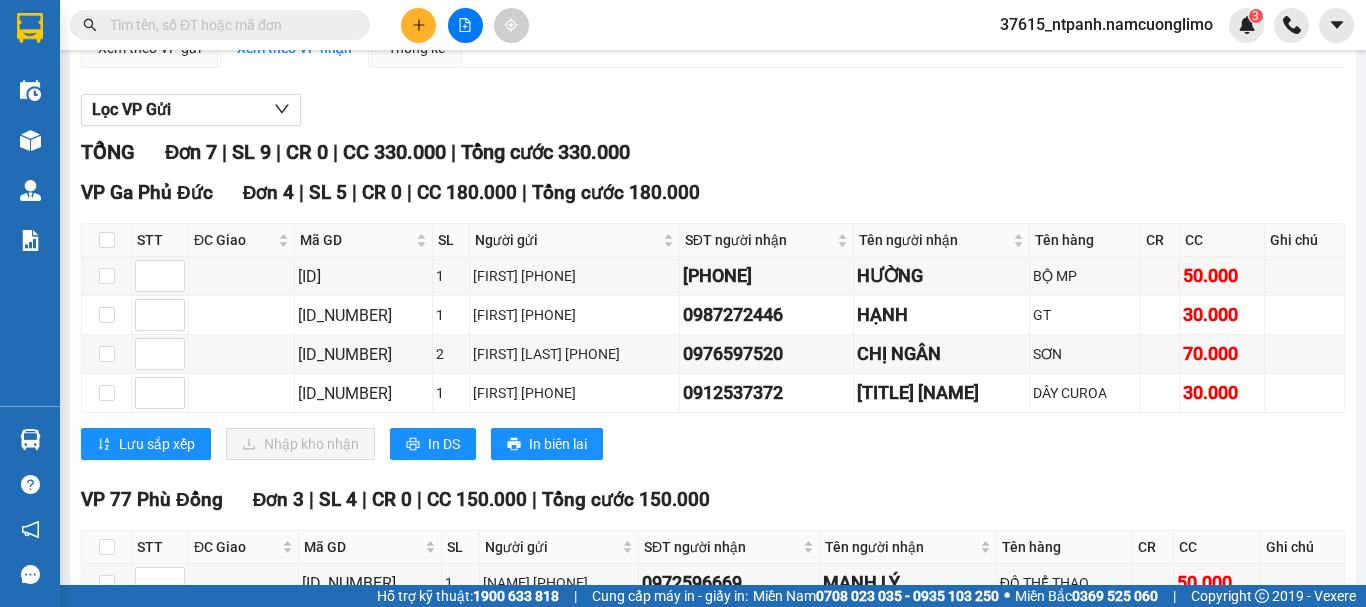scroll, scrollTop: 94, scrollLeft: 0, axis: vertical 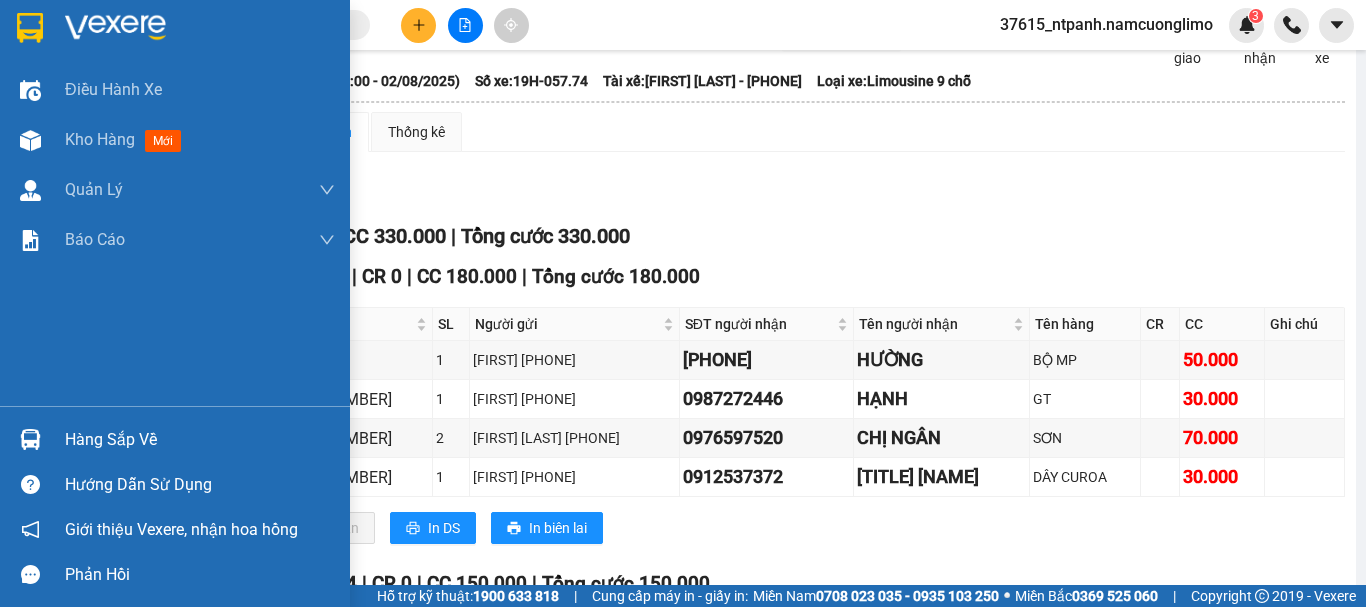 click on "Hàng sắp về" at bounding box center [175, 439] 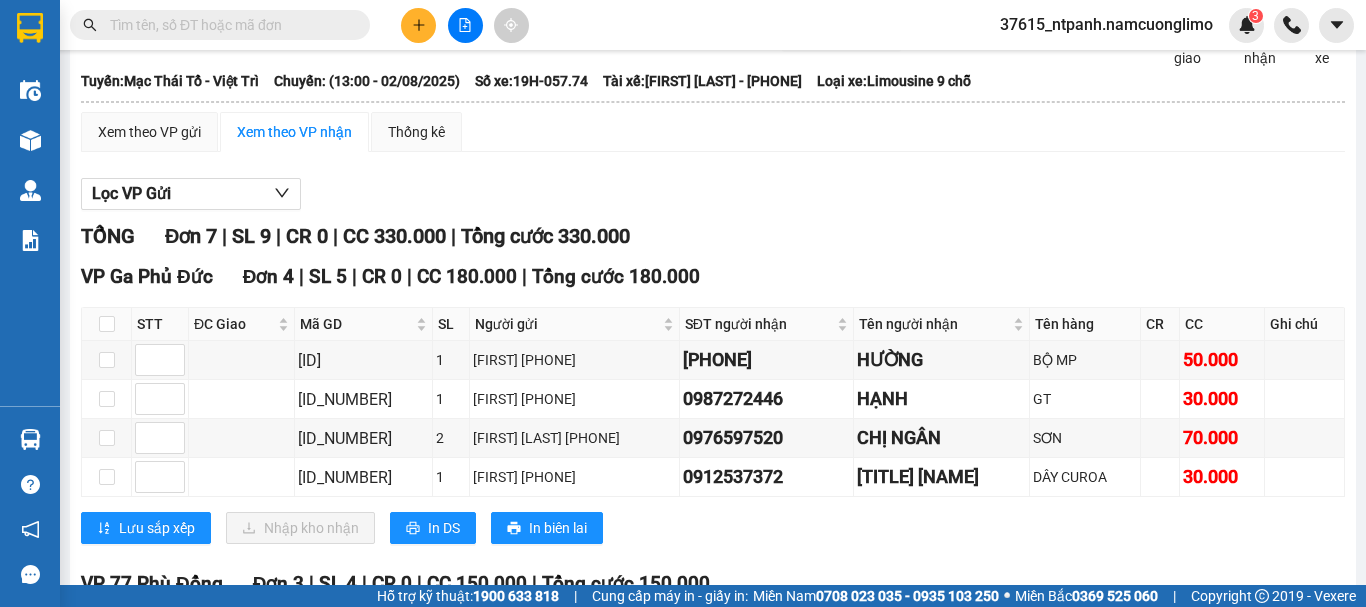 click on "Kết quả tìm kiếm ( 6 )  Bộ lọc  Mã ĐH Trạng thái Món hàng Tổng cước Chưa cước Người gửi VP Gửi Người nhận VP Nhận [ID_NUMBER] [TIME] - [DATE] Đã giao   [TIME] - [DATE] HS SL:  1 30.000 [PHONE] [FIRST]  VP [ADDRESS] [PHONE] [FIRST] VP Ga Phủ Đức [ID_NUMBER] [TIME] - [DATE] Đã giao   [TIME] - [DATE] HS SL:  1 30.000 [PHONE] [FIRST] VP Ga Phủ Đức [PHONE] [FIRST] VP [ADDRESS] [ID_NUMBER] [TIME] - [DATE] Đã giao   [TIME] - [DATE] GT SL:  1 30.000 [PHONE] [FIRST]  VP [ADDRESS] [PHONE] [FIRST] VP Ga Phủ Đức [ID_NUMBER] [TIME] - [DATE] Đã giao   [TIME] - [DATE] GT SL:  1 30.000 [PHONE] [FIRST] VP [ADDRESS] [PHONE] [FIRST] VP Ga Phủ Đức [ID_NUMBER] [TIME] - [DATE] Đã giao   [TIME] - [DATE] HS SL:  1 30.000 [PHONE] [FIRST] VP [ADDRESS] [PHONE] [FIRST] VP Ga Phủ Đức [ID_NUMBER] [TIME] - [DATE] Đã giao   [TIME] - [DATE] HỒ SƠ SL:  1 30.000" at bounding box center (683, 303) 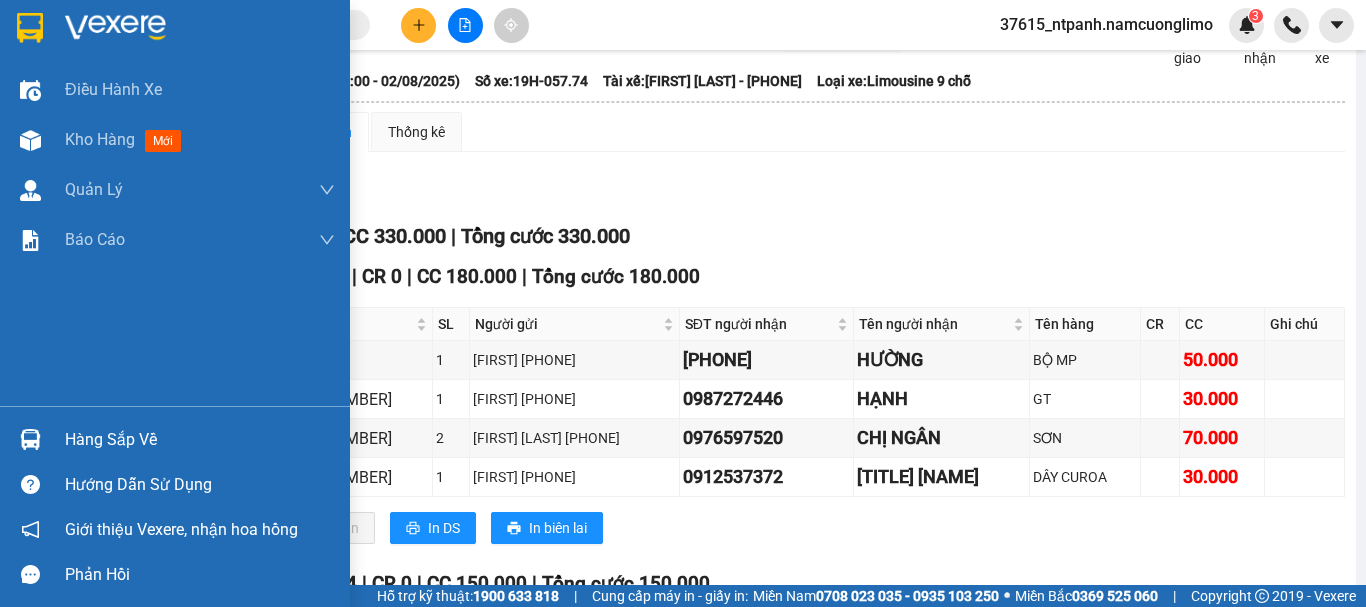 click on "Hàng sắp về" at bounding box center [200, 440] 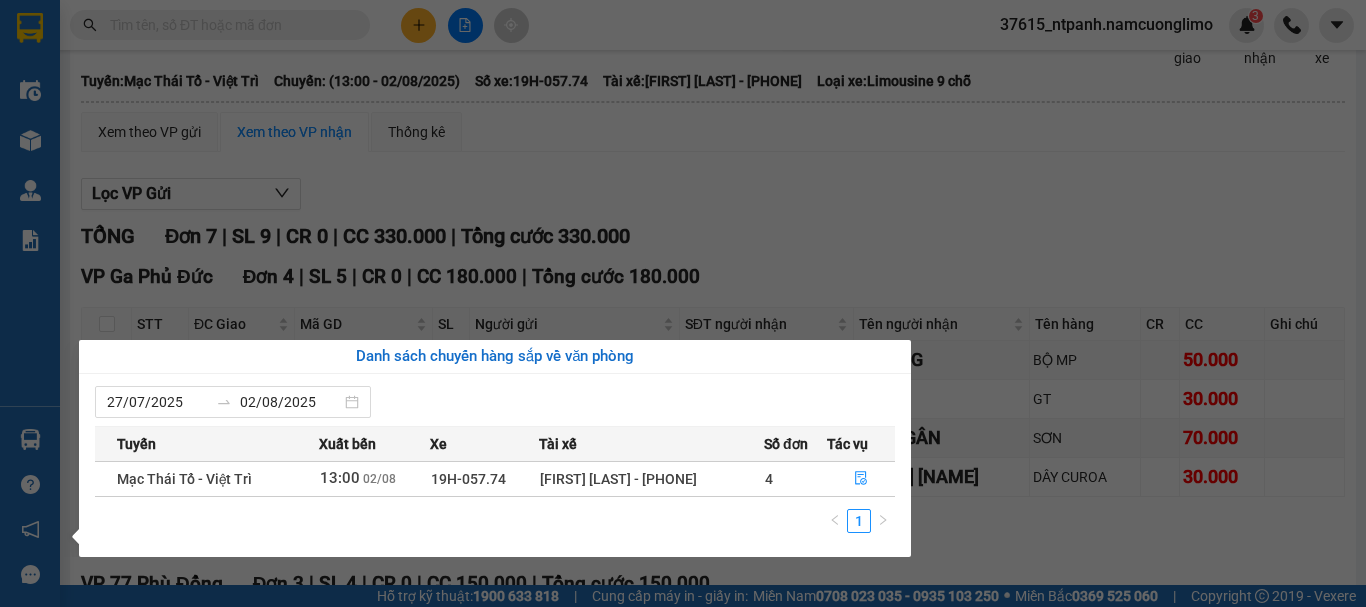 click on "Kết quả tìm kiếm ( 6 )  Bộ lọc  Mã ĐH Trạng thái Món hàng Tổng cước Chưa cước Người gửi VP Gửi Người nhận VP Nhận [ID_NUMBER] [TIME] - [DATE] Đã giao   [TIME] - [DATE] HS SL:  1 30.000 [PHONE] [FIRST]  VP [ADDRESS] [PHONE] [FIRST] VP Ga Phủ Đức [ID_NUMBER] [TIME] - [DATE] Đã giao   [TIME] - [DATE] HS SL:  1 30.000 [PHONE] [FIRST] VP Ga Phủ Đức [PHONE] [FIRST] VP [ADDRESS] [ID_NUMBER] [TIME] - [DATE] Đã giao   [TIME] - [DATE] GT SL:  1 30.000 [PHONE] [FIRST]  VP [ADDRESS] [PHONE] [FIRST] VP Ga Phủ Đức [ID_NUMBER] [TIME] - [DATE] Đã giao   [TIME] - [DATE] GT SL:  1 30.000 [PHONE] [FIRST] VP [ADDRESS] [PHONE] [FIRST] VP Ga Phủ Đức [ID_NUMBER] [TIME] - [DATE] Đã giao   [TIME] - [DATE] HS SL:  1 30.000 [PHONE] [FIRST] VP [ADDRESS] [PHONE] [FIRST] VP Ga Phủ Đức [ID_NUMBER] [TIME] - [DATE] Đã giao   [TIME] - [DATE] HỒ SƠ SL:  1 30.000" at bounding box center (683, 303) 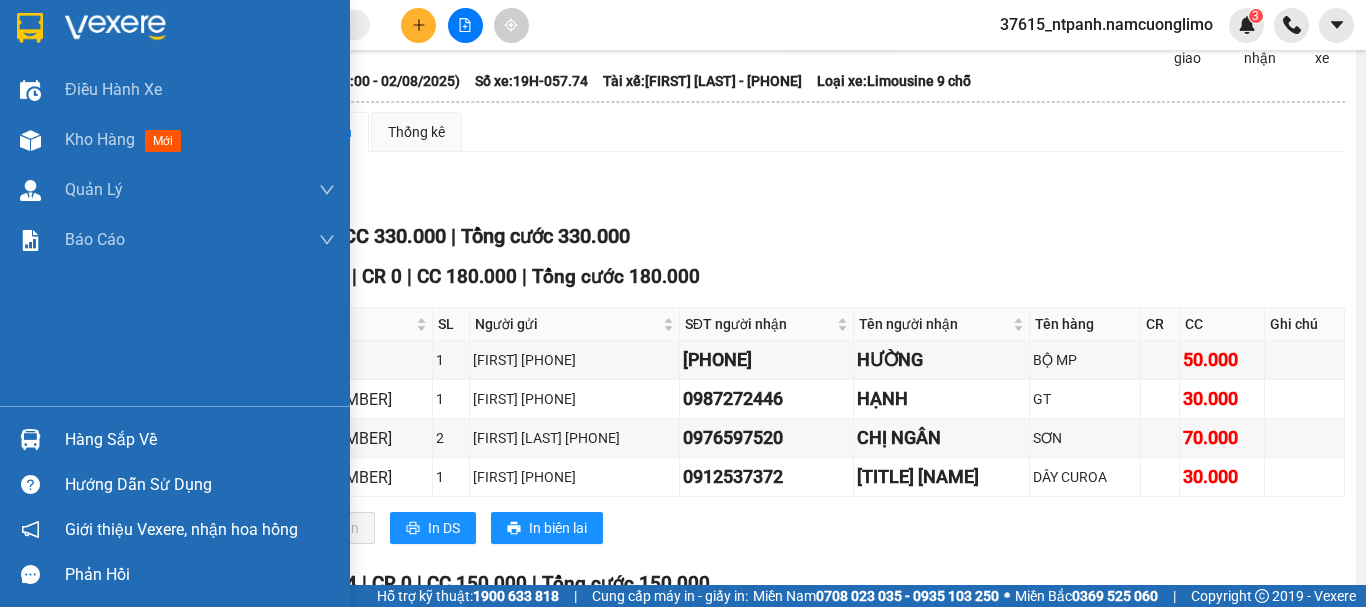 click at bounding box center [30, 27] 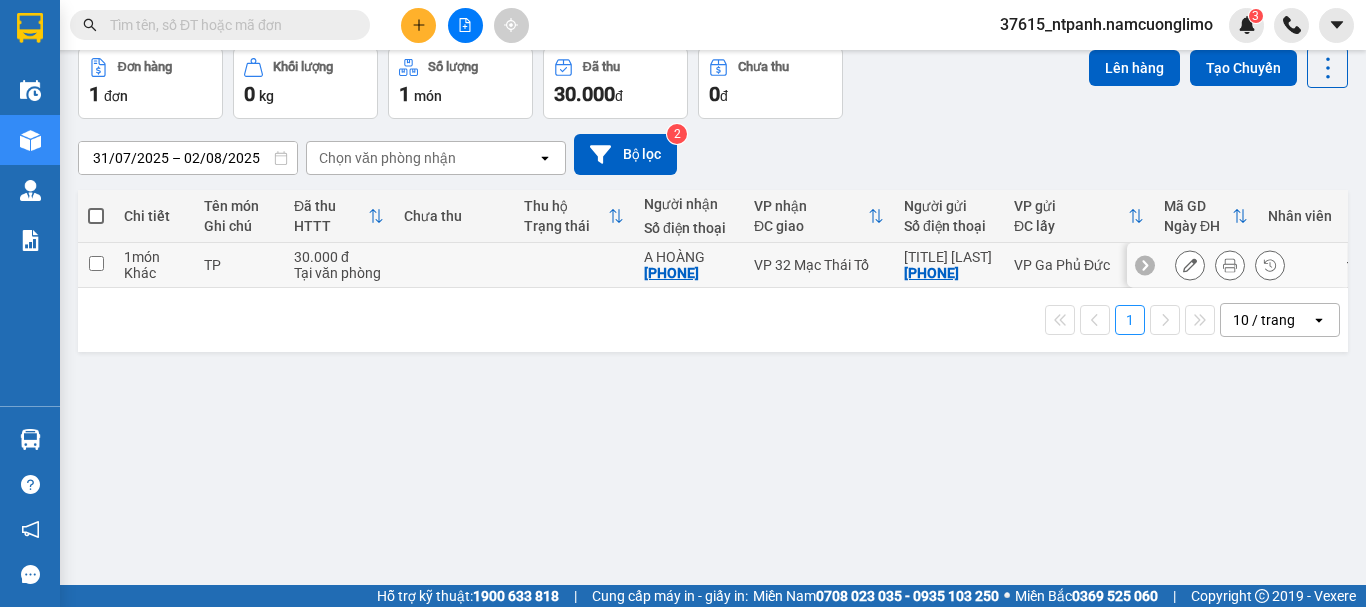 scroll, scrollTop: 0, scrollLeft: 0, axis: both 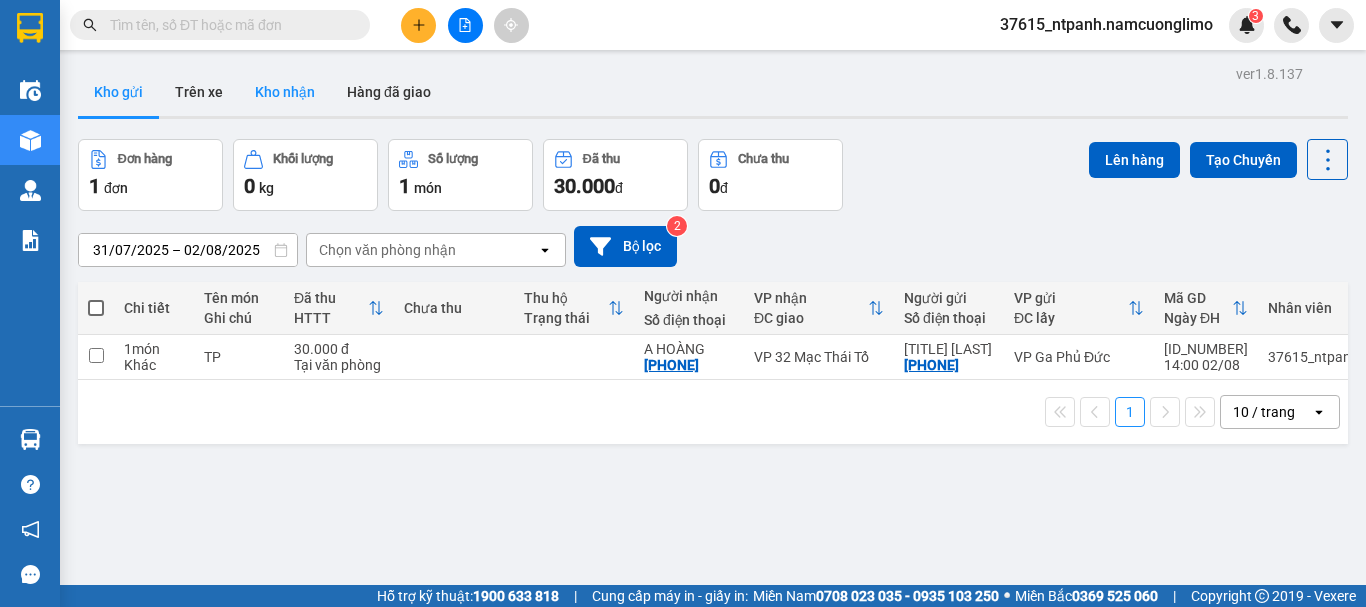 click on "Kho nhận" at bounding box center [285, 92] 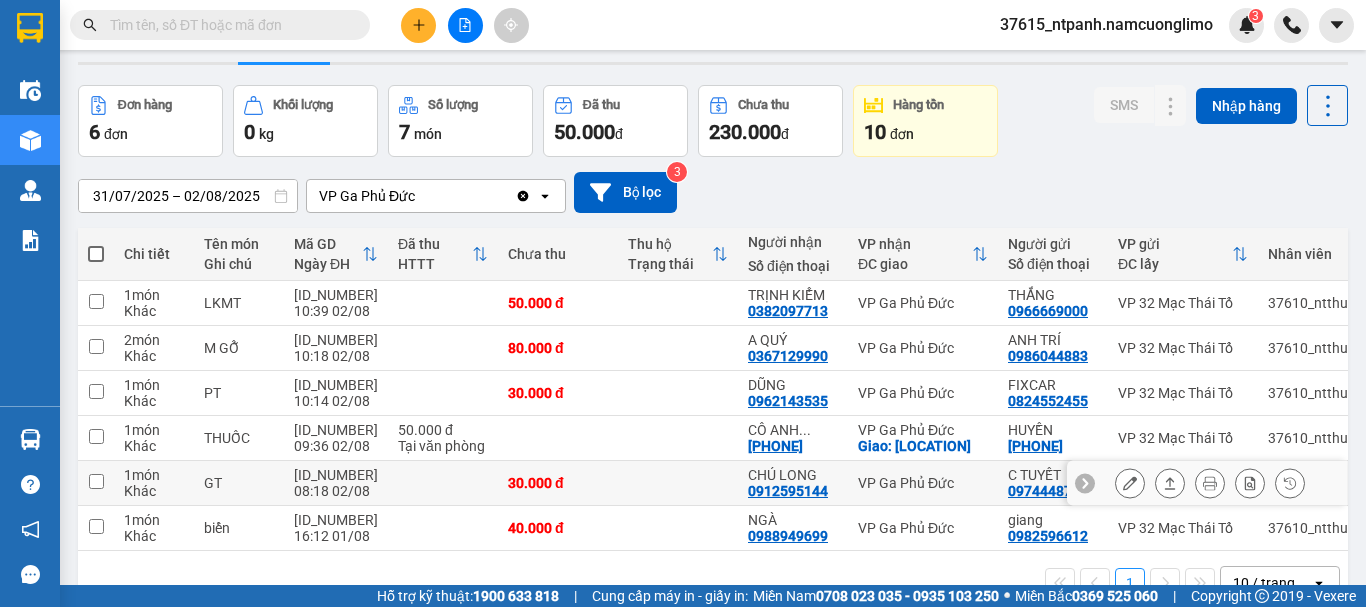 scroll, scrollTop: 110, scrollLeft: 0, axis: vertical 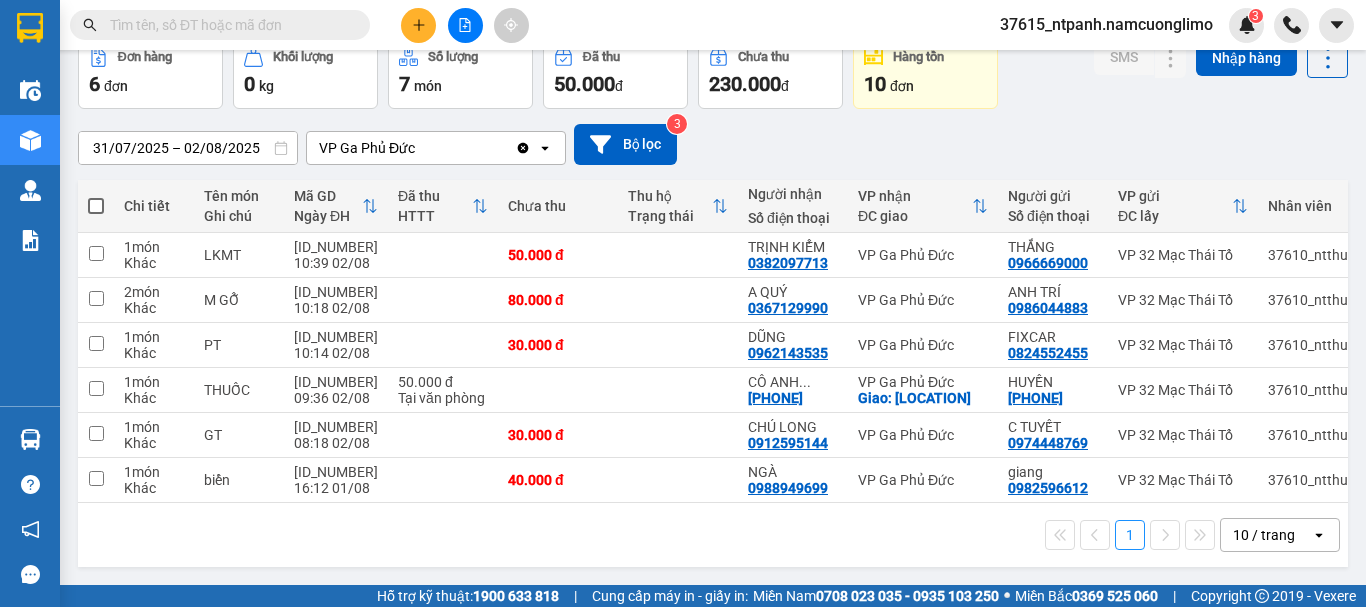 paste on "0962143535" 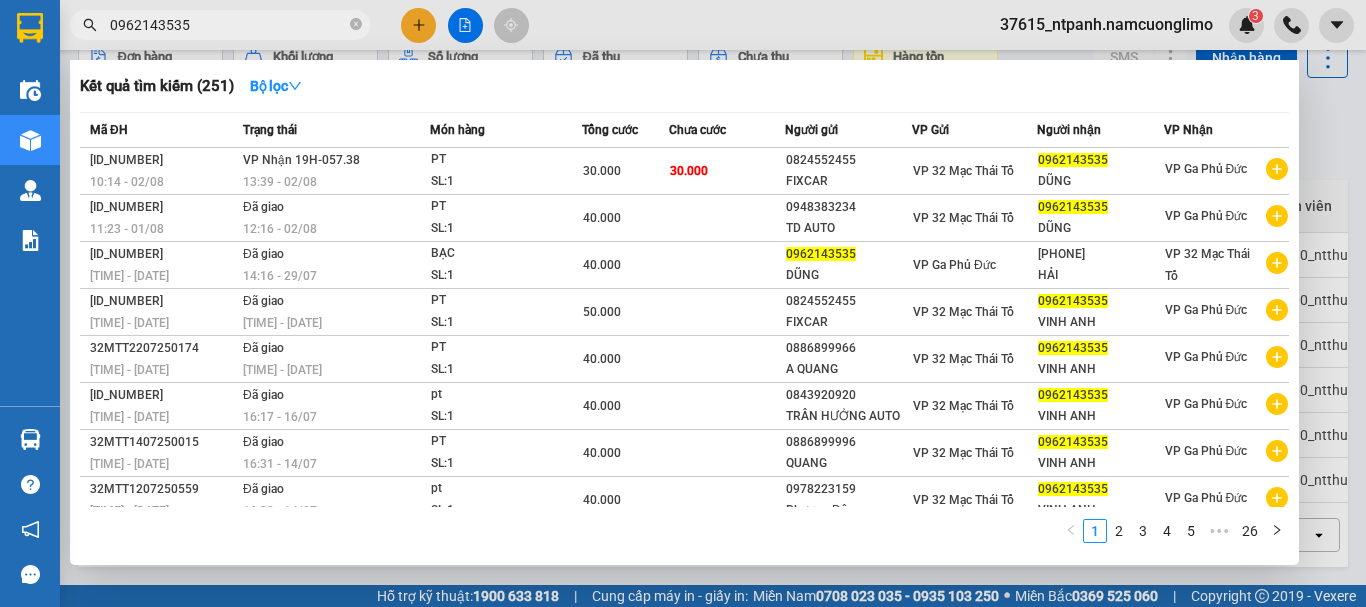 type on "0962143535" 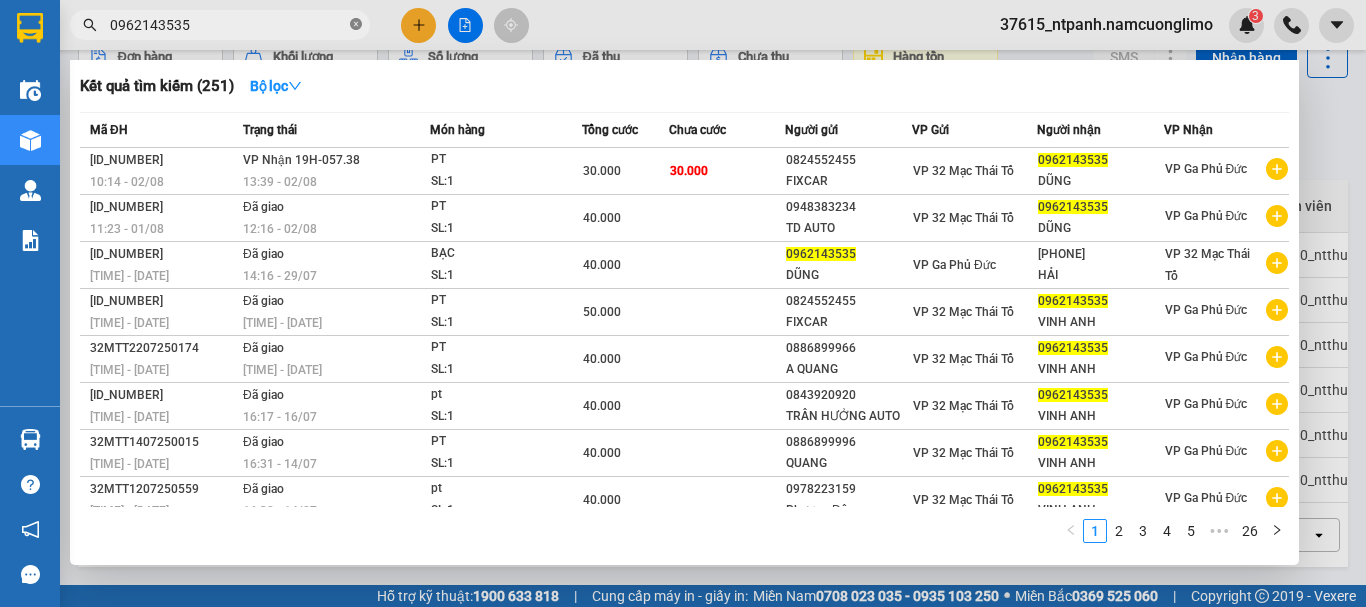 click at bounding box center [356, 25] 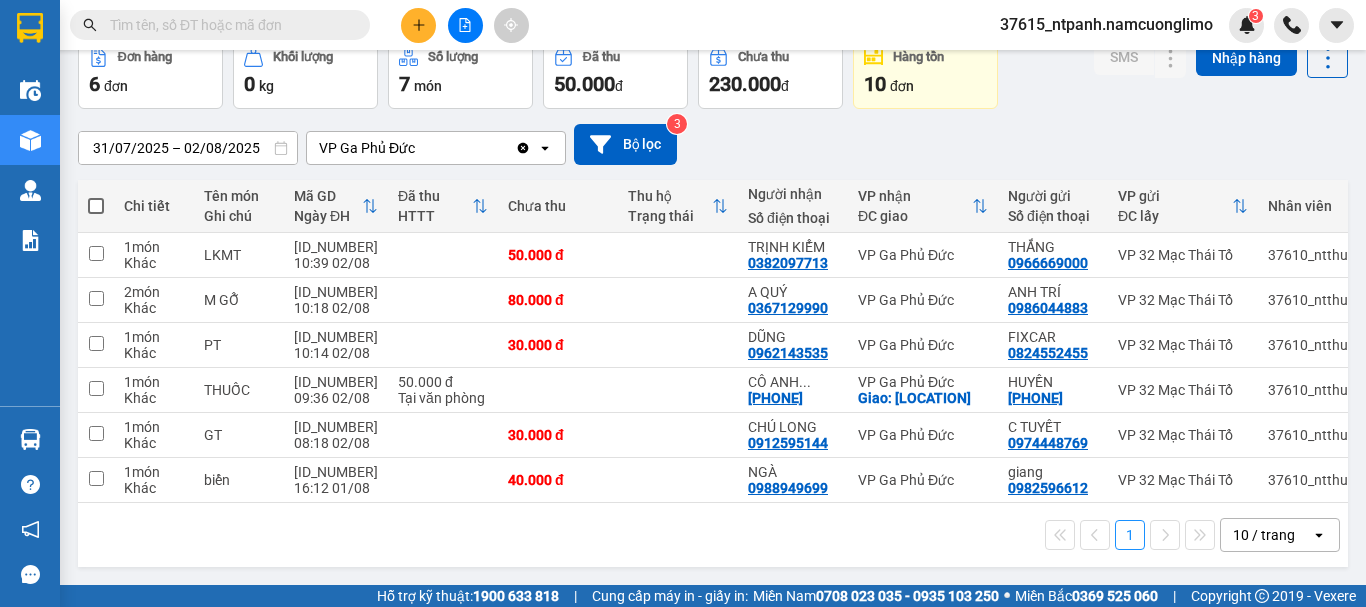 click at bounding box center (228, 25) 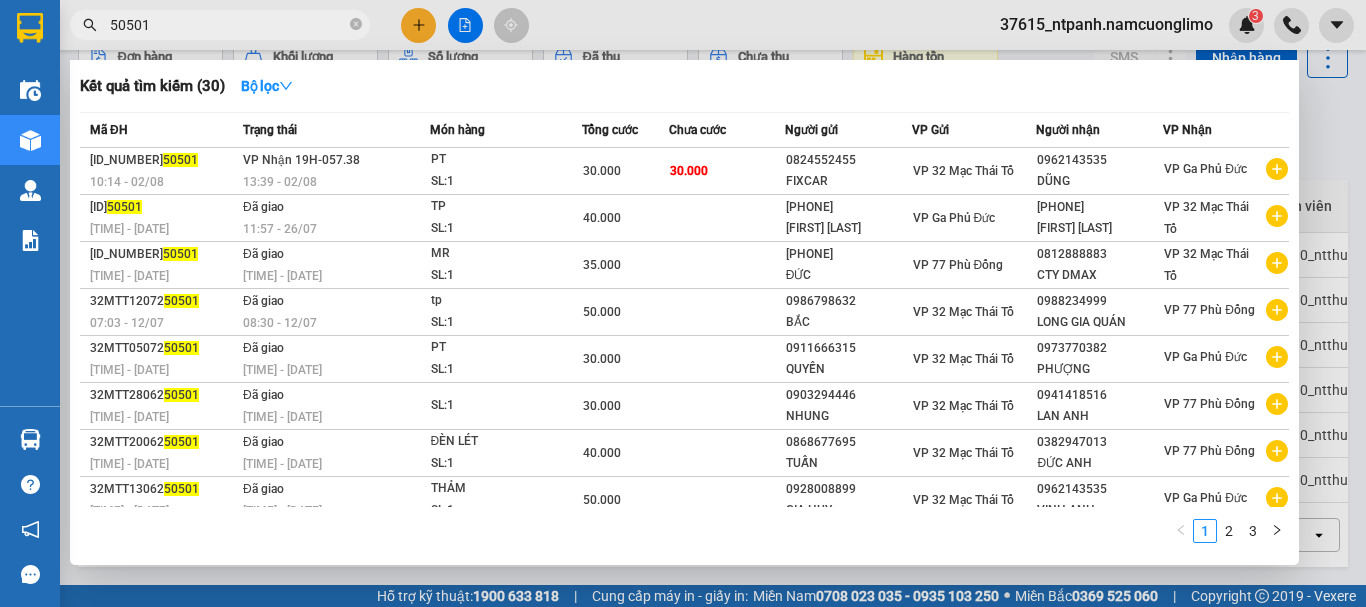 type on "50501" 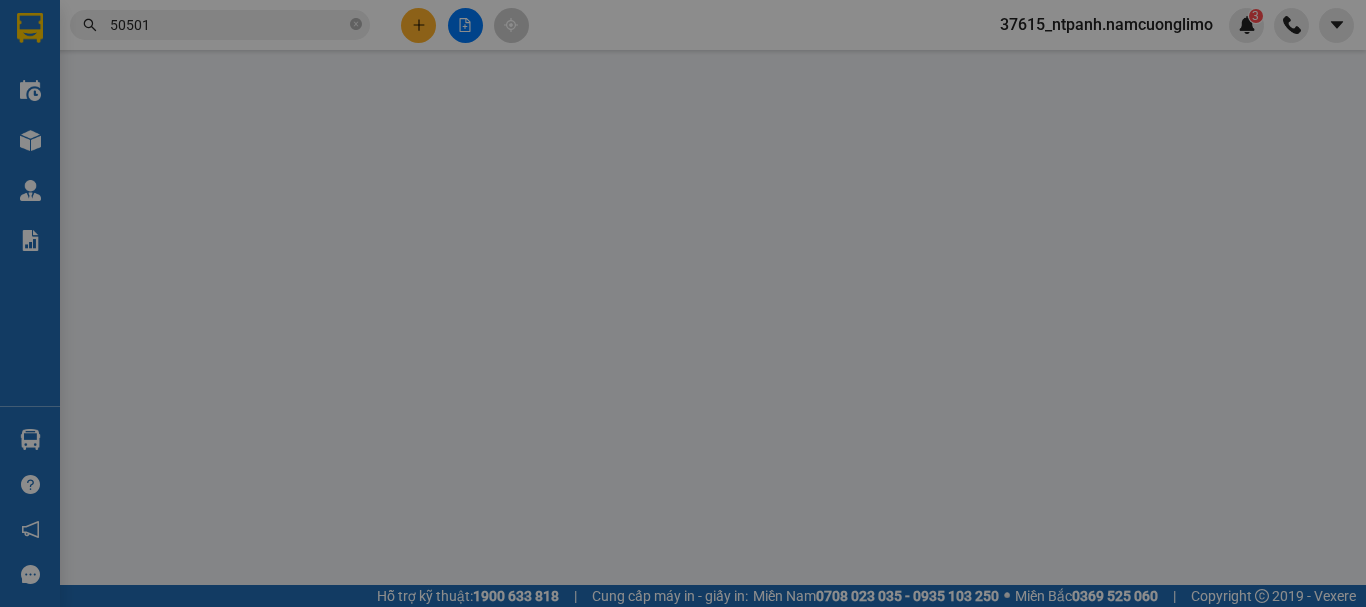 scroll, scrollTop: 0, scrollLeft: 0, axis: both 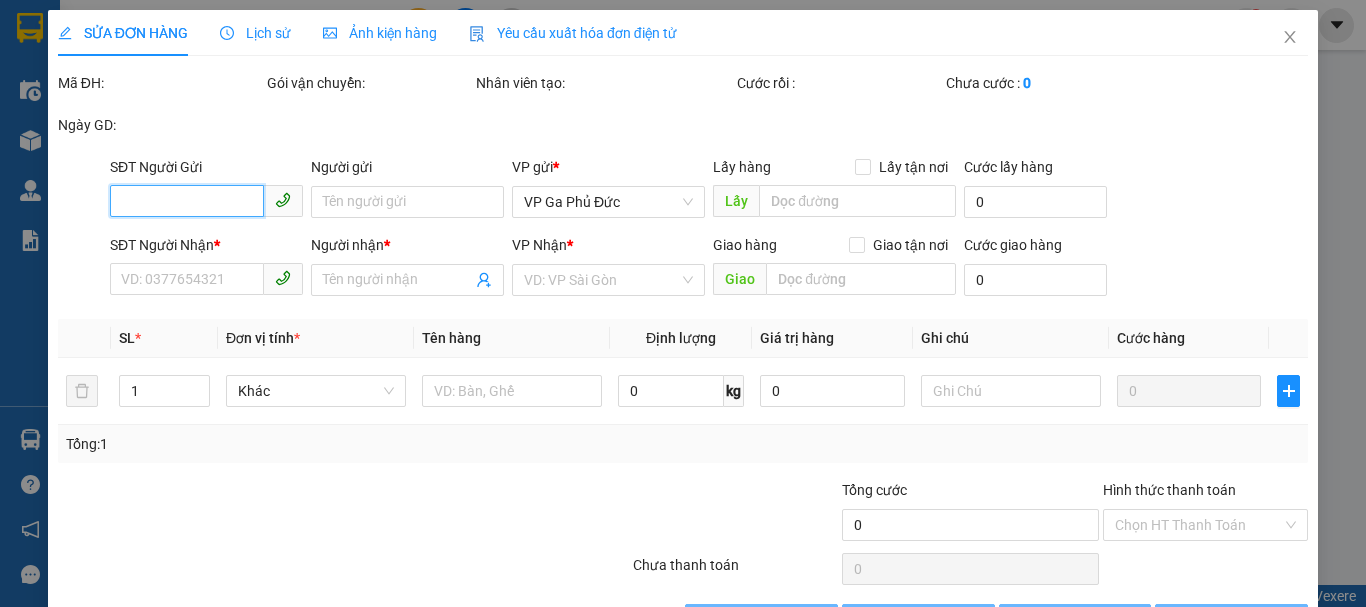 type on "0824552455" 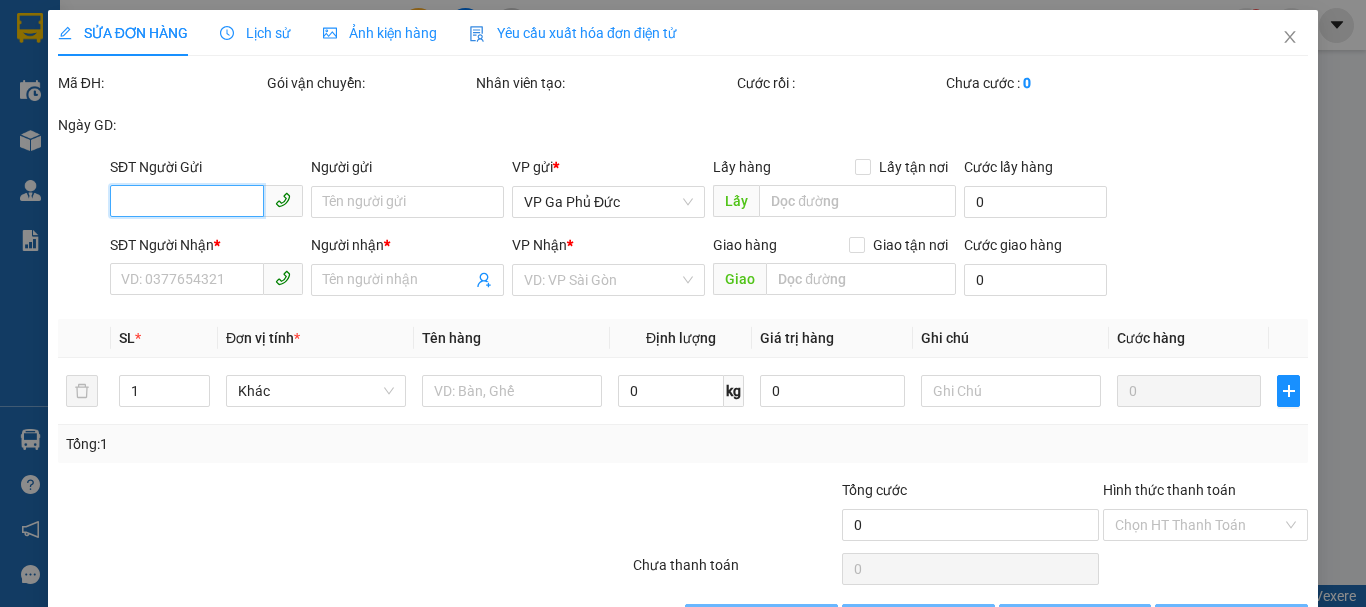 type on "FIXCAR" 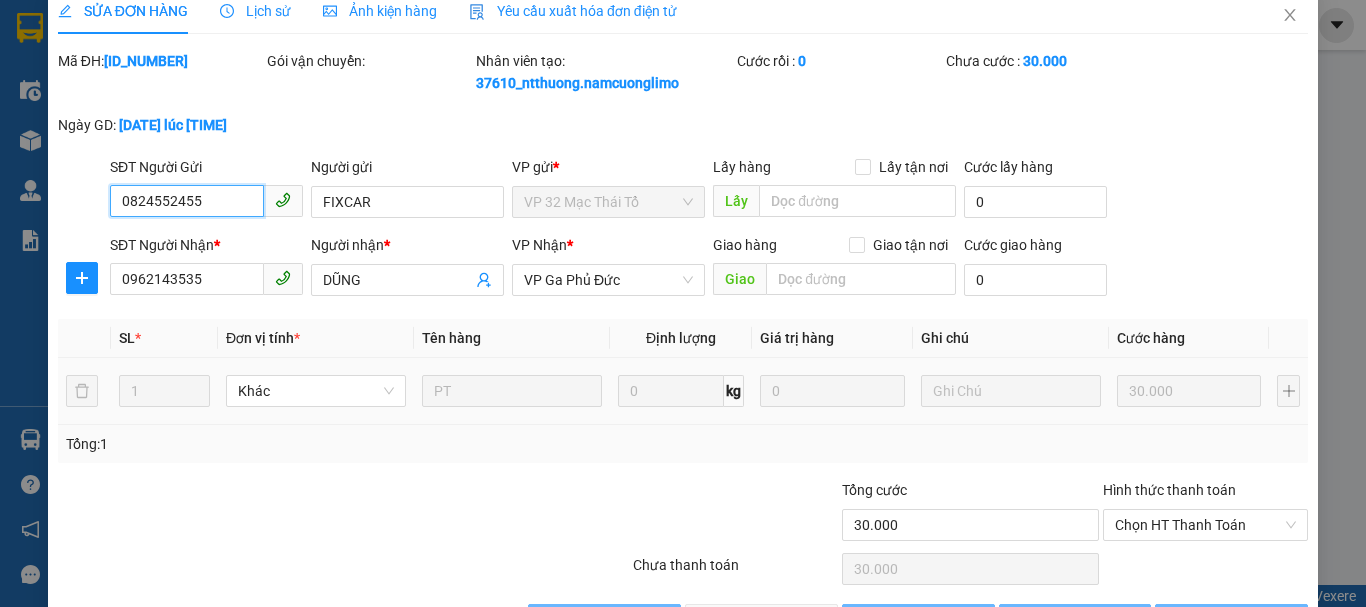 scroll, scrollTop: 90, scrollLeft: 0, axis: vertical 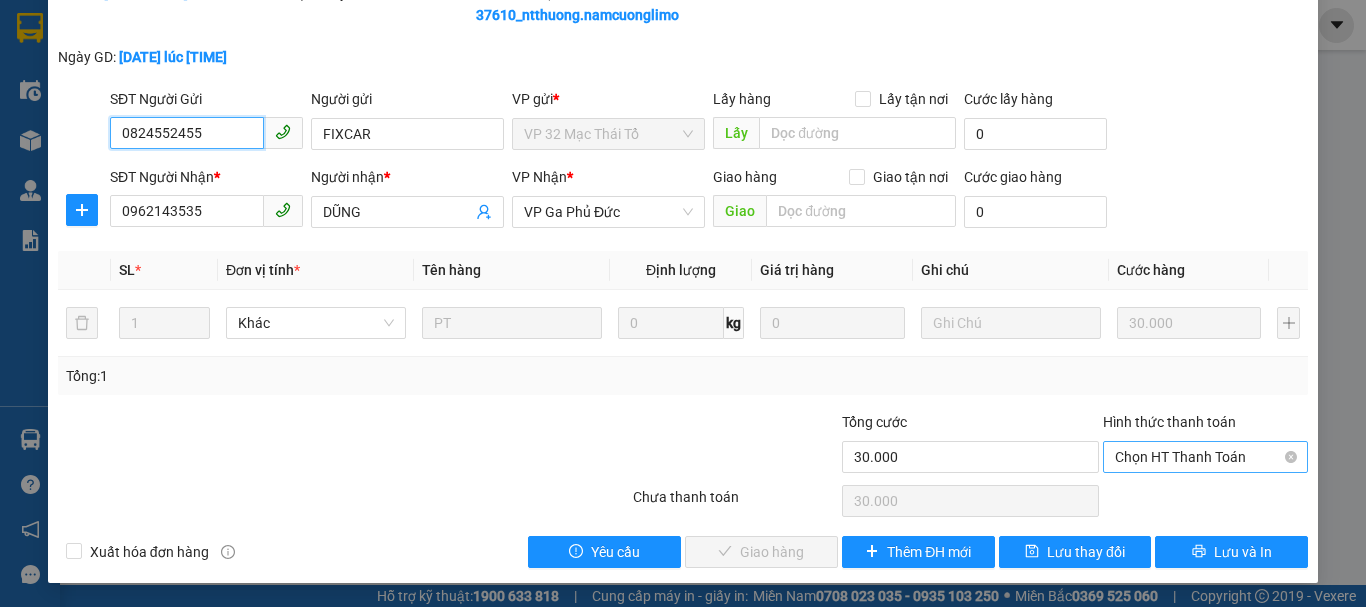 click on "Chọn HT Thanh Toán" at bounding box center (1205, 457) 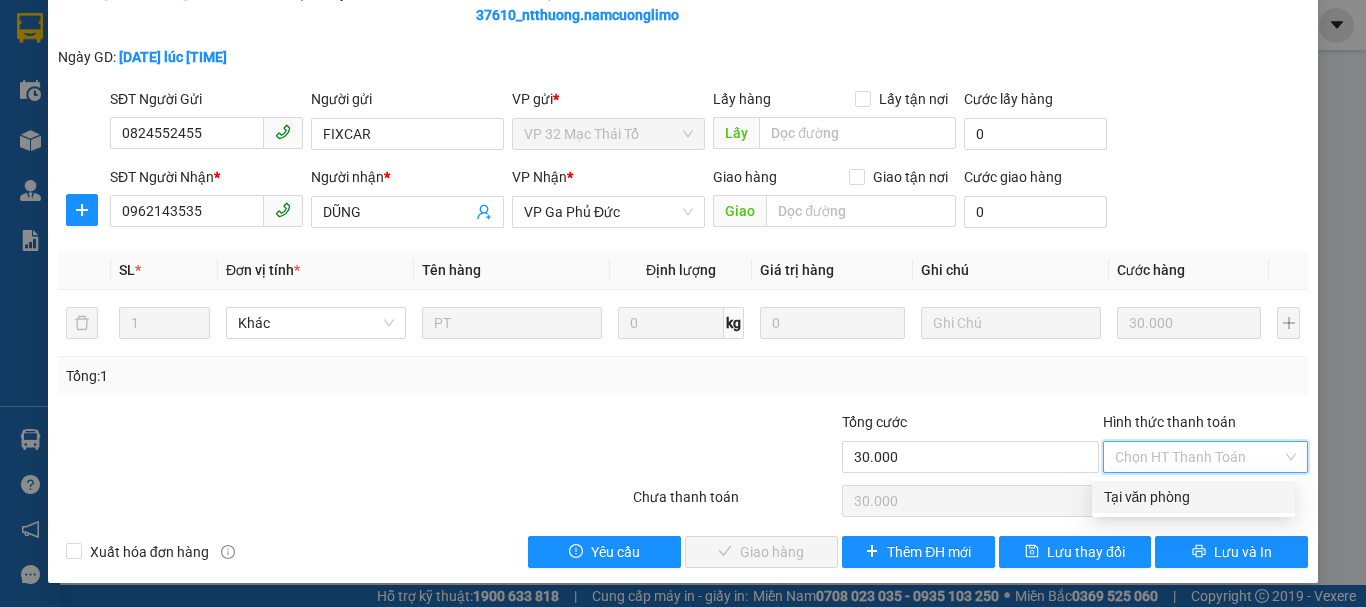click on "Tại văn phòng" at bounding box center (1193, 497) 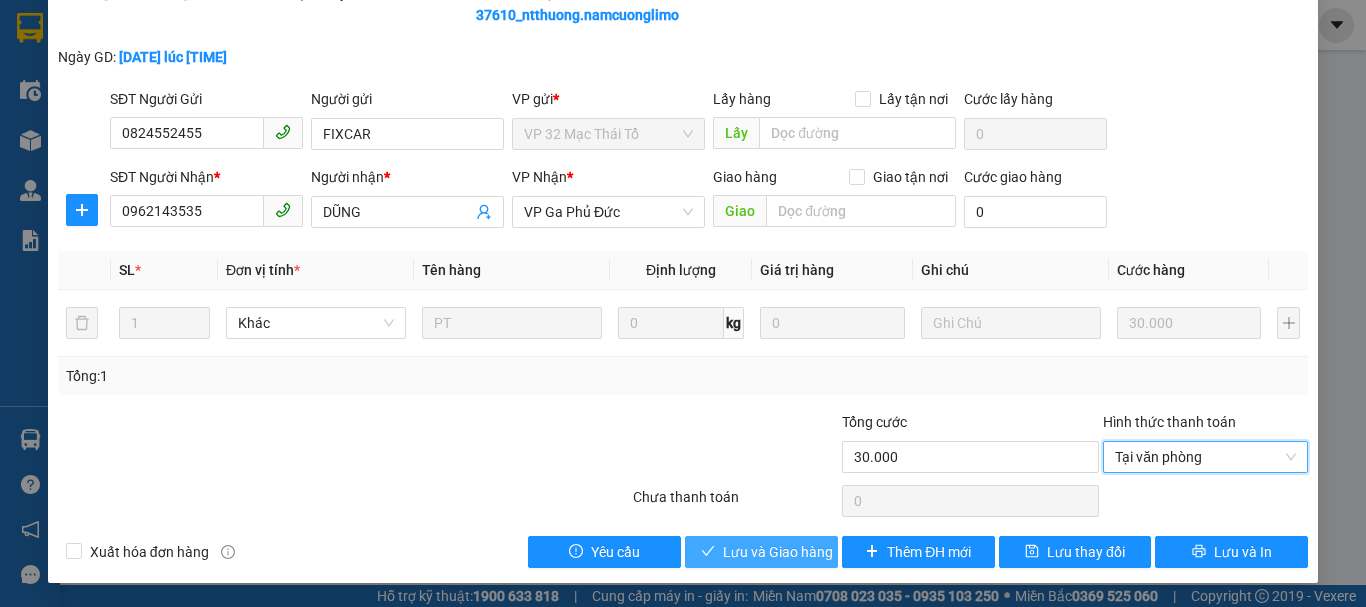 click on "Lưu và Giao hàng" at bounding box center (778, 552) 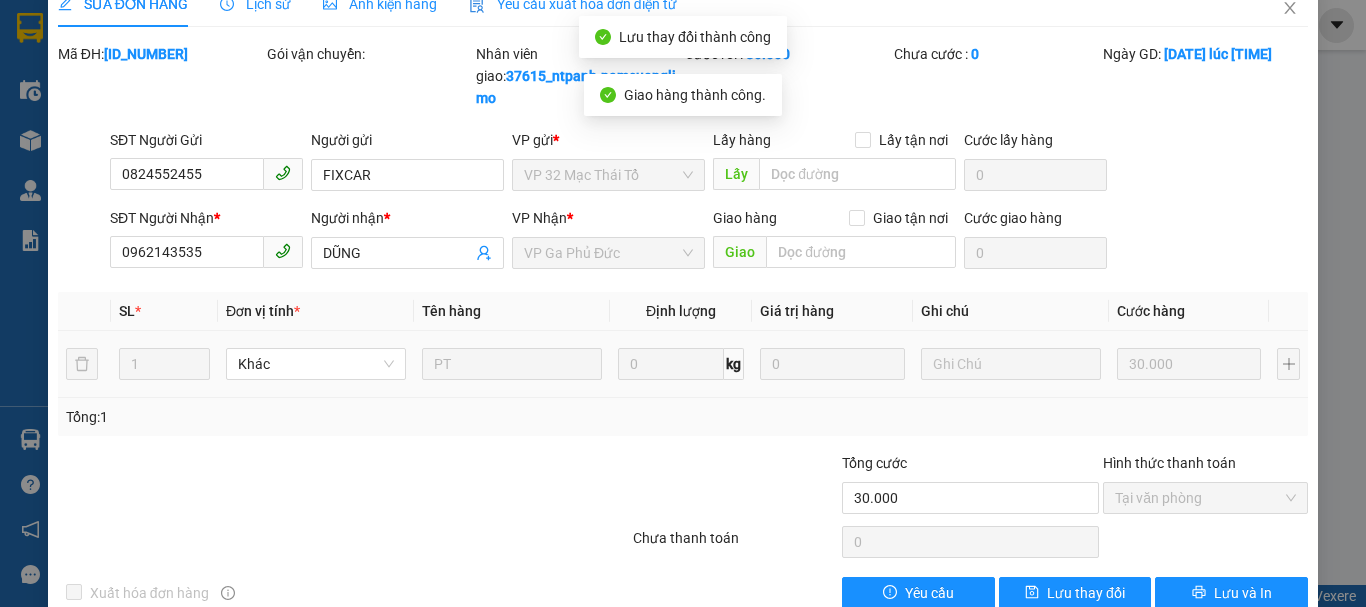 scroll, scrollTop: 0, scrollLeft: 0, axis: both 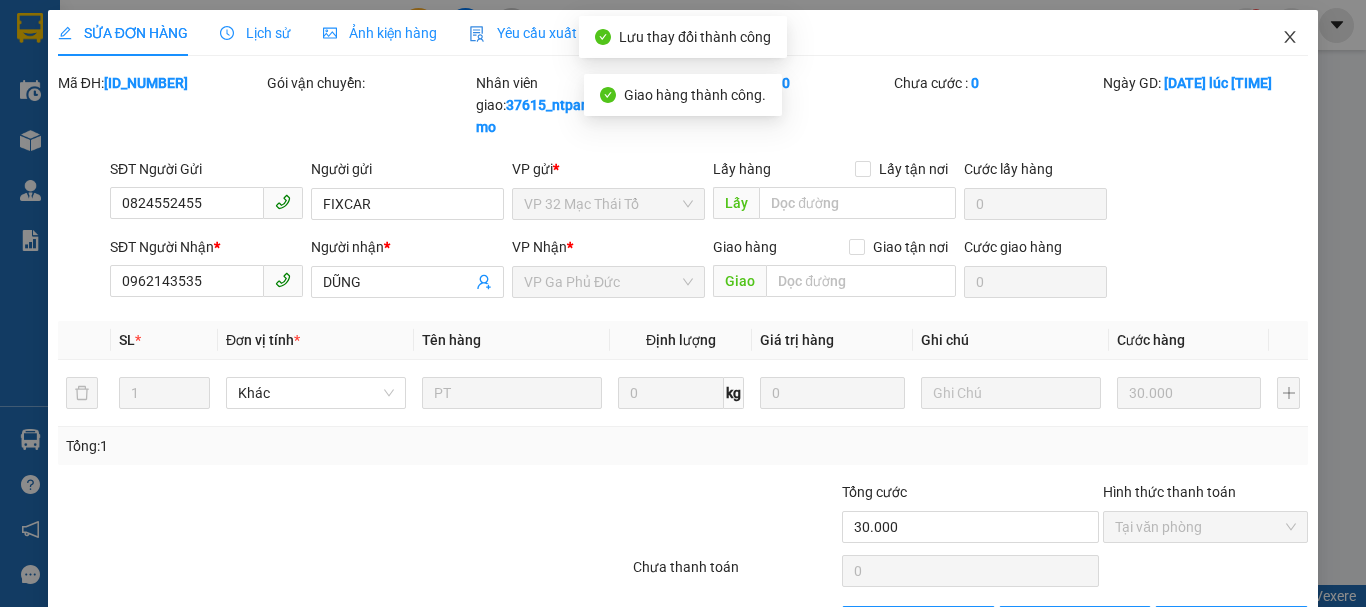 click at bounding box center [1290, 38] 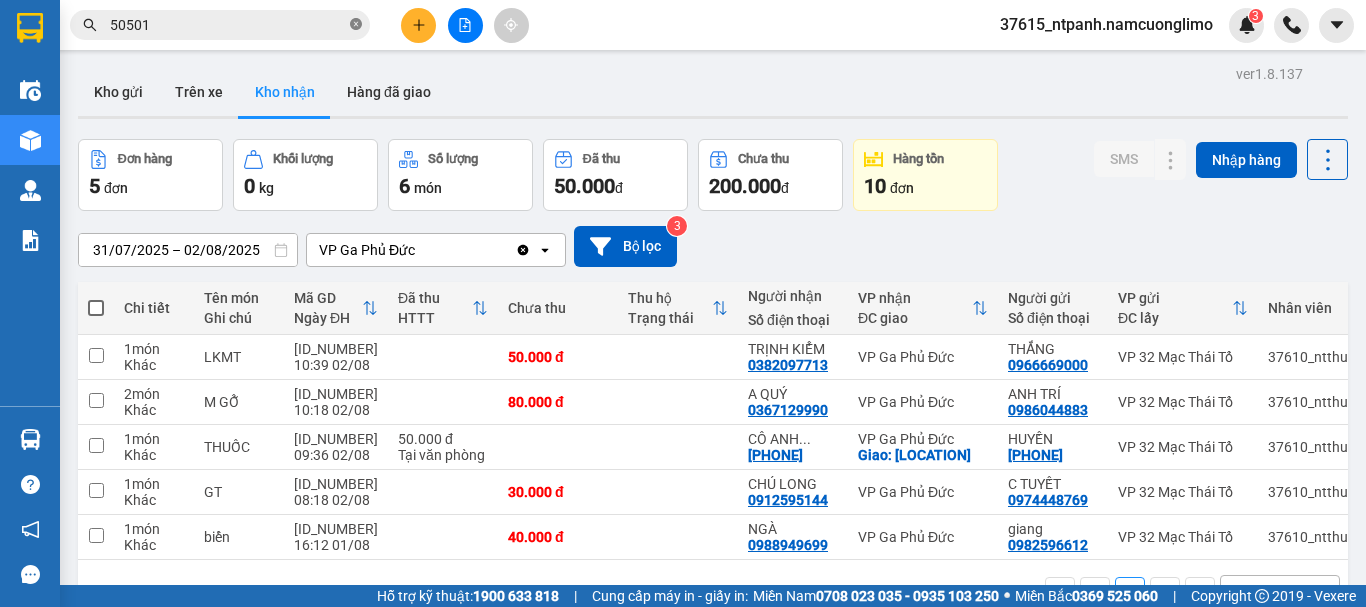click 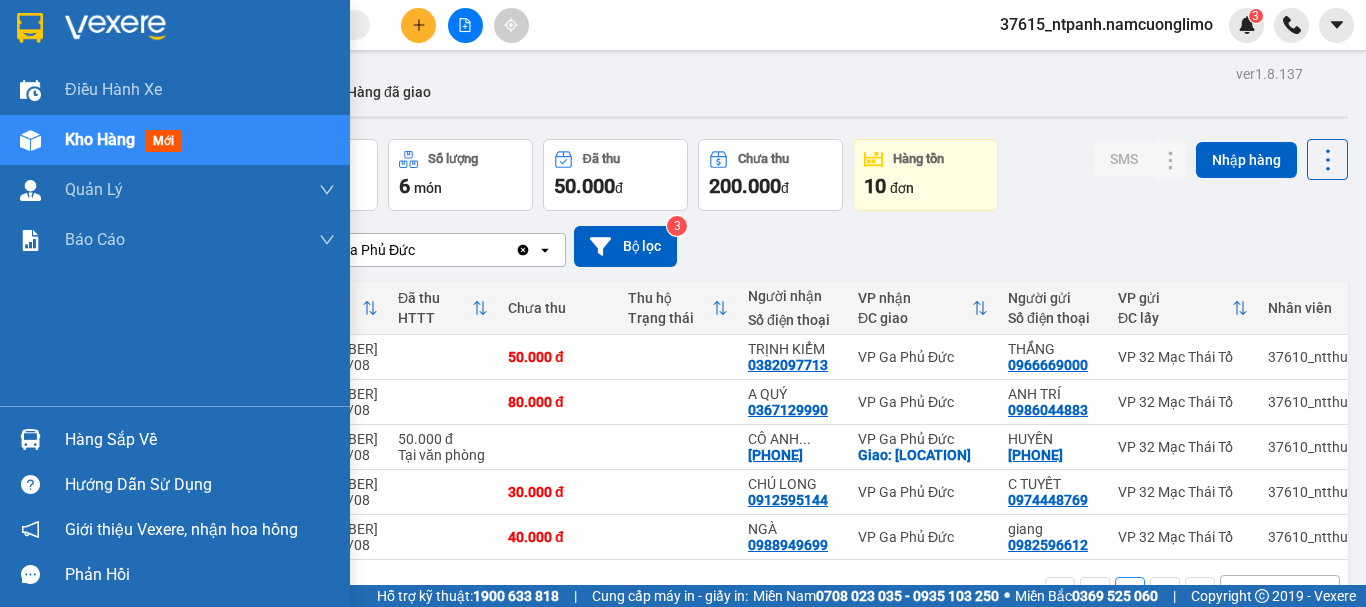 click at bounding box center (30, 28) 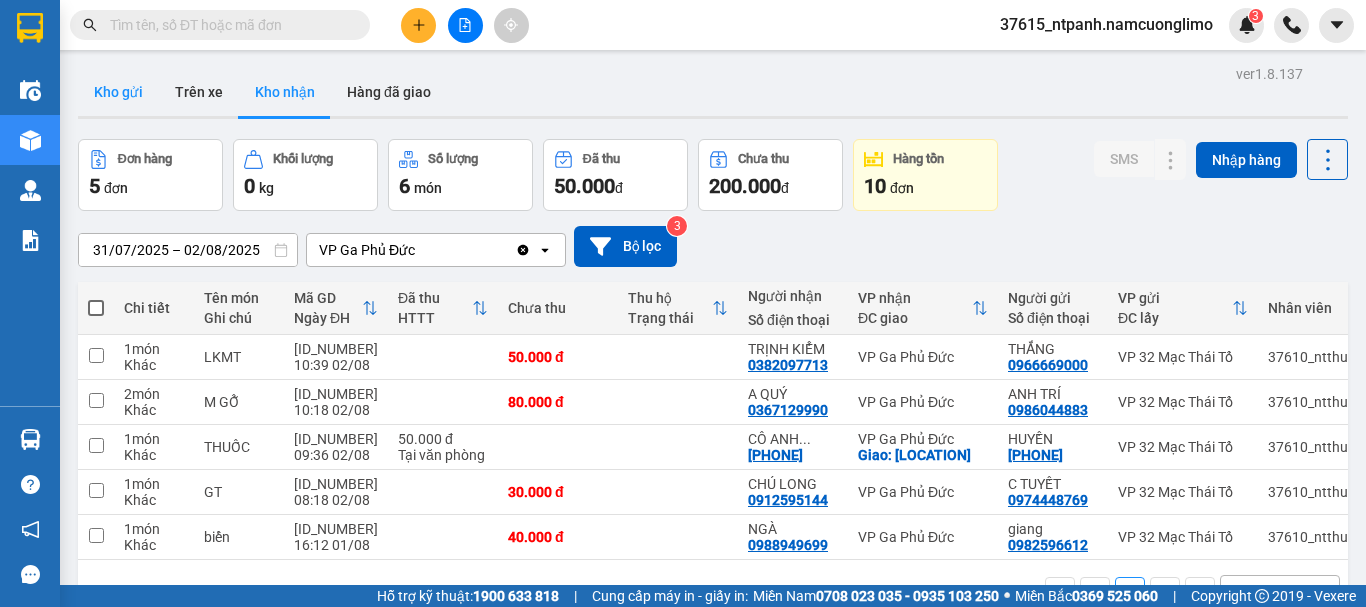 click on "Kho gửi" at bounding box center [118, 92] 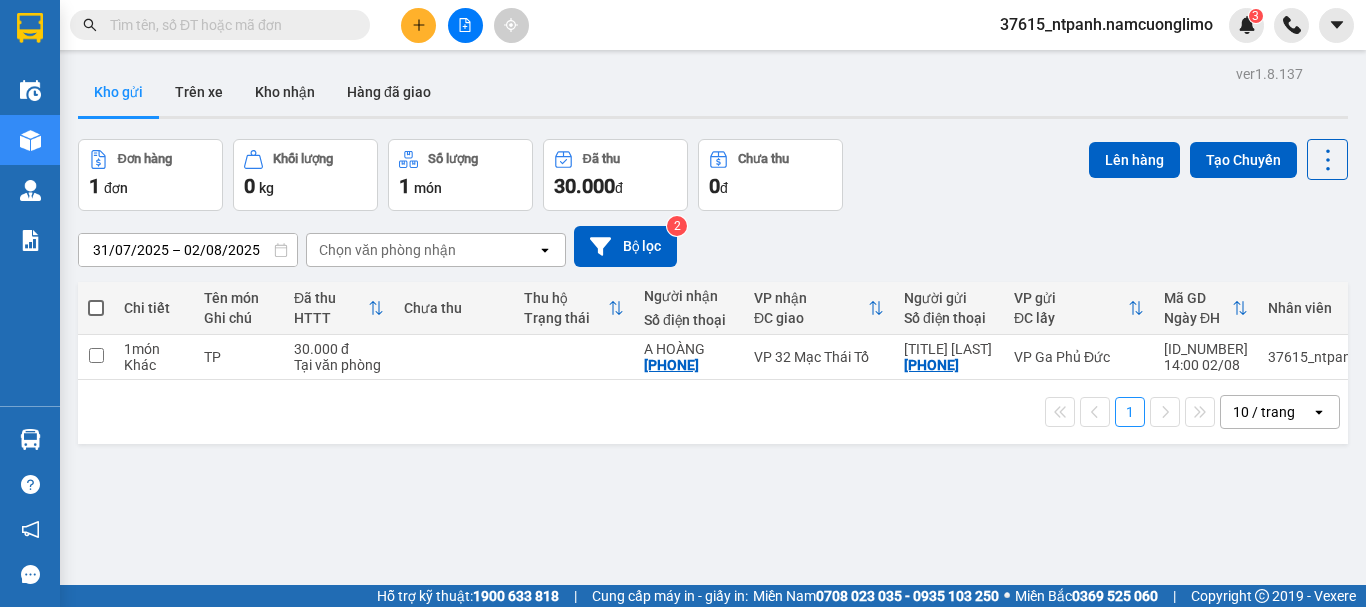 click at bounding box center [220, 25] 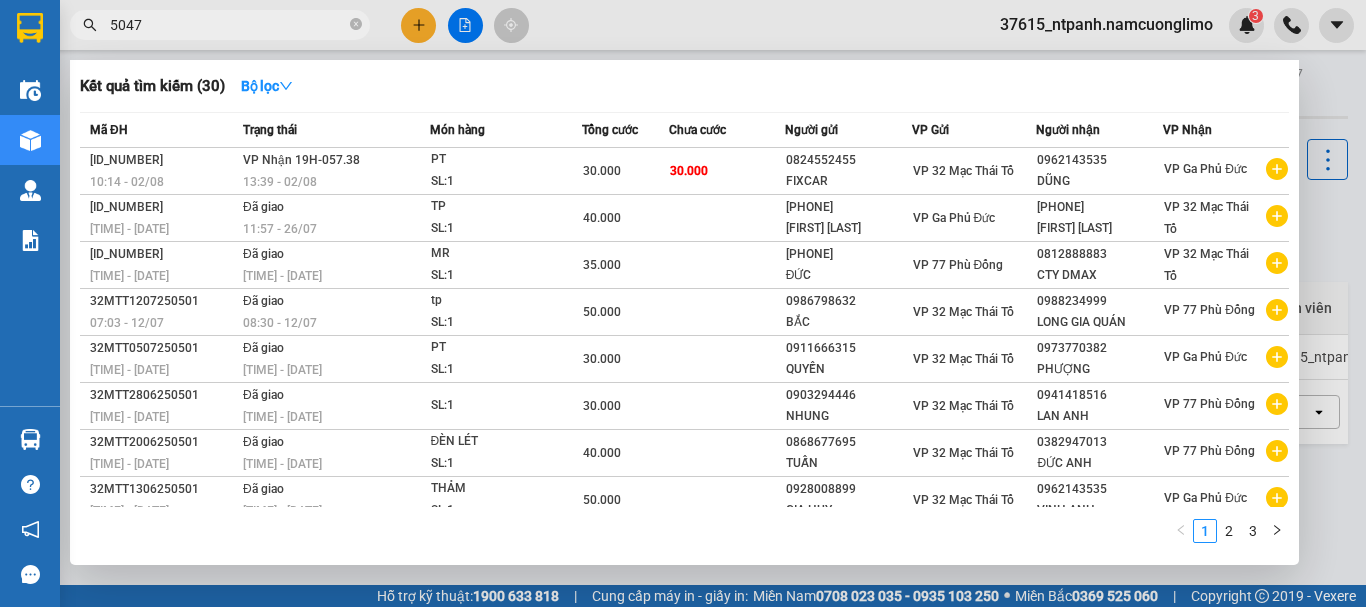 type on "50471" 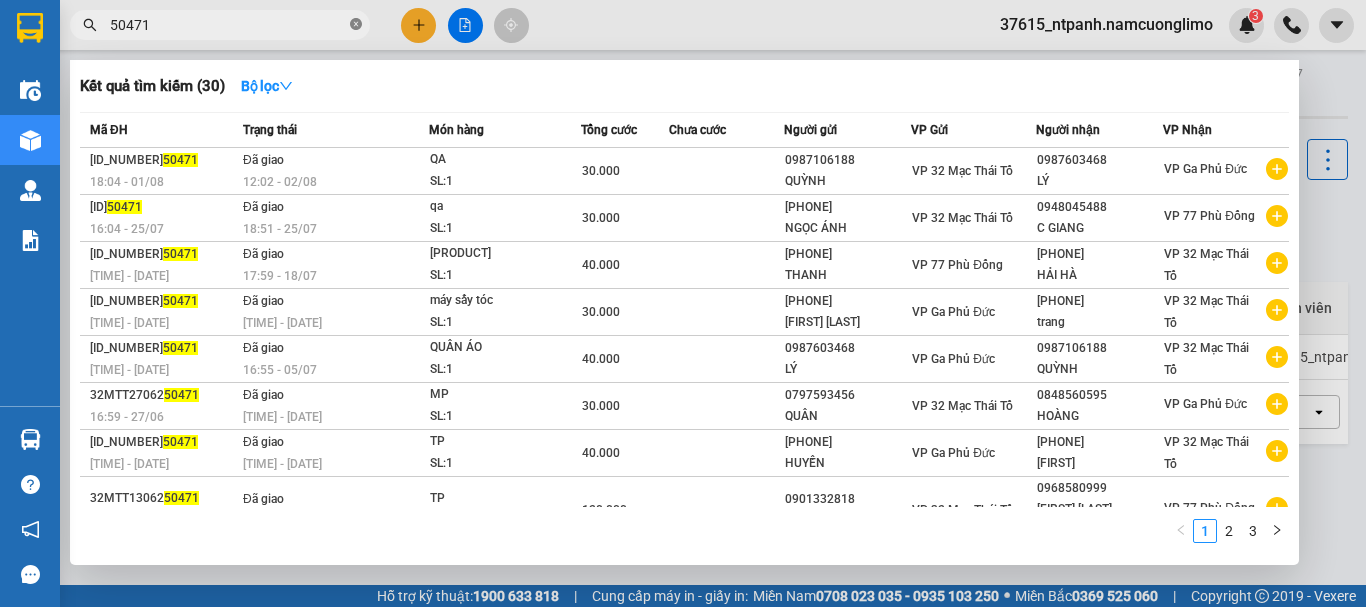 click 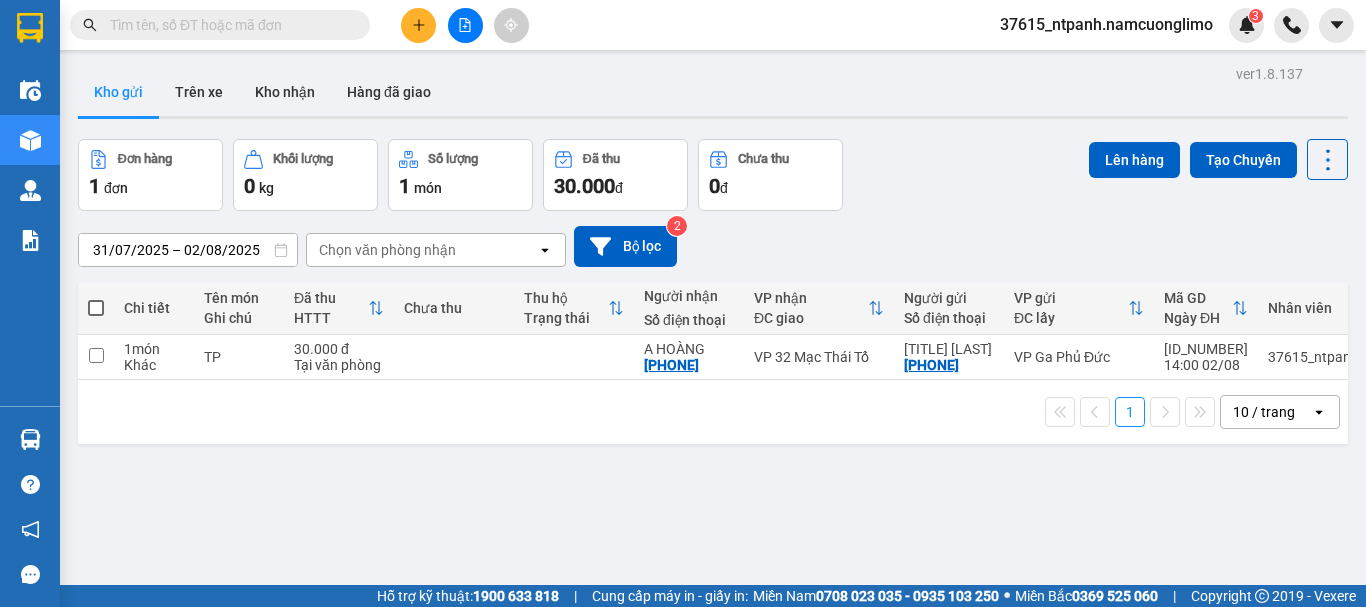 click at bounding box center (228, 25) 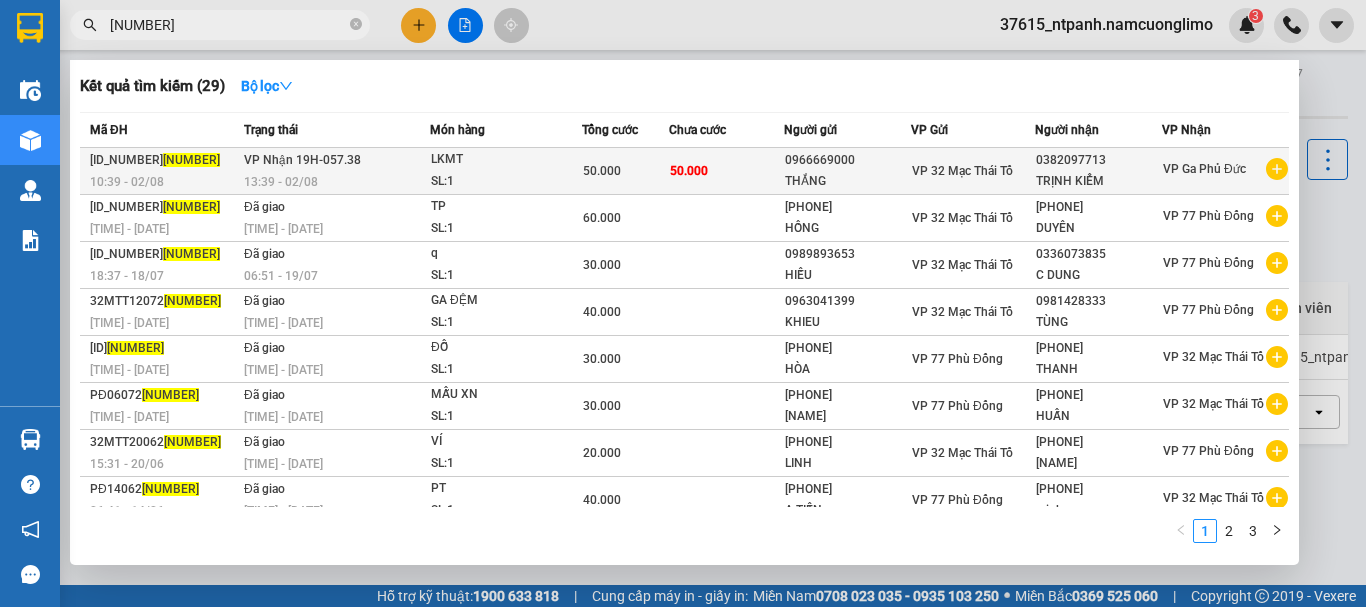type on "[NUMBER]" 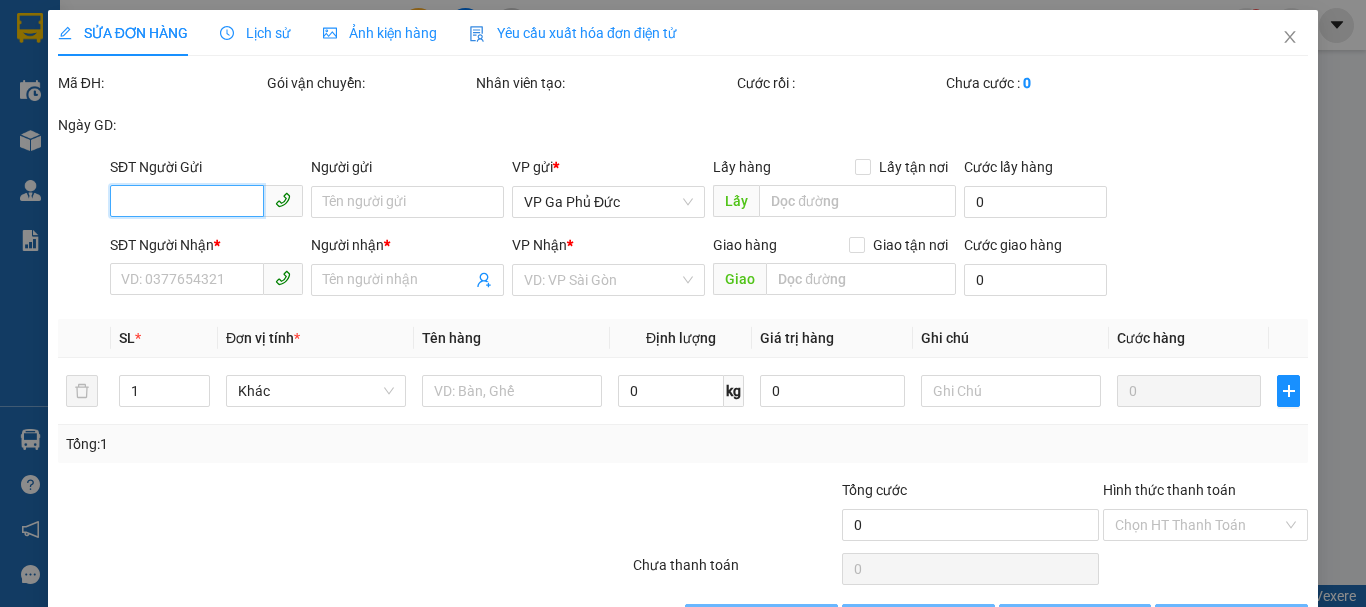 type on "0966669000" 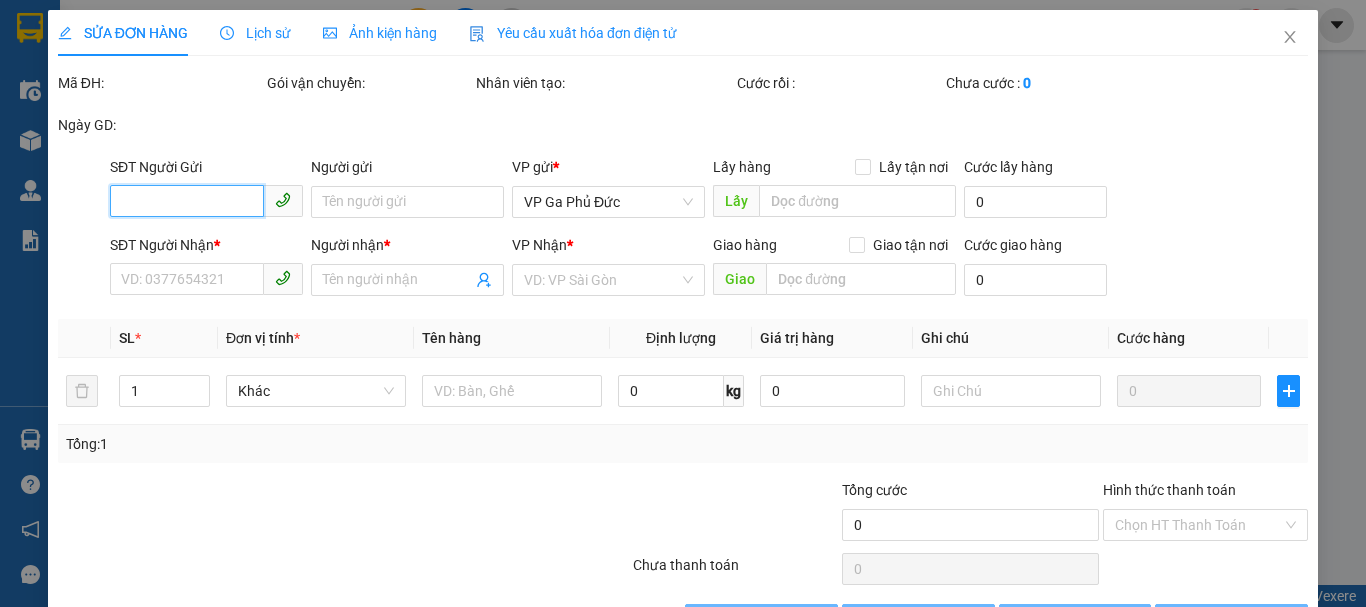 type on "THẮNG" 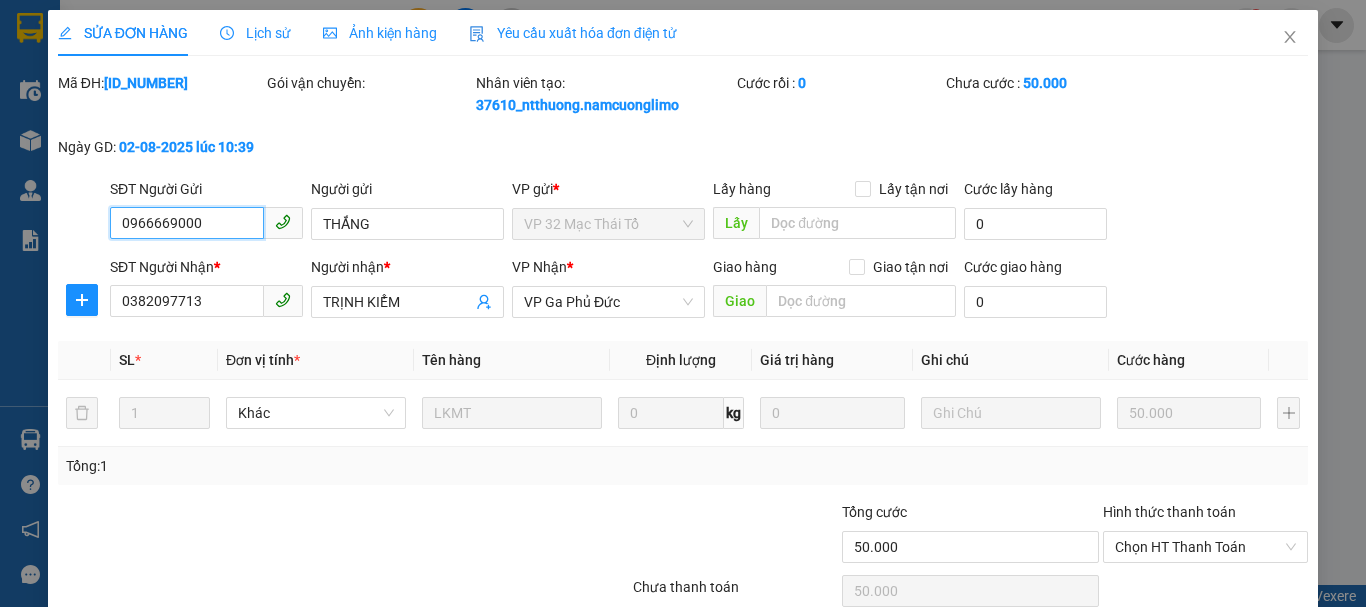 scroll, scrollTop: 90, scrollLeft: 0, axis: vertical 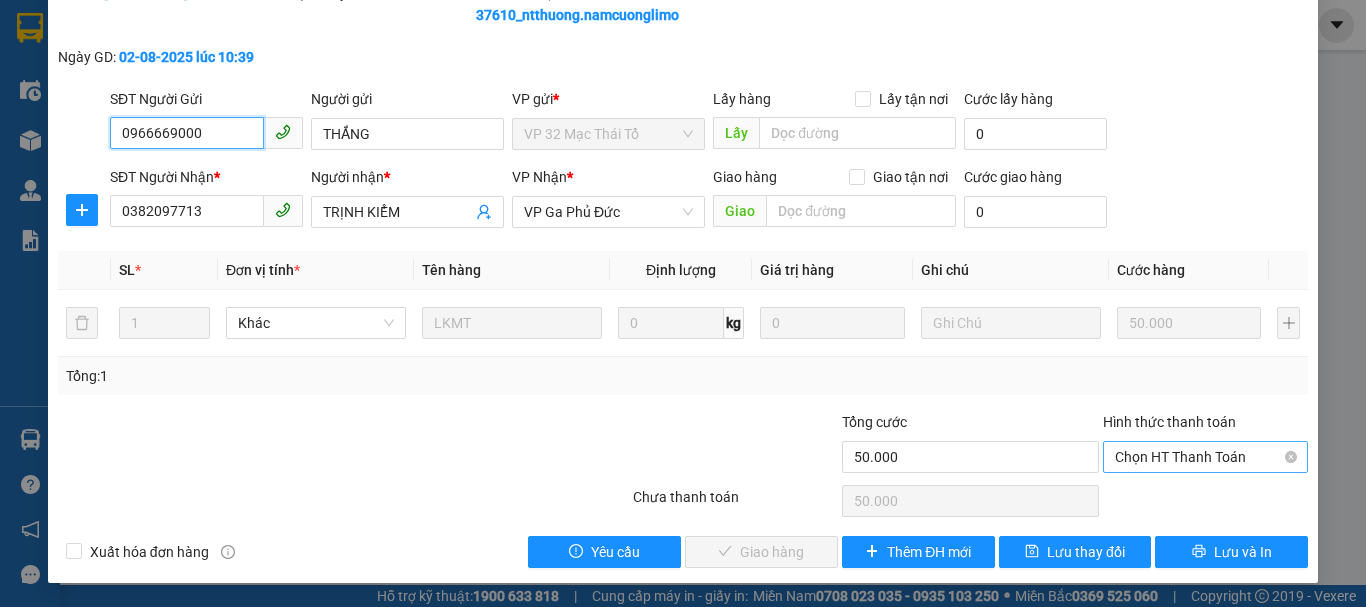 click on "Chọn HT Thanh Toán" at bounding box center (1205, 457) 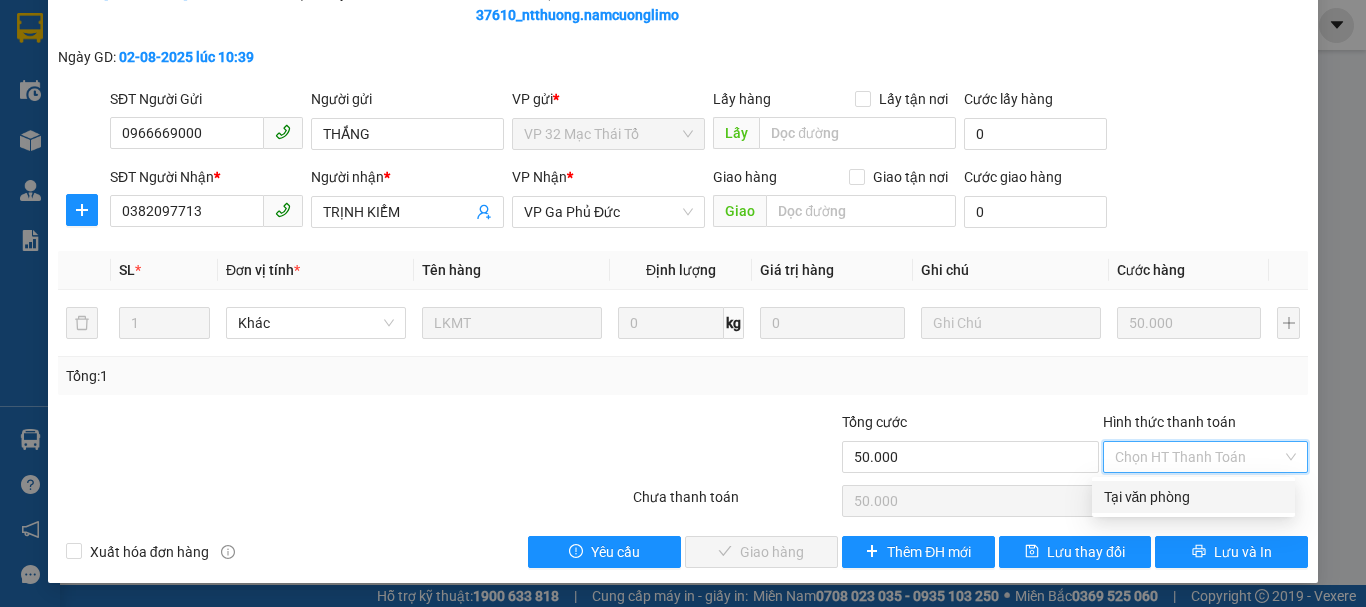 click on "Tại văn phòng" at bounding box center [1193, 497] 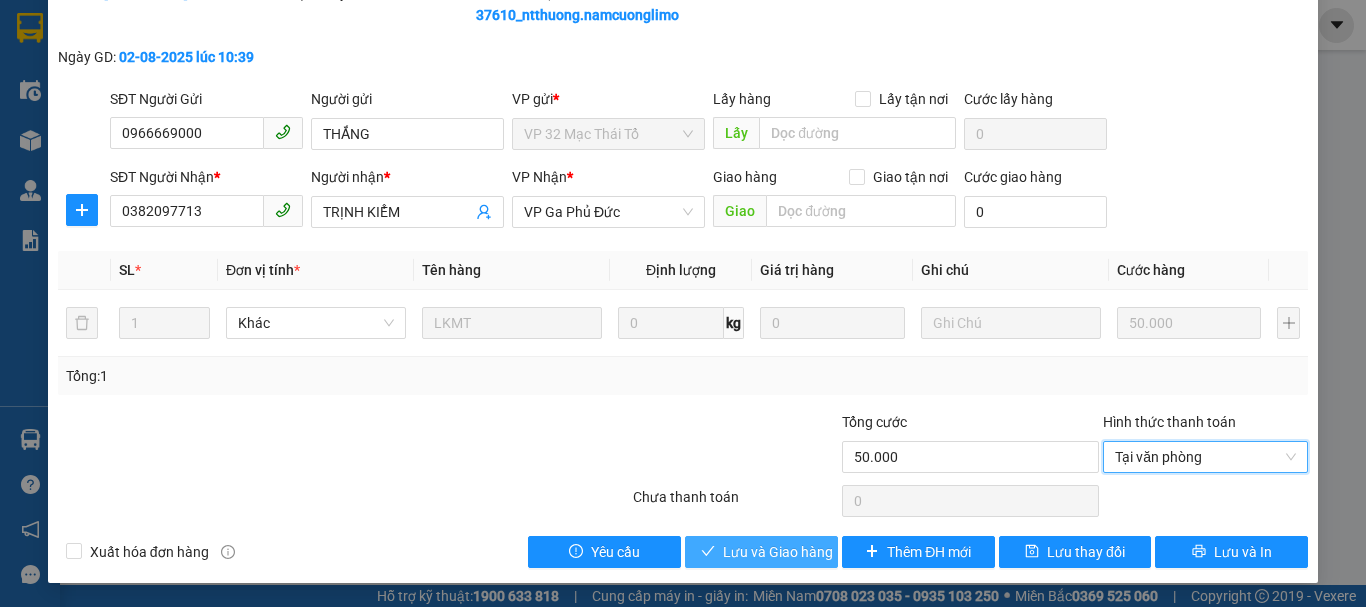 click on "Lưu và Giao hàng" at bounding box center [778, 552] 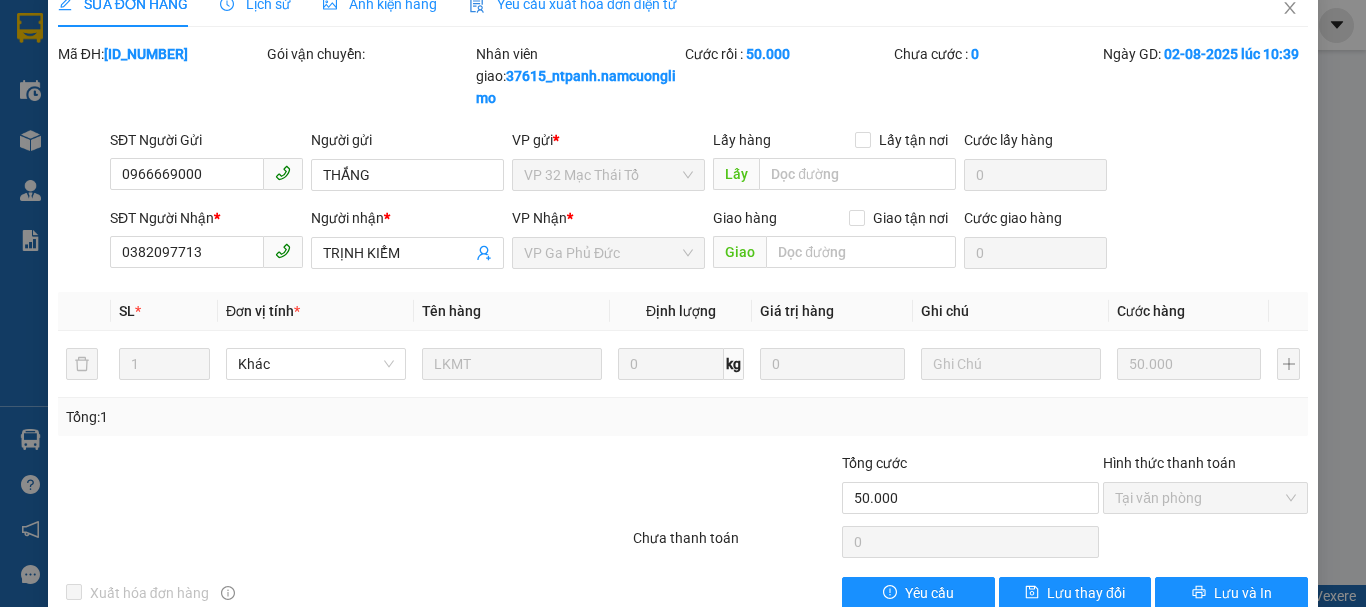scroll, scrollTop: 0, scrollLeft: 0, axis: both 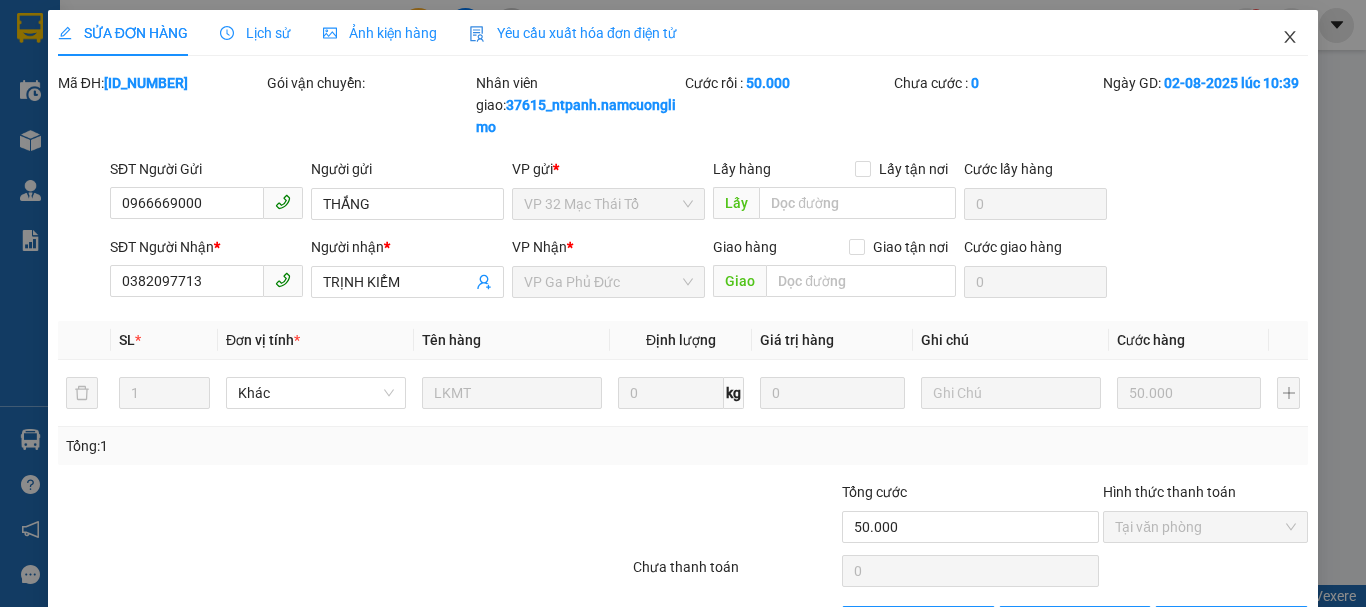 click 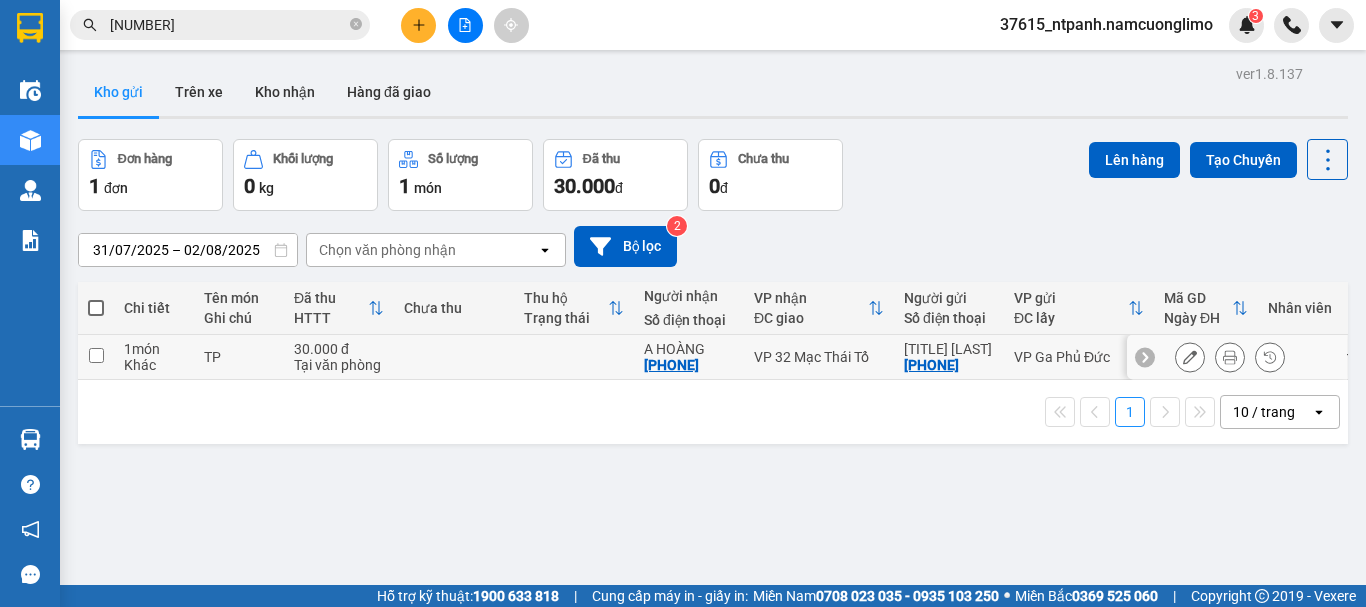 click at bounding box center (96, 355) 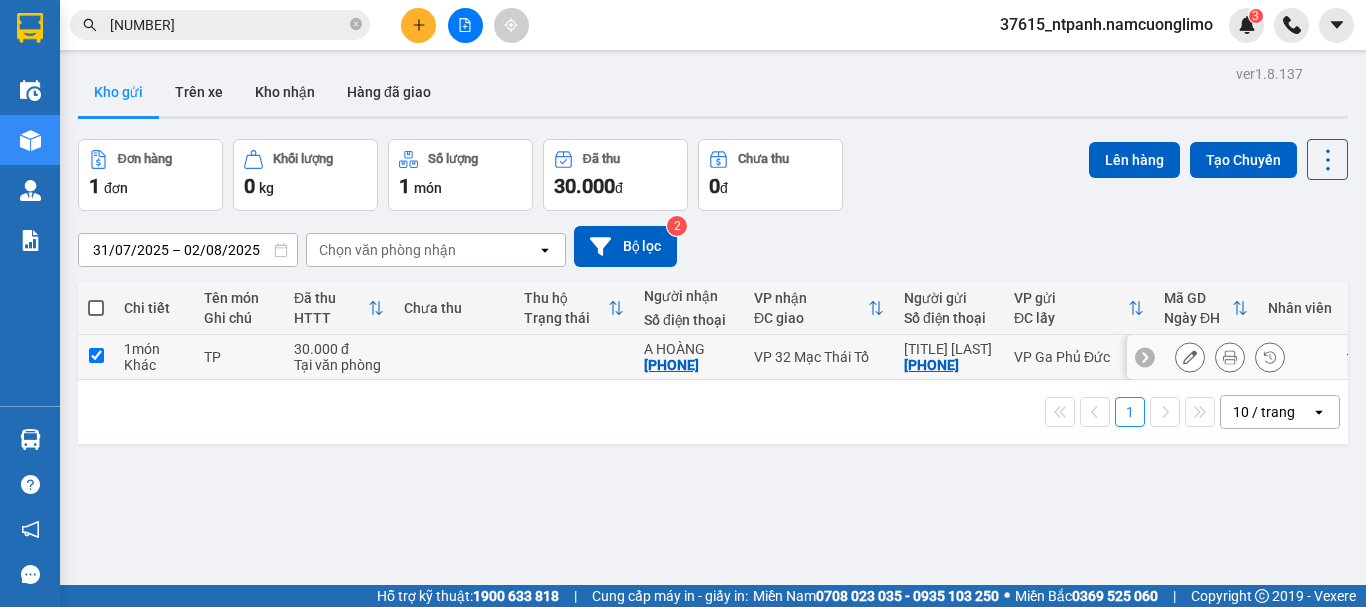 checkbox on "true" 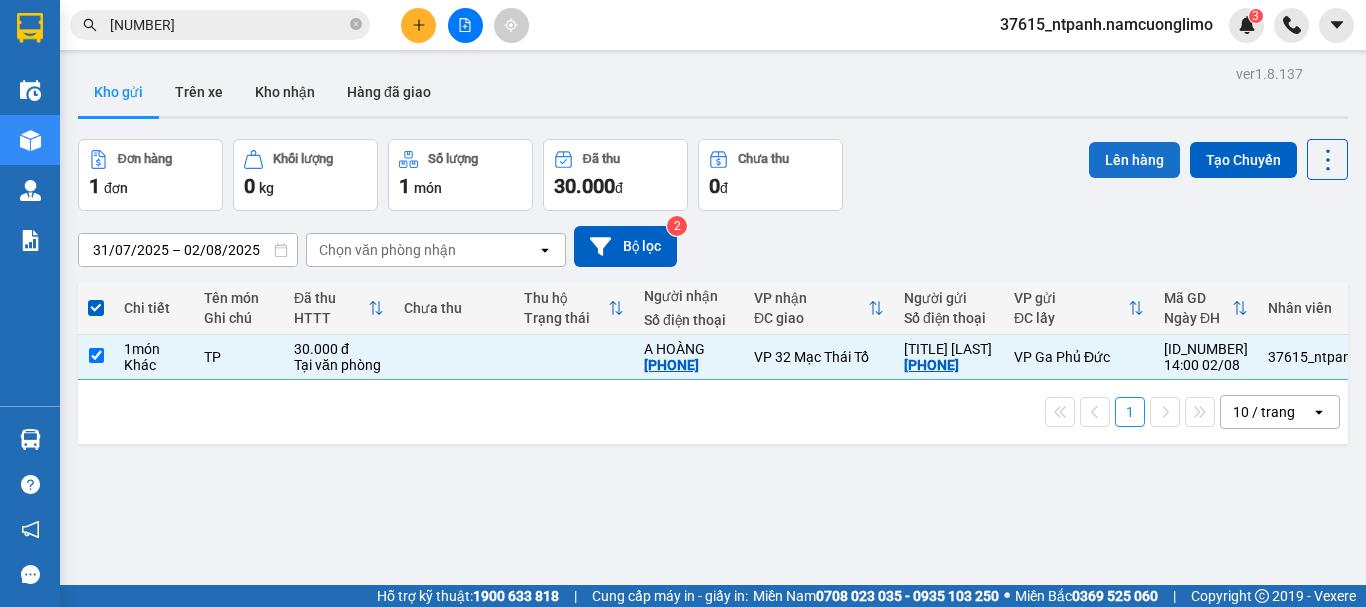 click on "Lên hàng" at bounding box center (1134, 160) 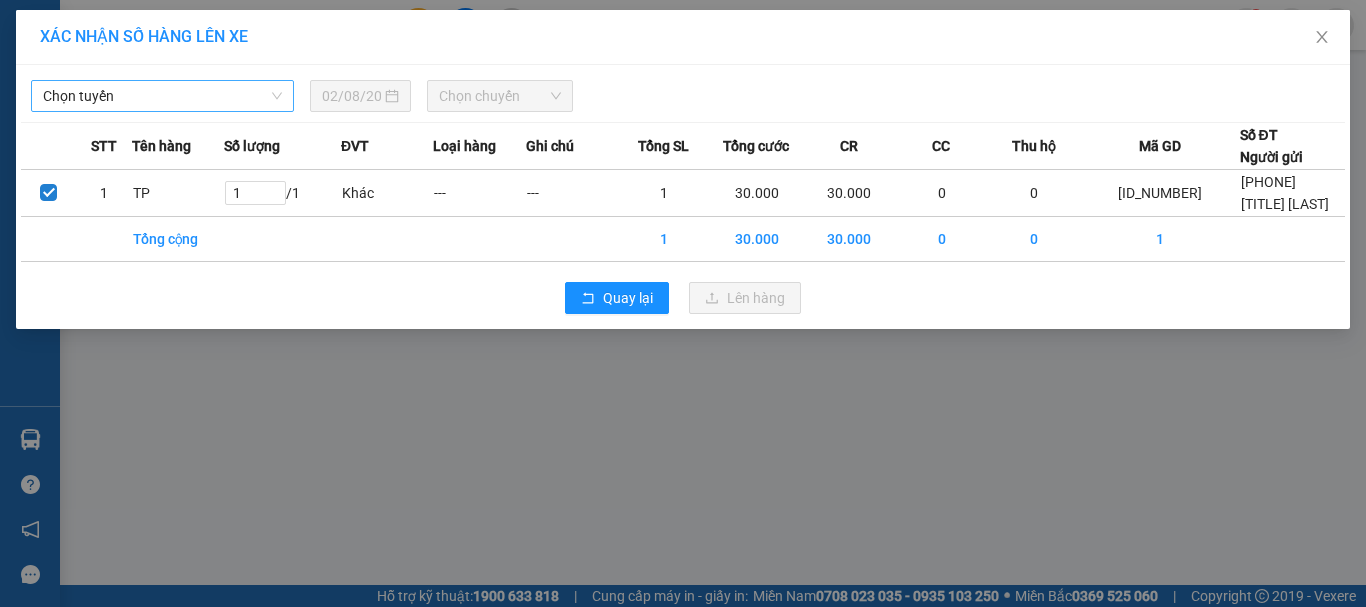 click on "Chọn tuyến" at bounding box center (162, 96) 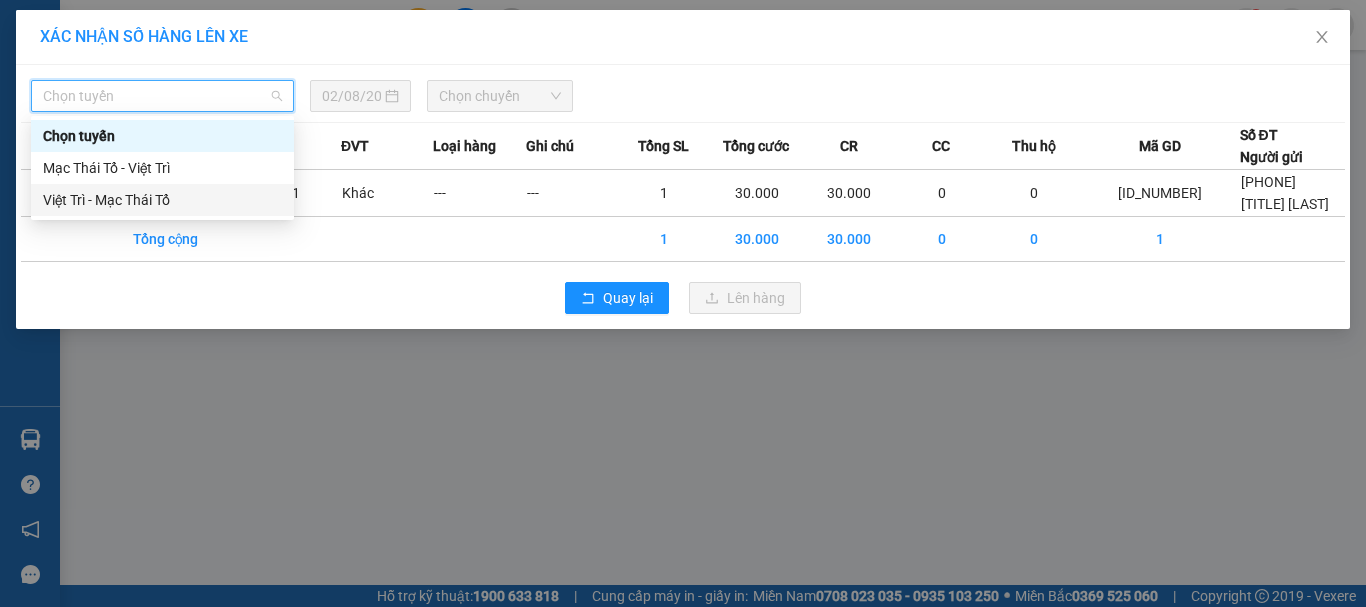 drag, startPoint x: 135, startPoint y: 200, endPoint x: 319, endPoint y: 201, distance: 184.00272 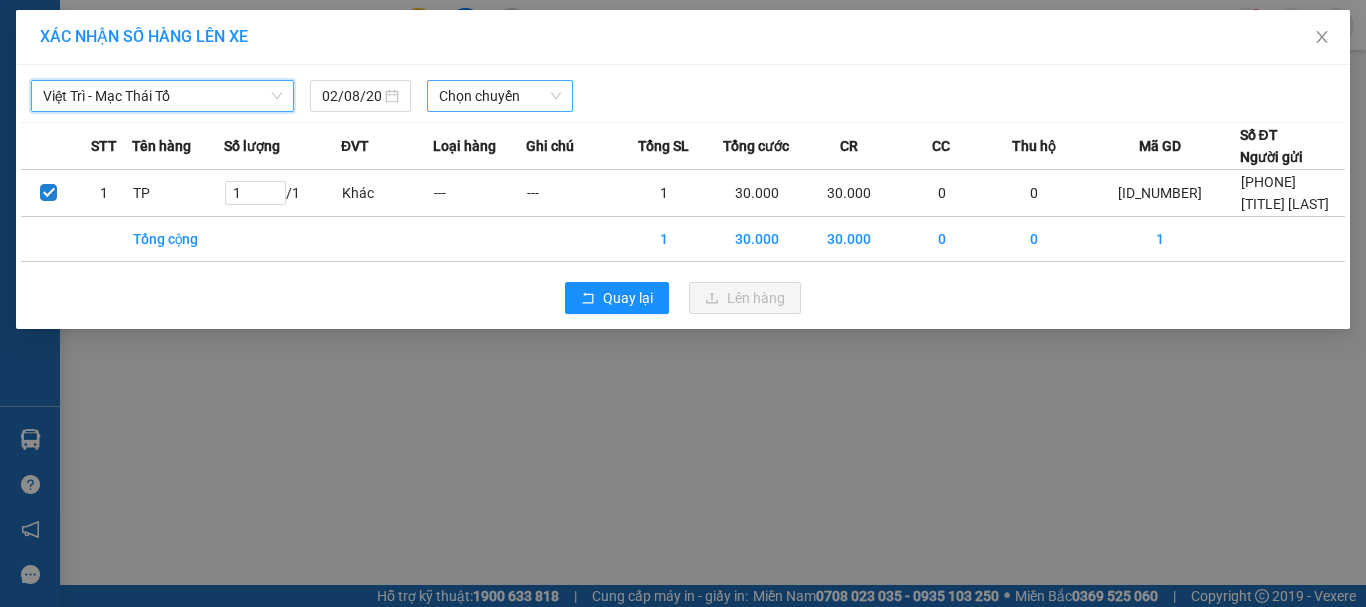 click on "Chọn chuyến" at bounding box center [500, 96] 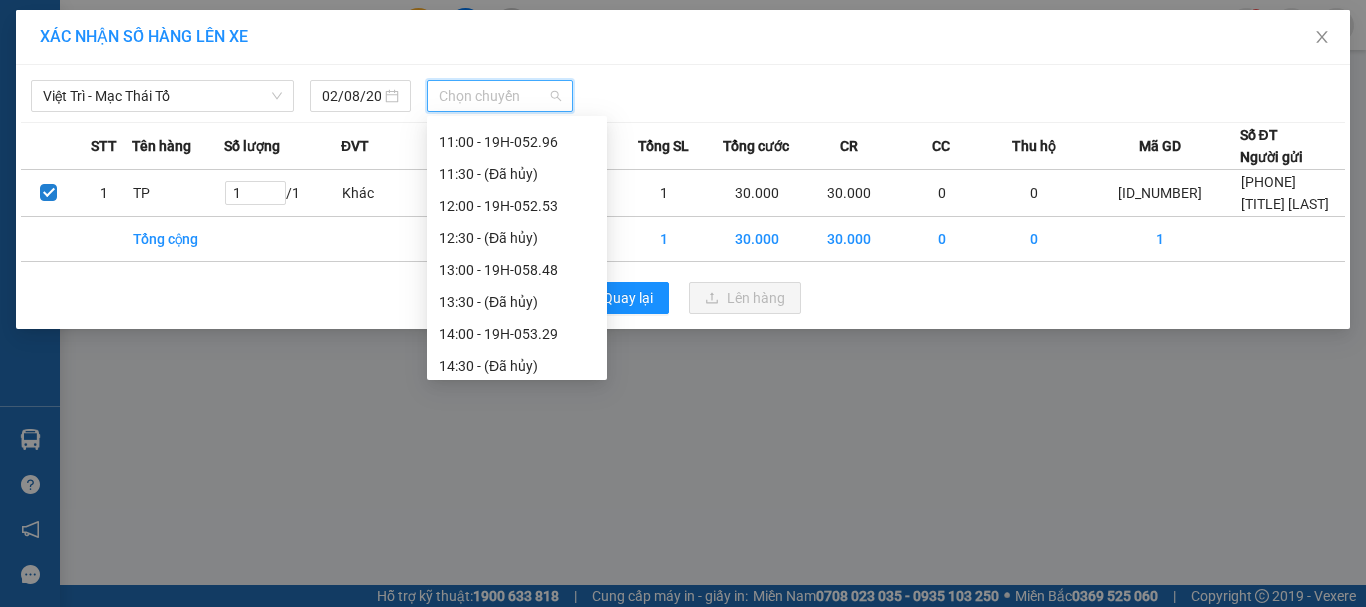 scroll, scrollTop: 700, scrollLeft: 0, axis: vertical 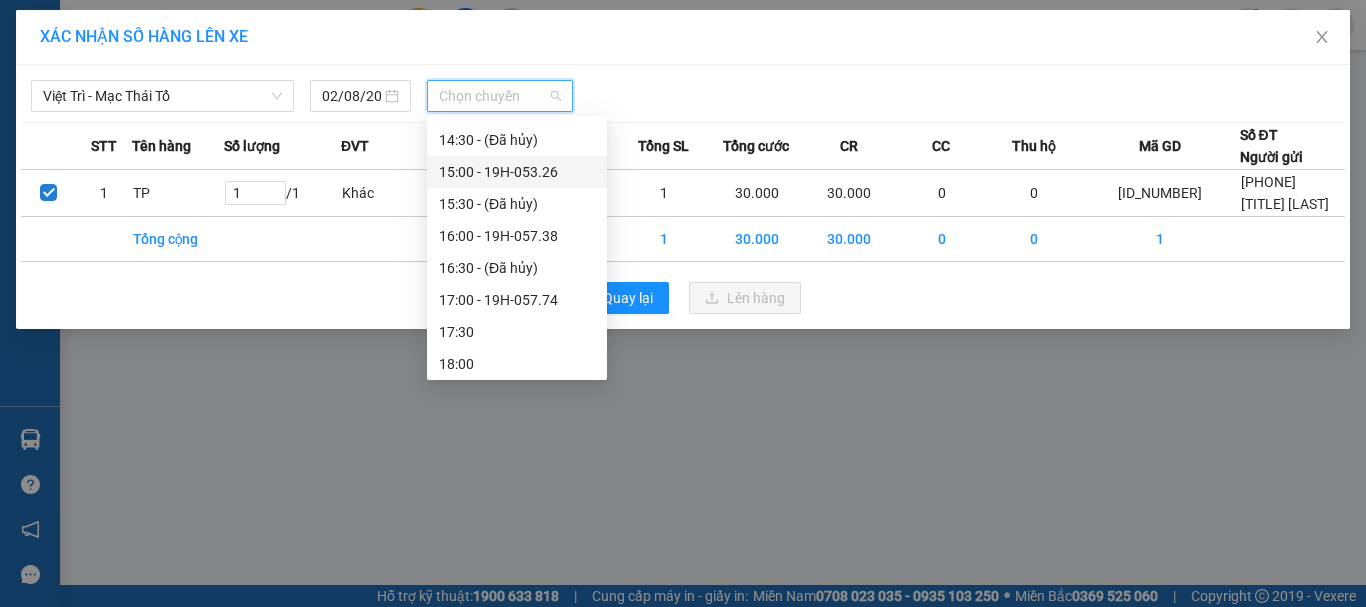 click on "15:00     - 19H-053.26" at bounding box center [517, 172] 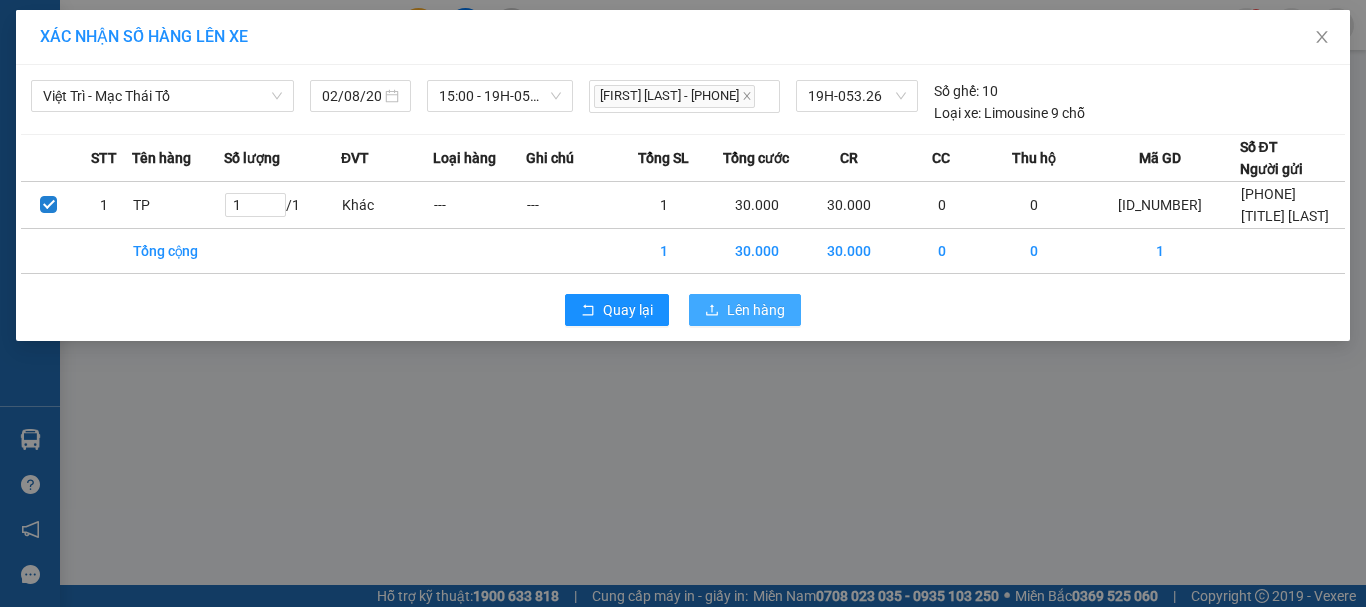 click on "Lên hàng" at bounding box center (756, 310) 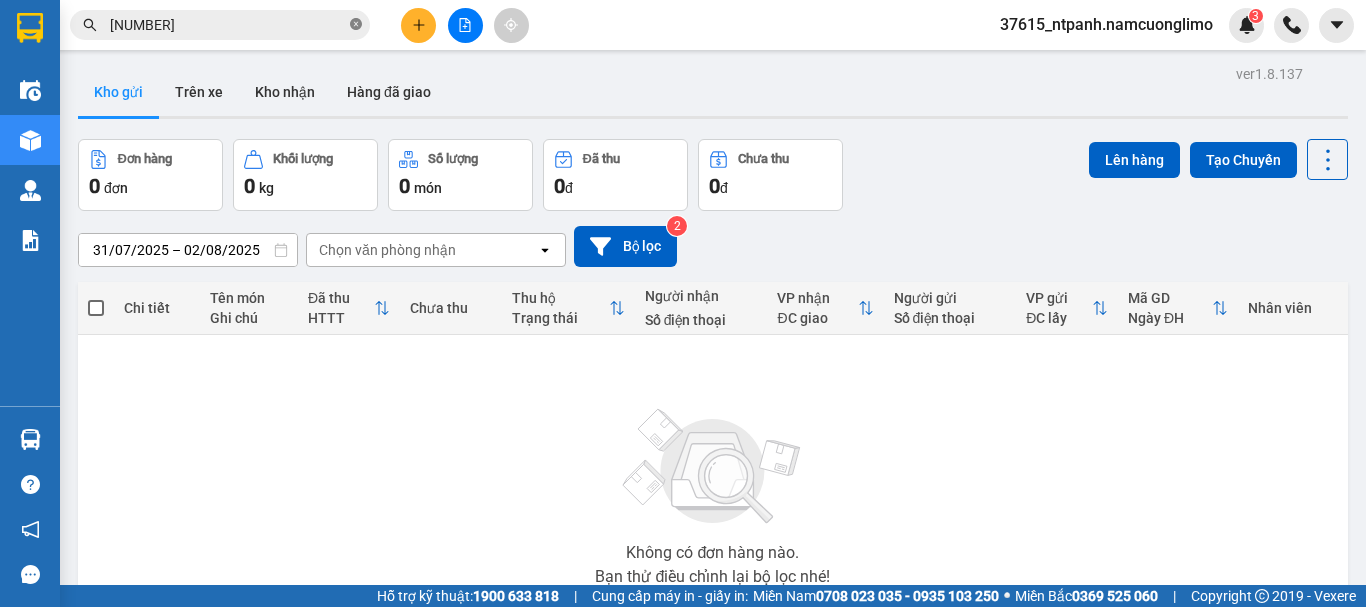 click 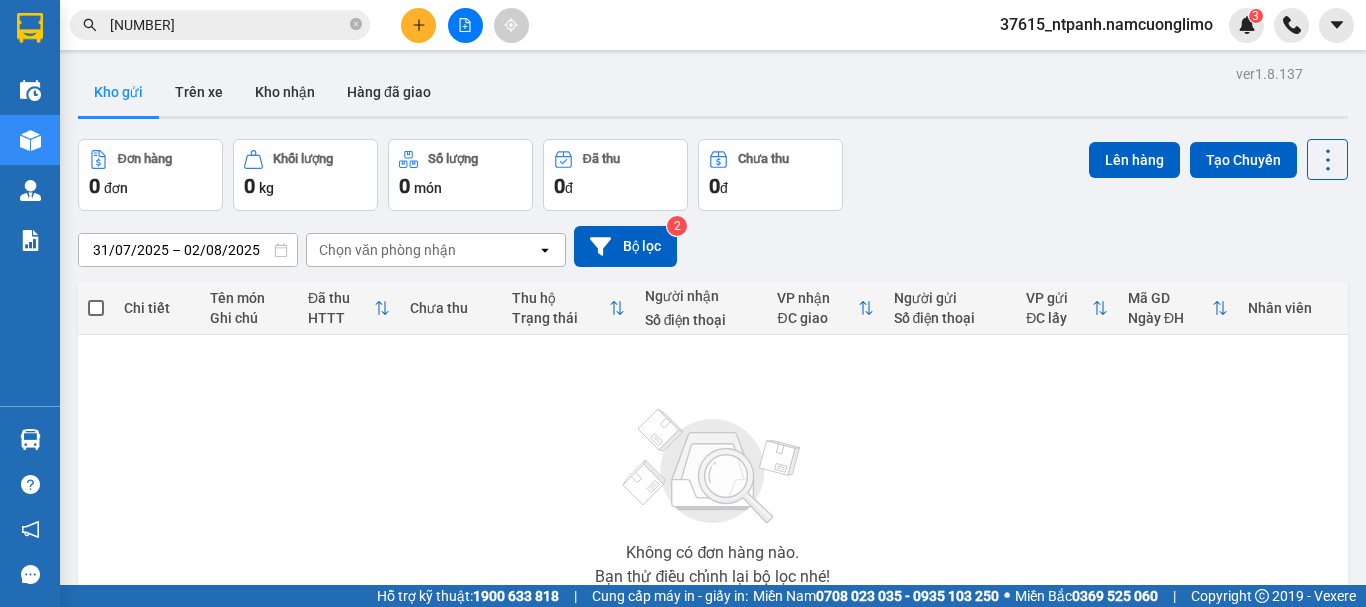 type 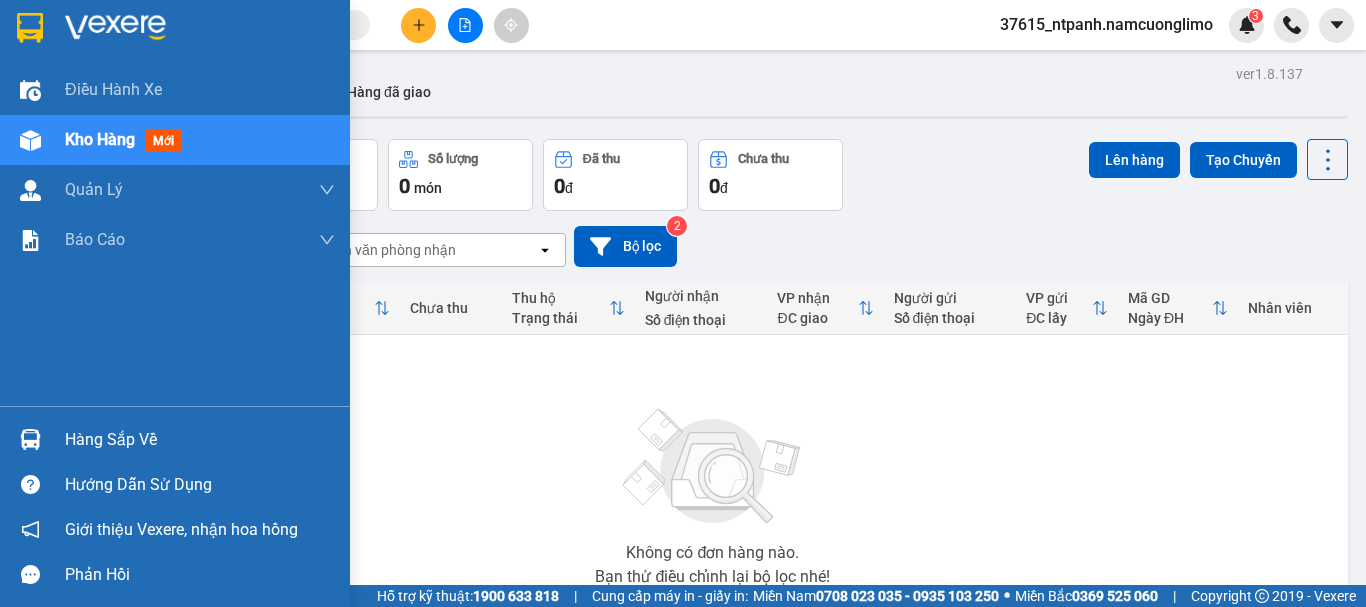 click at bounding box center [30, 27] 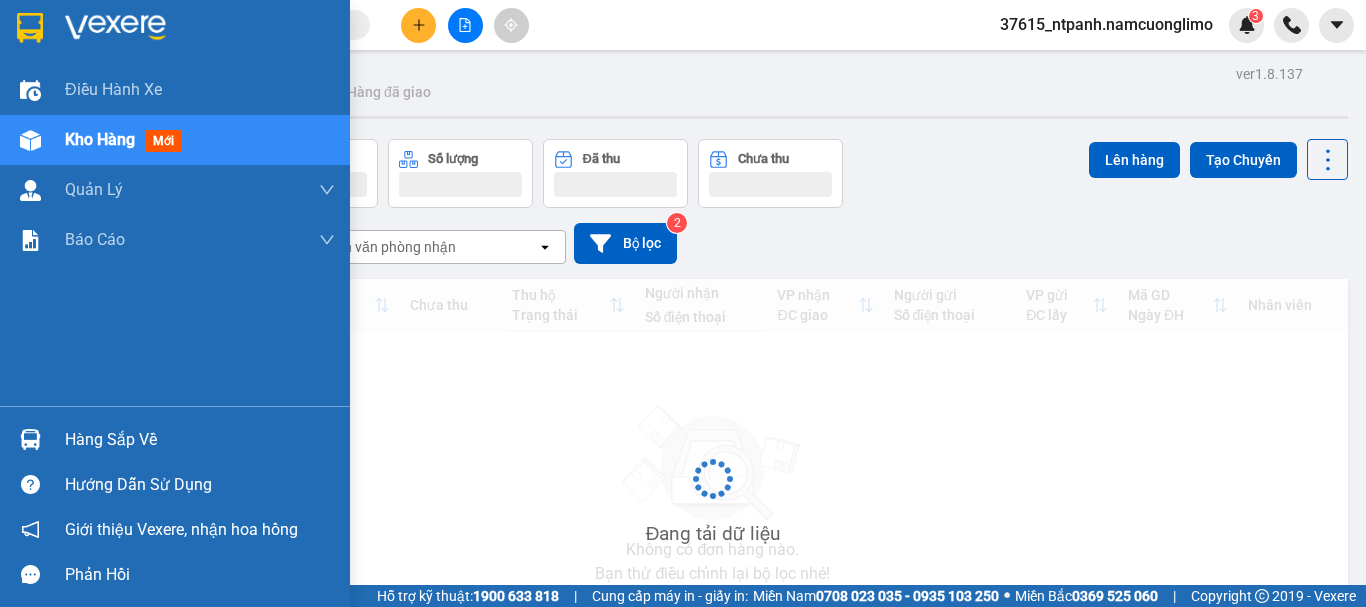 drag, startPoint x: 104, startPoint y: 449, endPoint x: 128, endPoint y: 452, distance: 24.186773 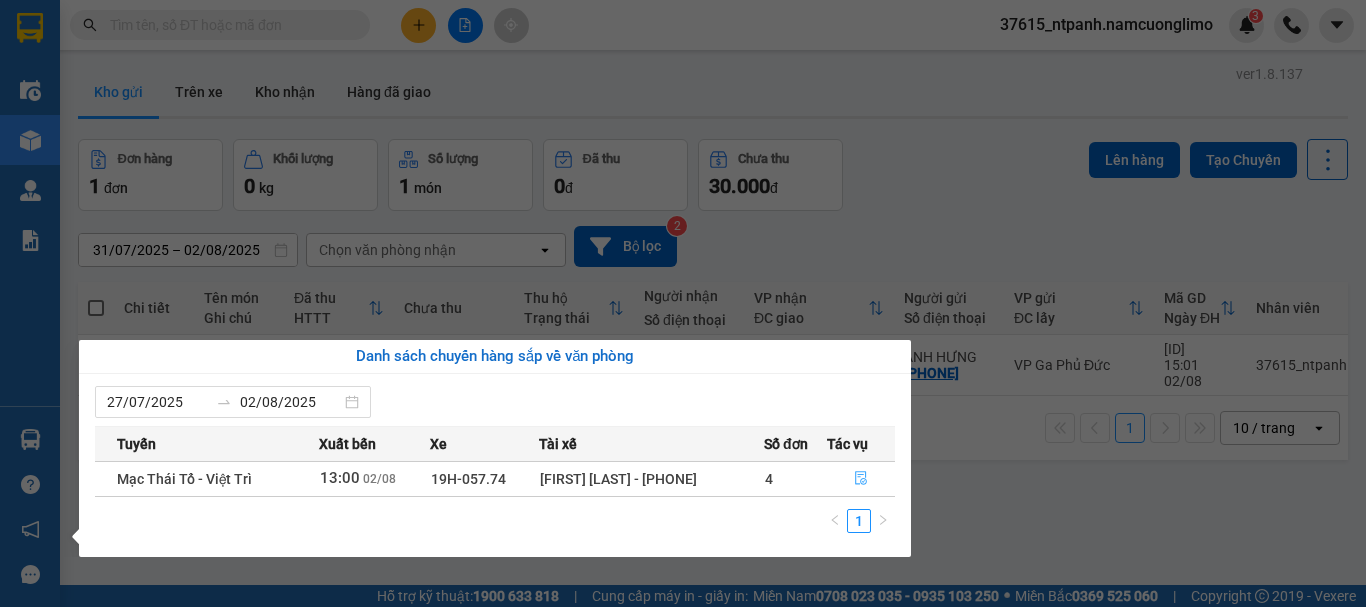 click 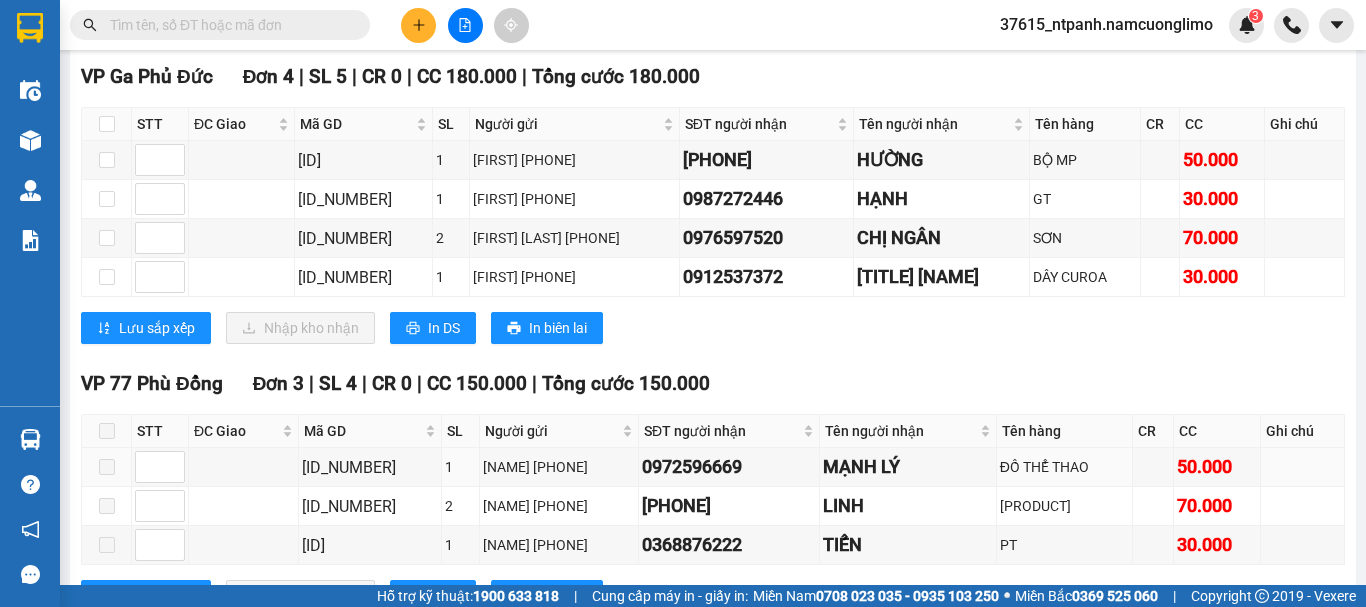 scroll, scrollTop: 194, scrollLeft: 0, axis: vertical 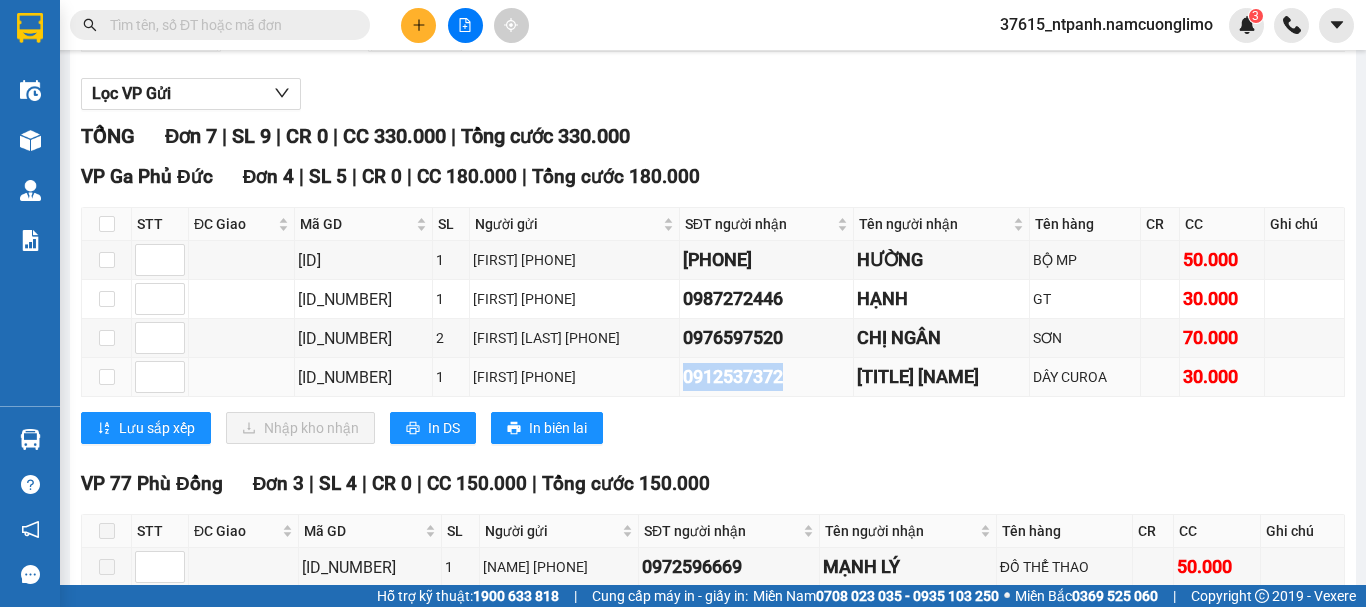 drag, startPoint x: 808, startPoint y: 394, endPoint x: 699, endPoint y: 399, distance: 109.11462 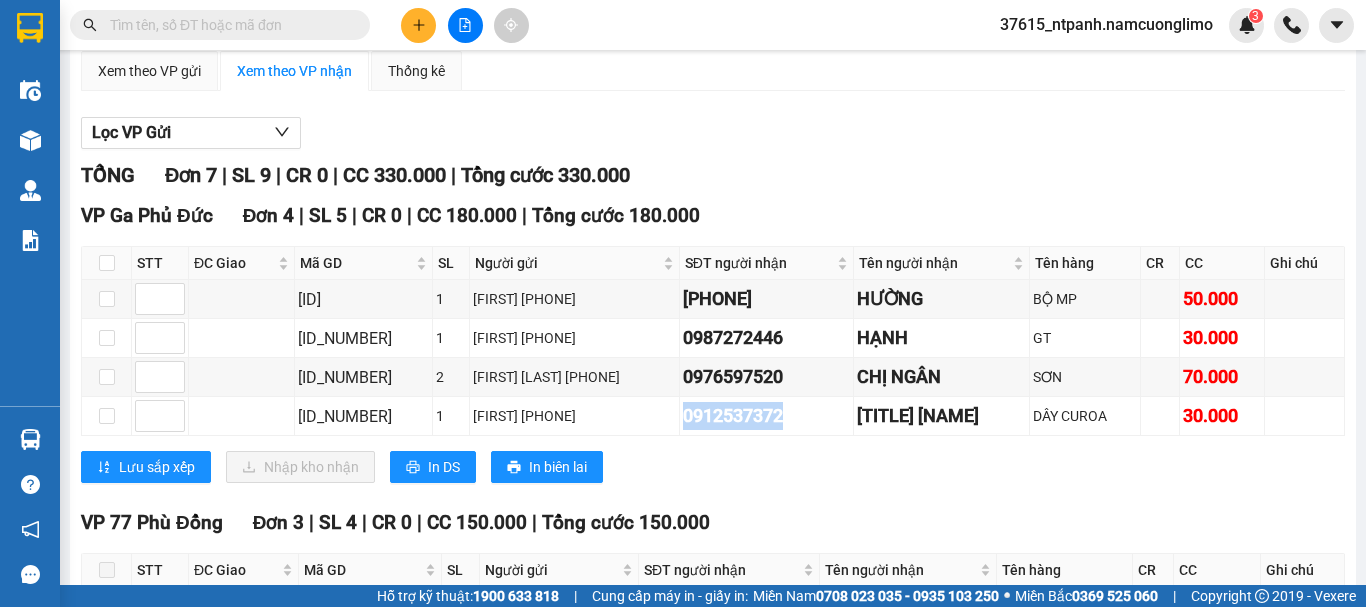 scroll, scrollTop: 94, scrollLeft: 0, axis: vertical 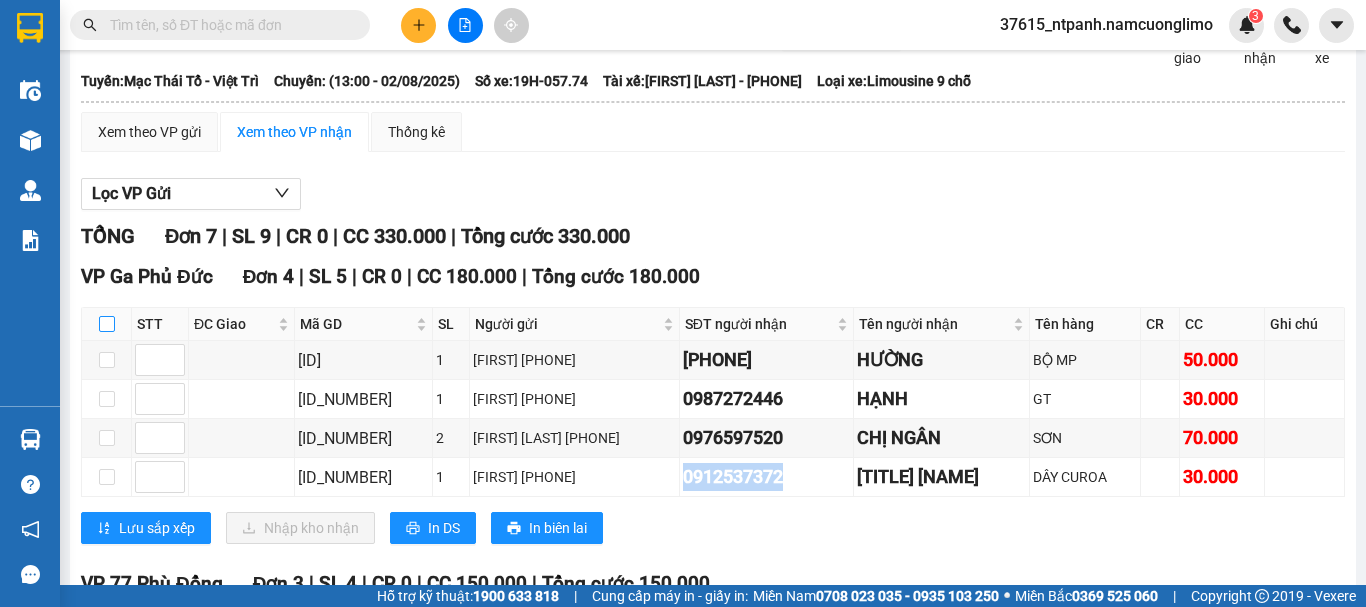 click at bounding box center [107, 324] 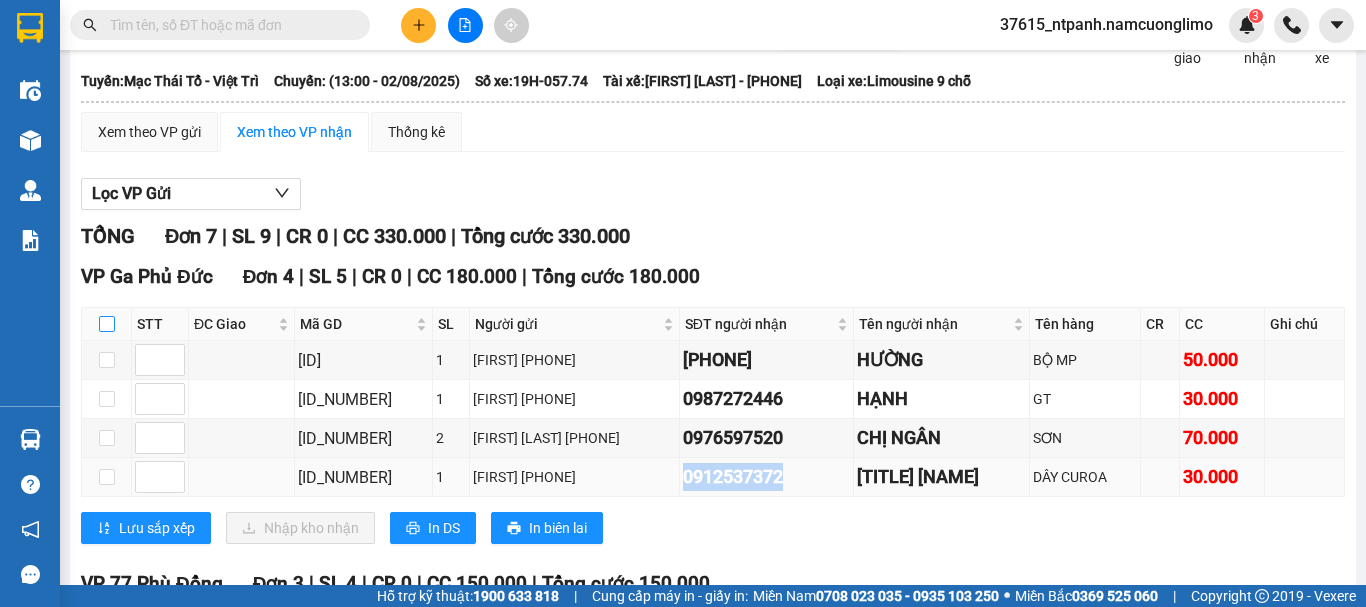 checkbox on "true" 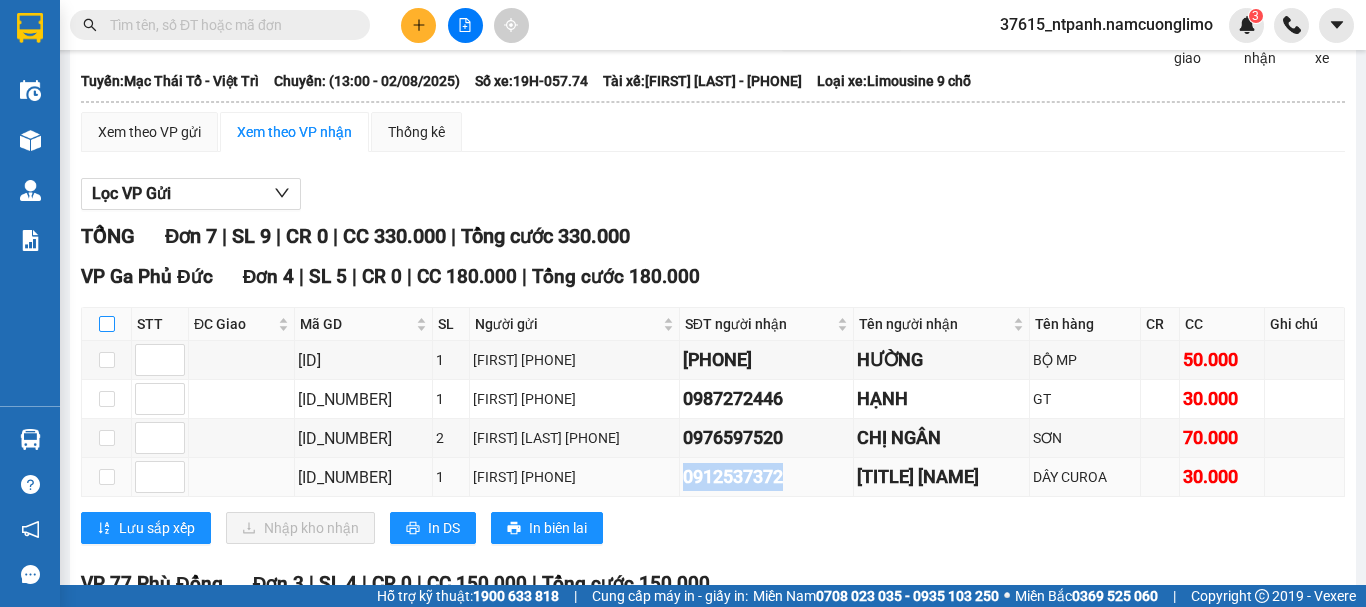 checkbox on "true" 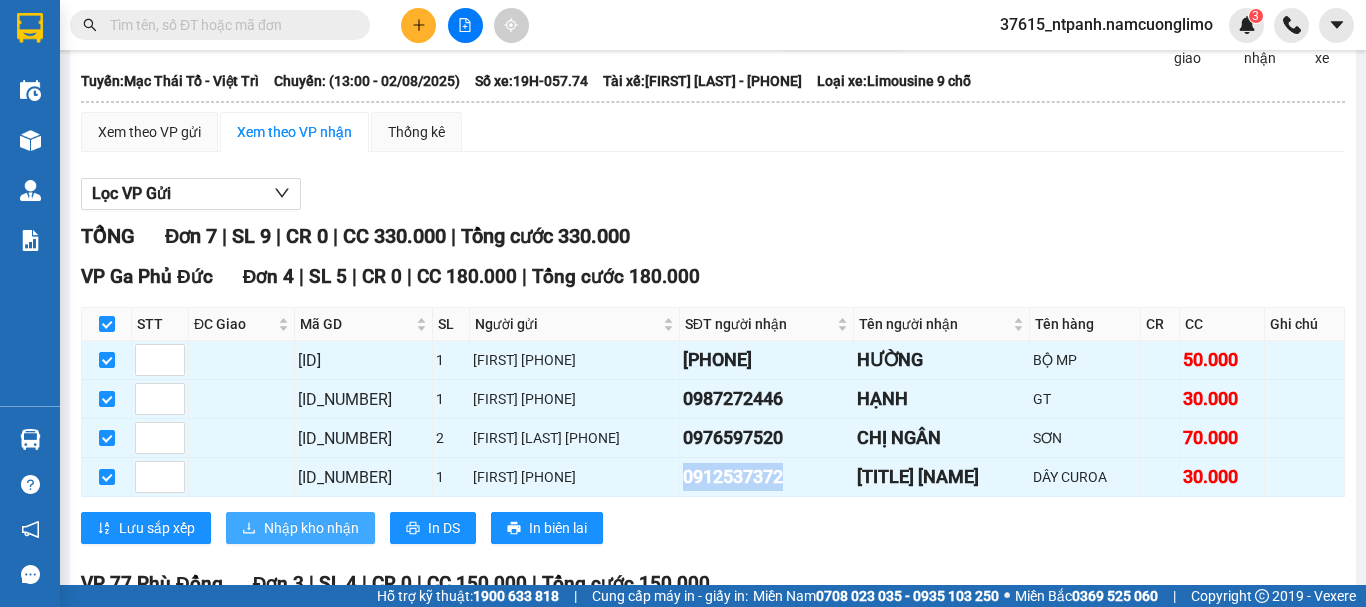 click on "Nhập kho nhận" at bounding box center [311, 528] 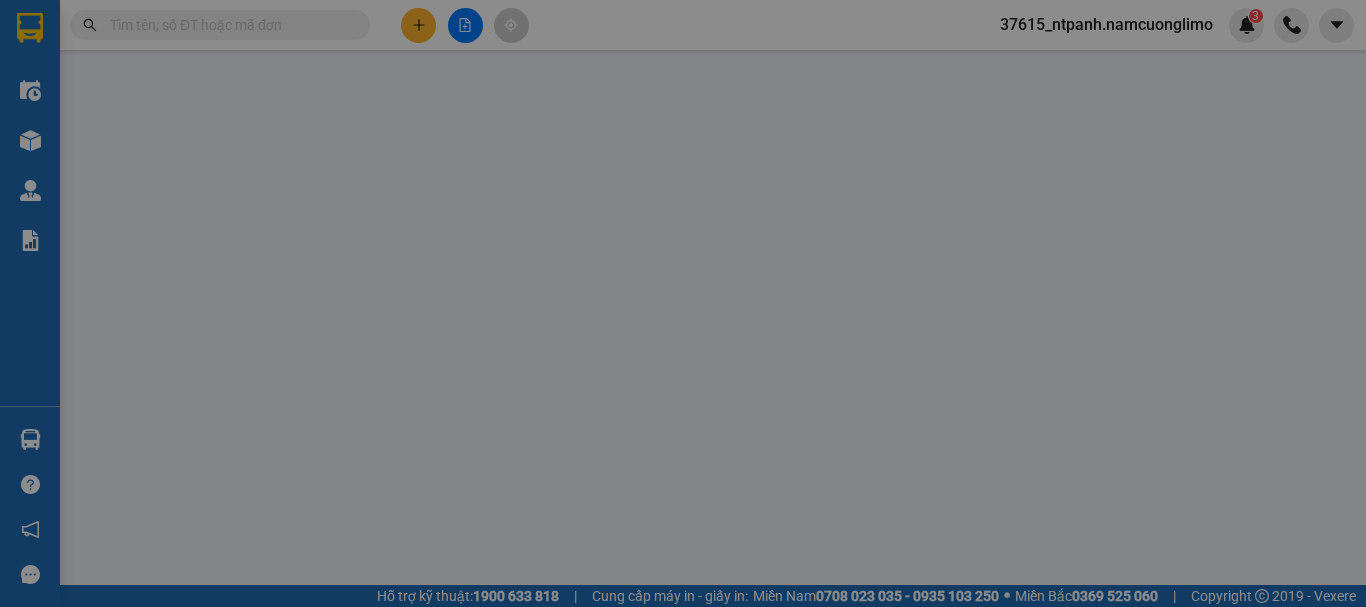 scroll, scrollTop: 0, scrollLeft: 0, axis: both 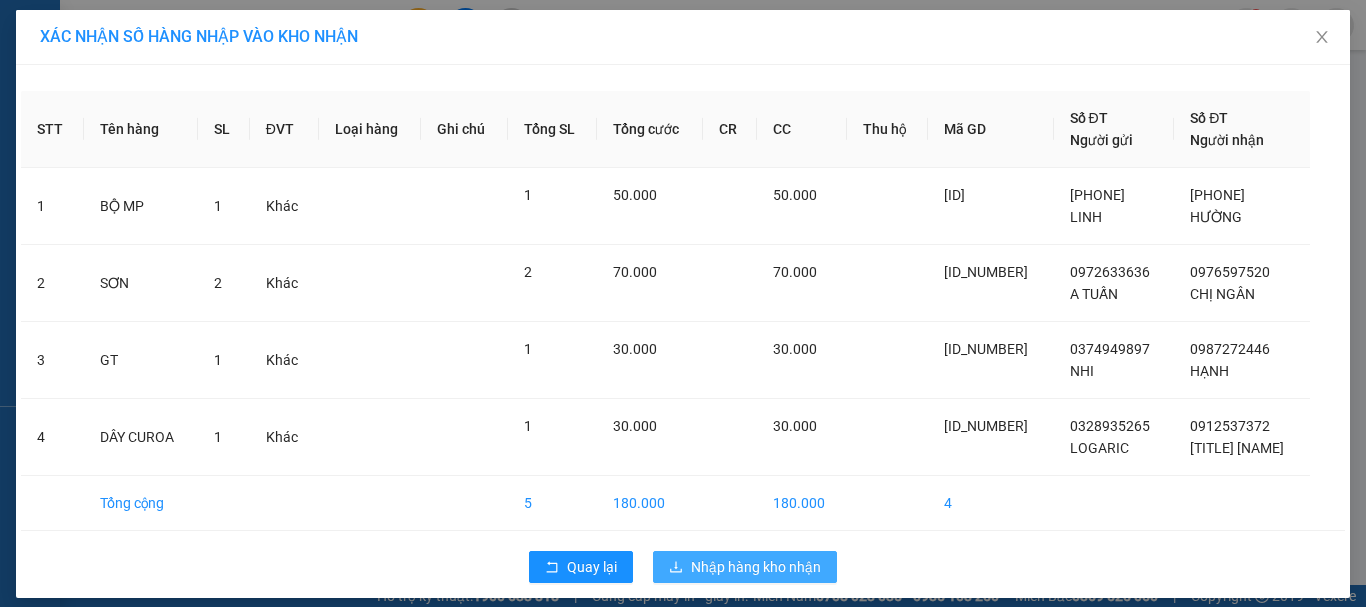 click on "Nhập hàng kho nhận" at bounding box center (756, 567) 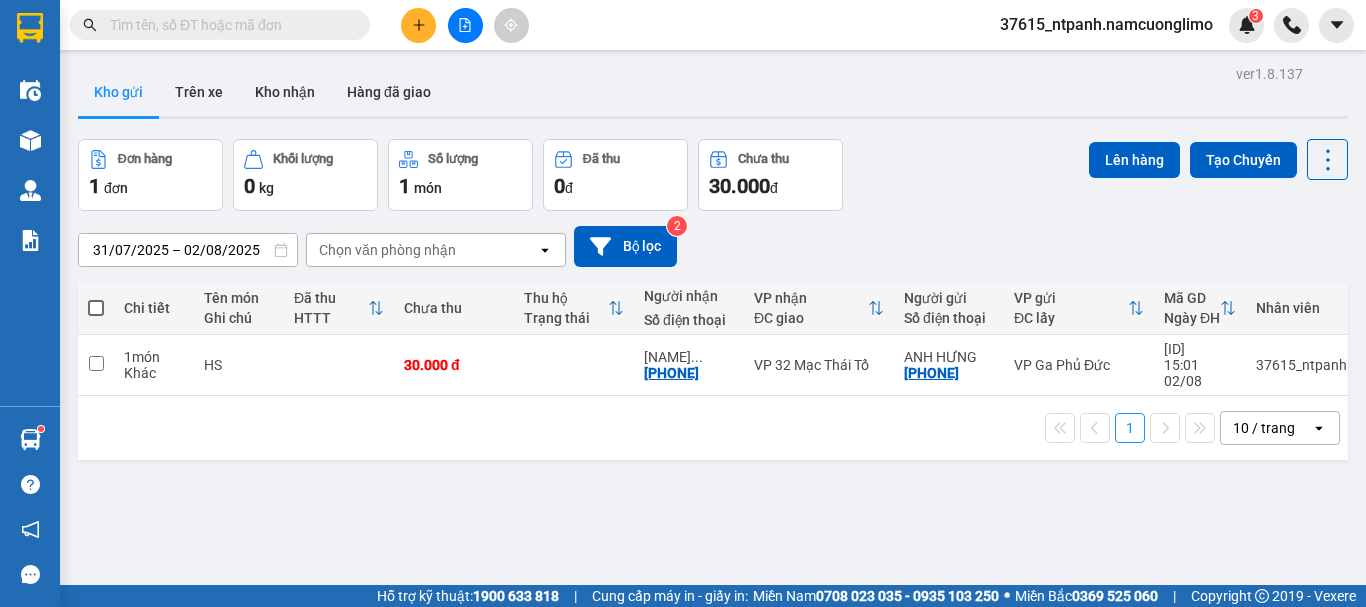 click at bounding box center (228, 25) 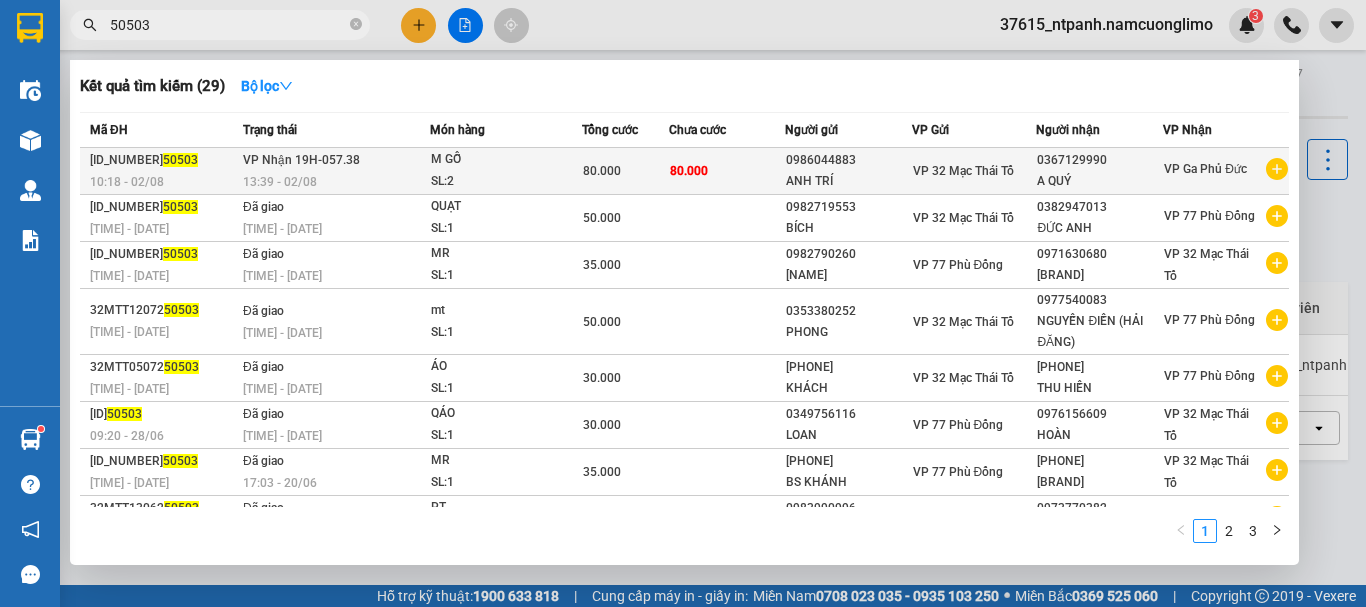type on "50503" 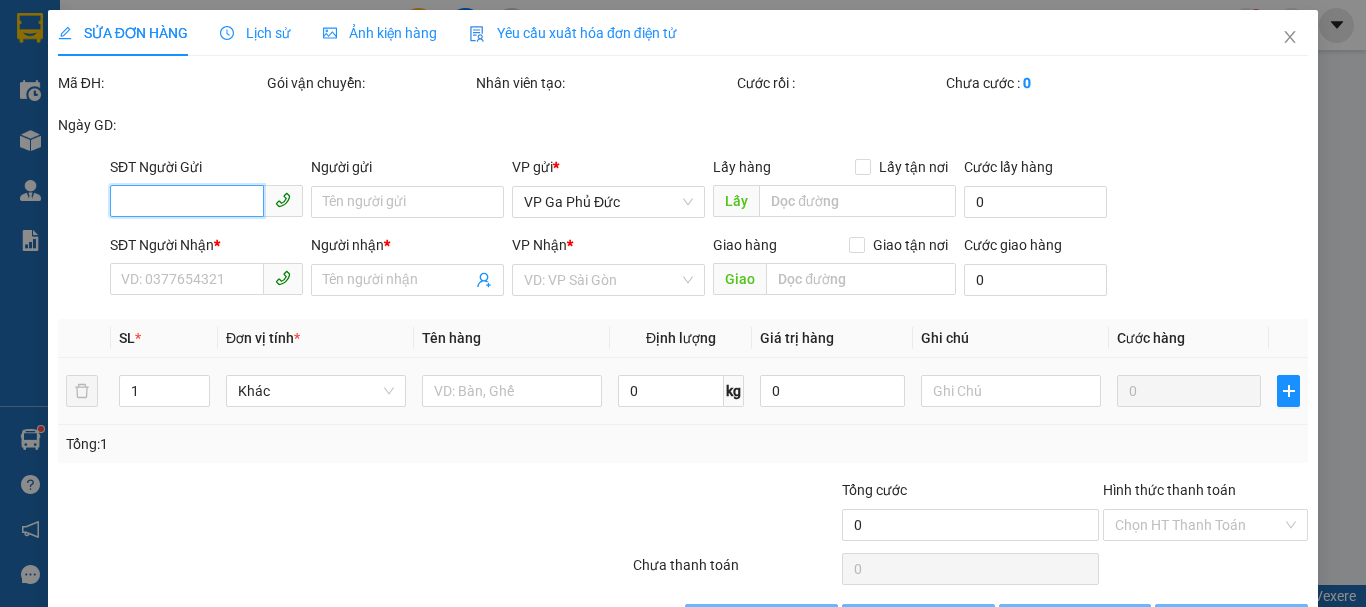 type on "0986044883" 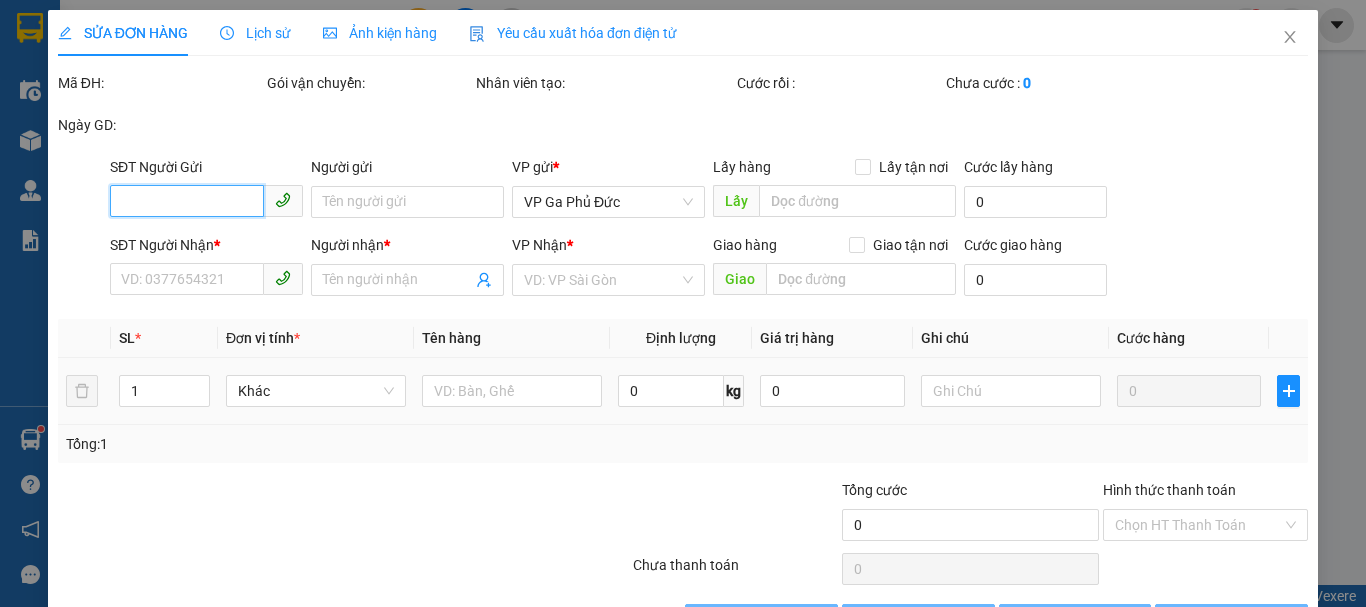 type on "ANH TRÍ" 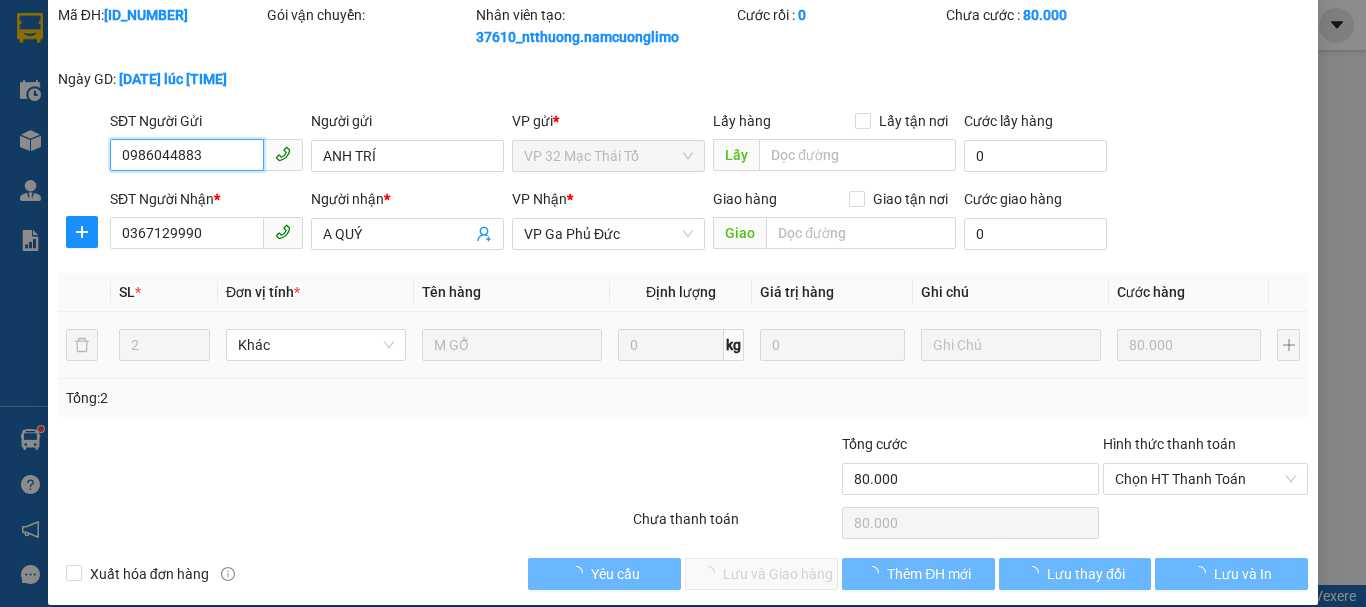 scroll, scrollTop: 90, scrollLeft: 0, axis: vertical 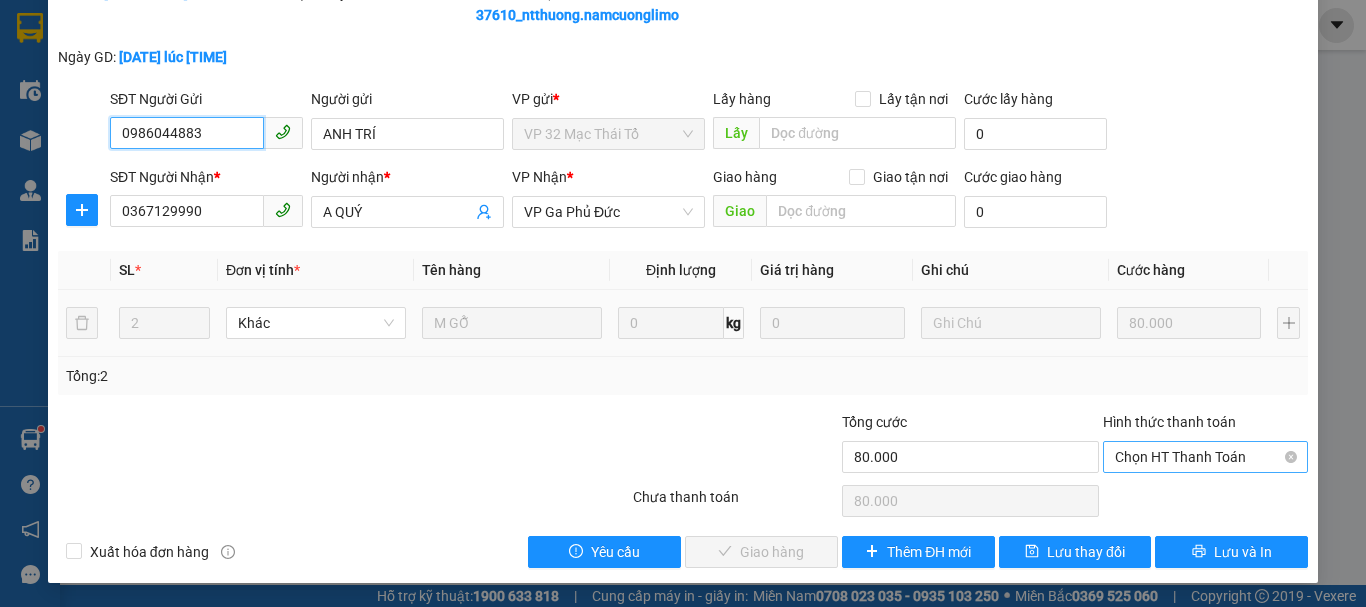 click on "Chọn HT Thanh Toán" at bounding box center [1205, 457] 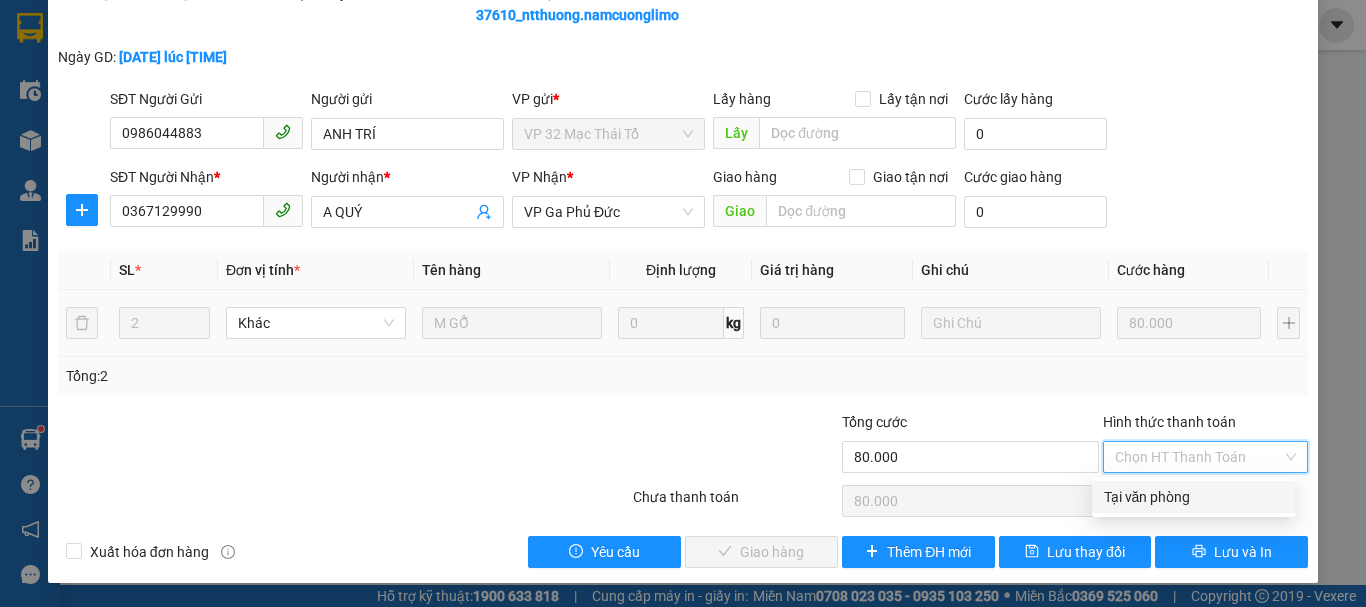 click on "Tại văn phòng" at bounding box center [1193, 497] 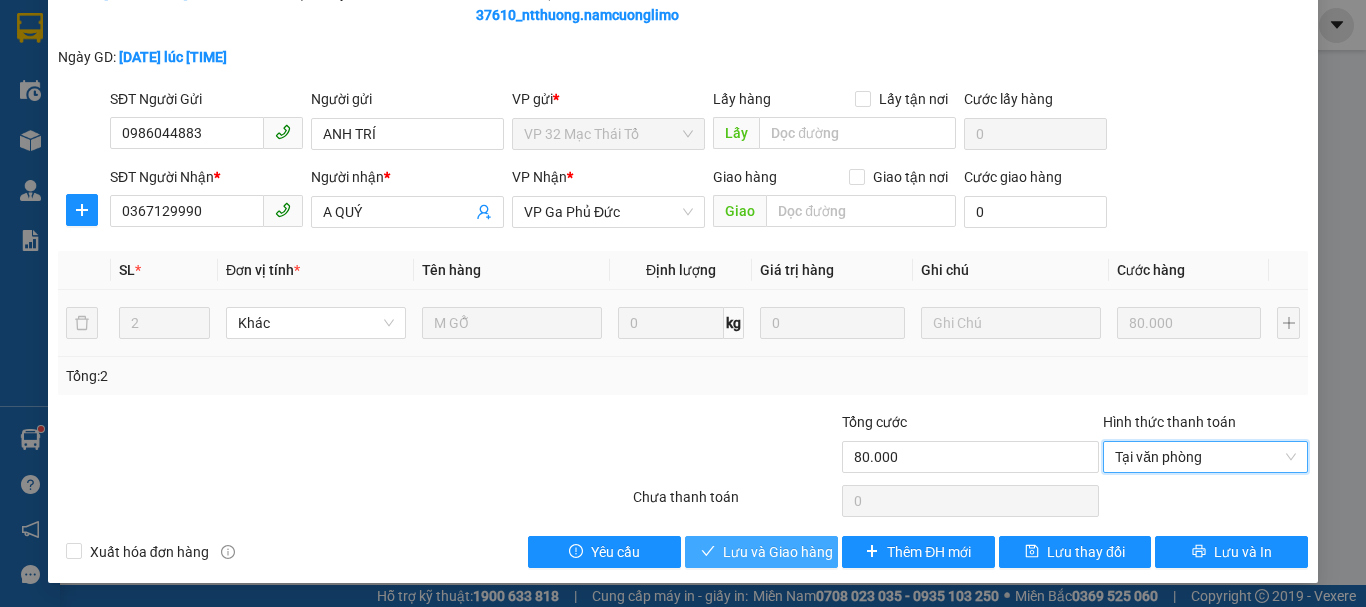 click on "Lưu và Giao hàng" at bounding box center [778, 552] 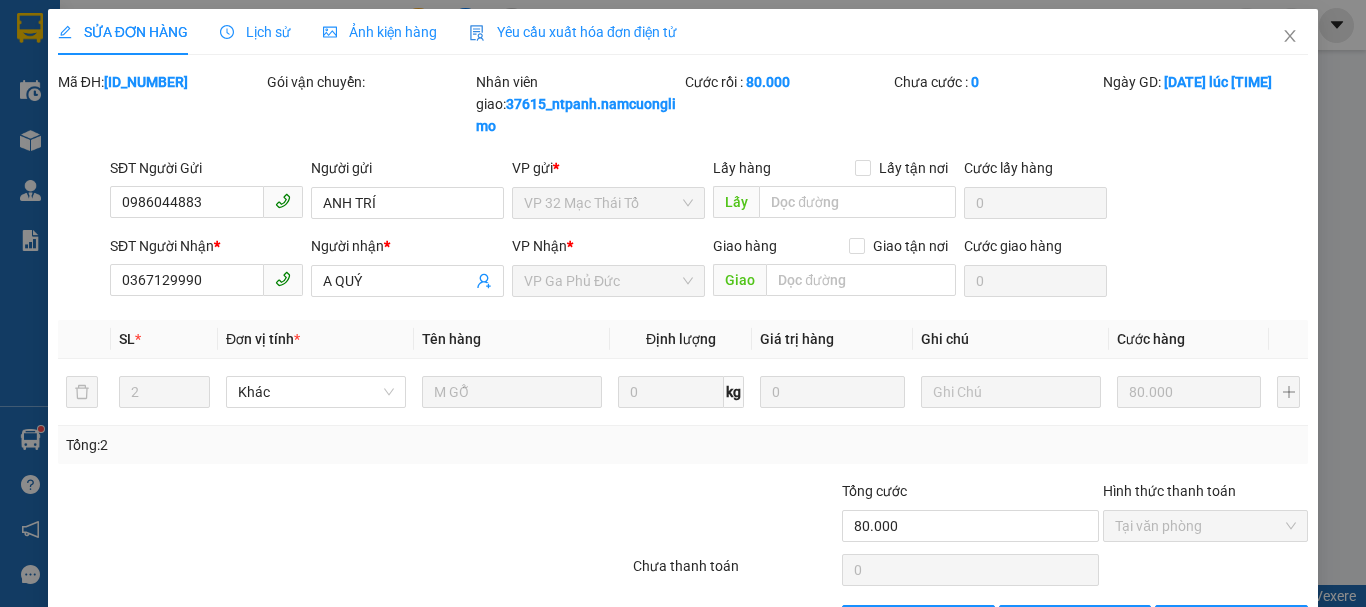scroll, scrollTop: 0, scrollLeft: 0, axis: both 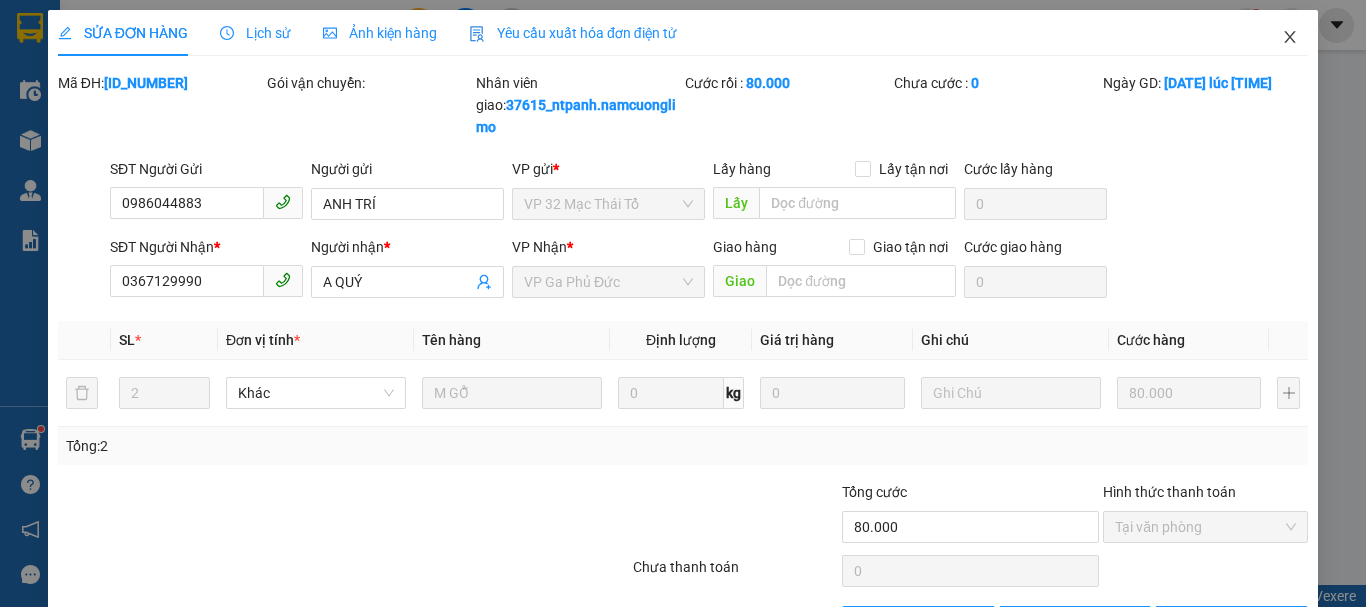 click 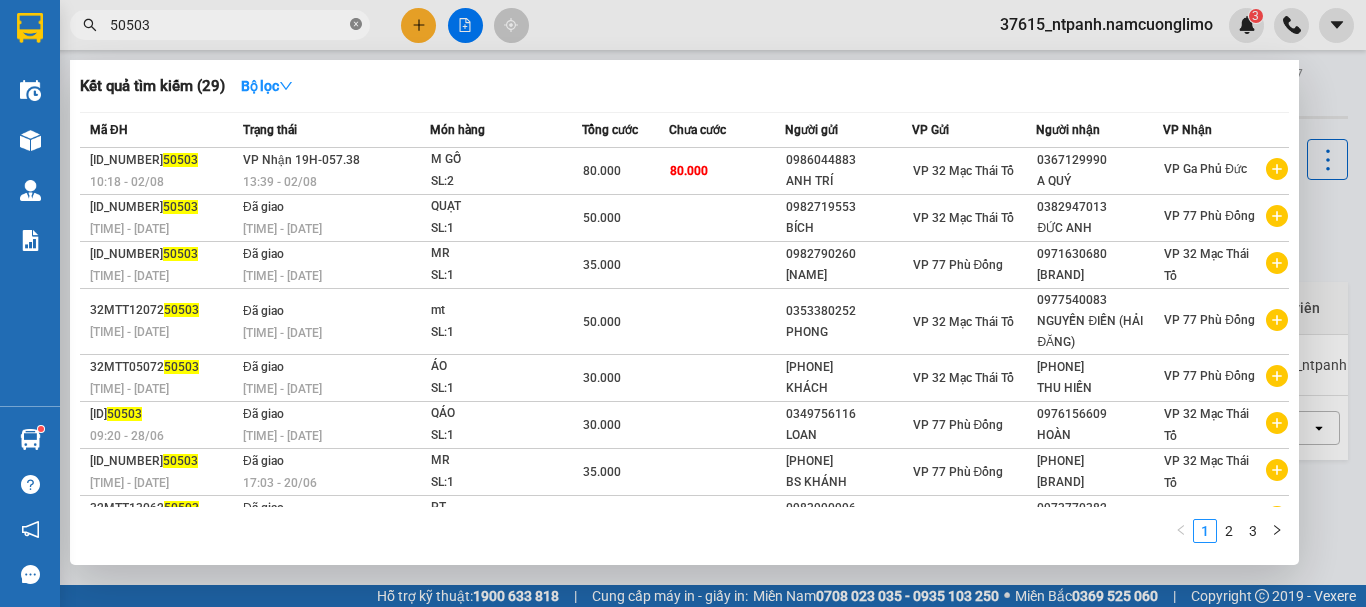 click 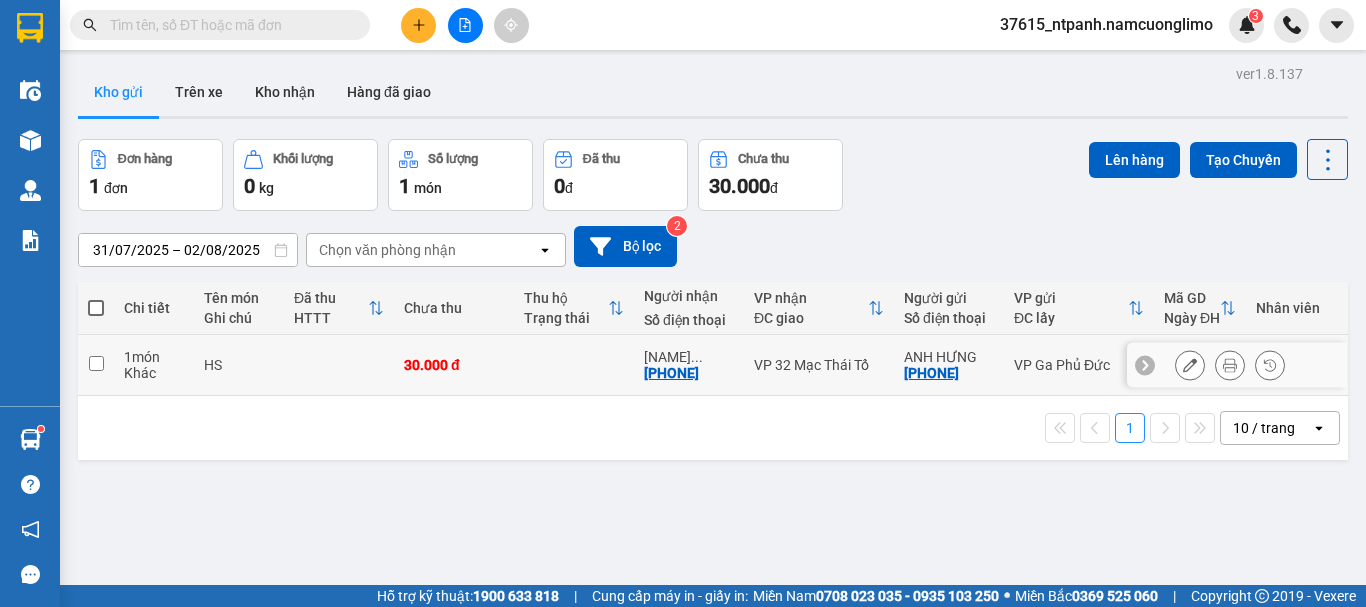 click at bounding box center (96, 365) 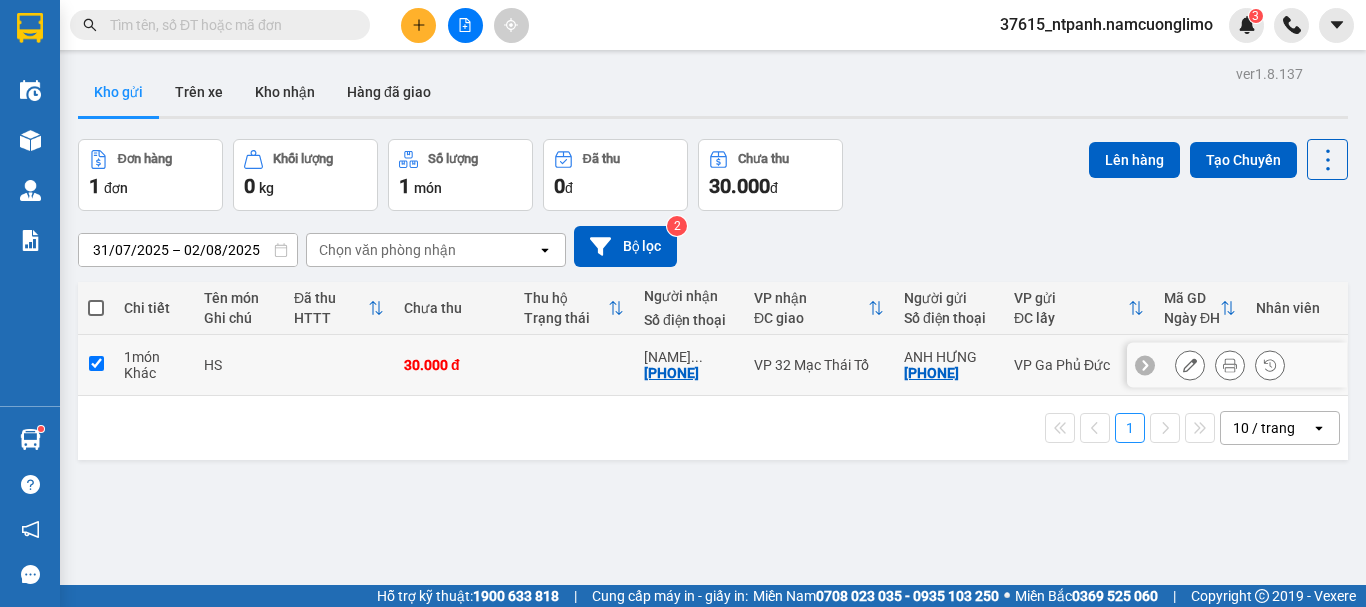 checkbox on "true" 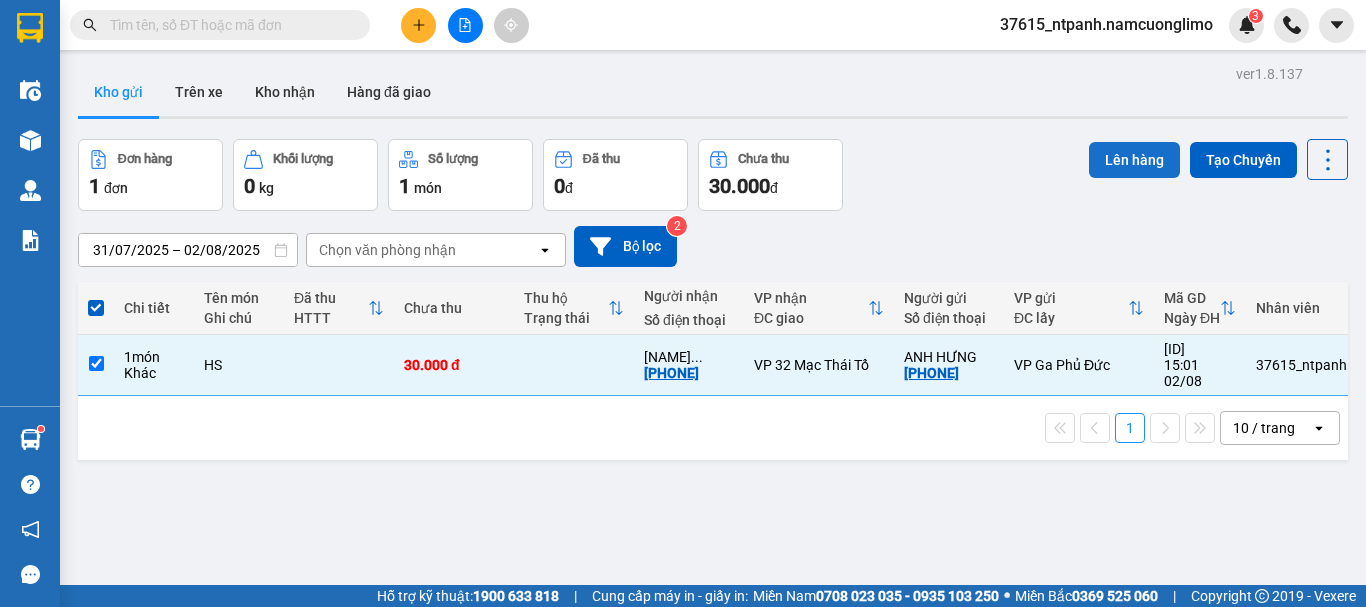 click on "Lên hàng" at bounding box center [1134, 160] 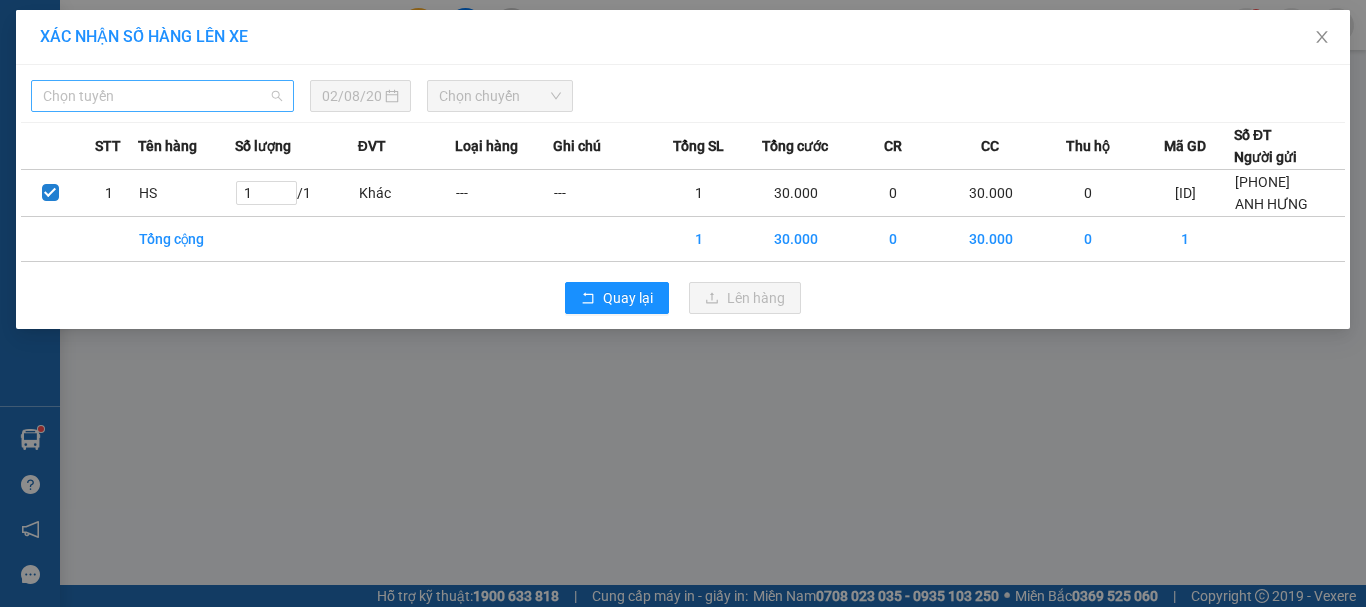 click on "Chọn tuyến" at bounding box center [162, 96] 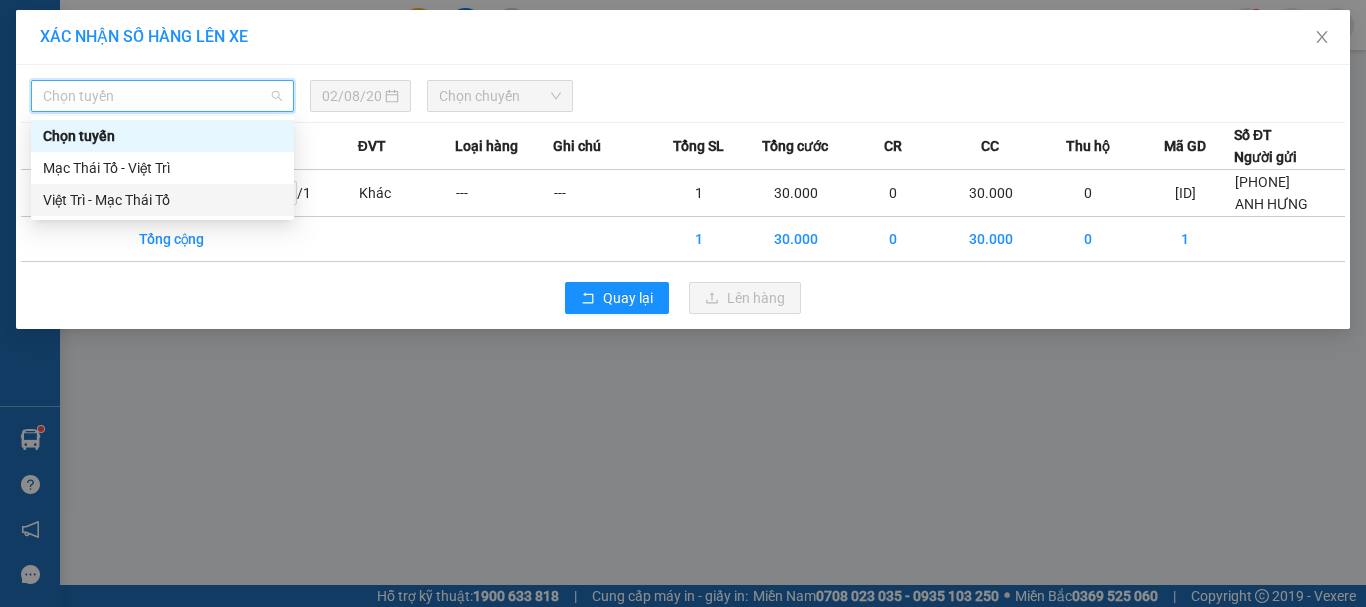 click on "Việt Trì - Mạc Thái Tổ" at bounding box center (162, 200) 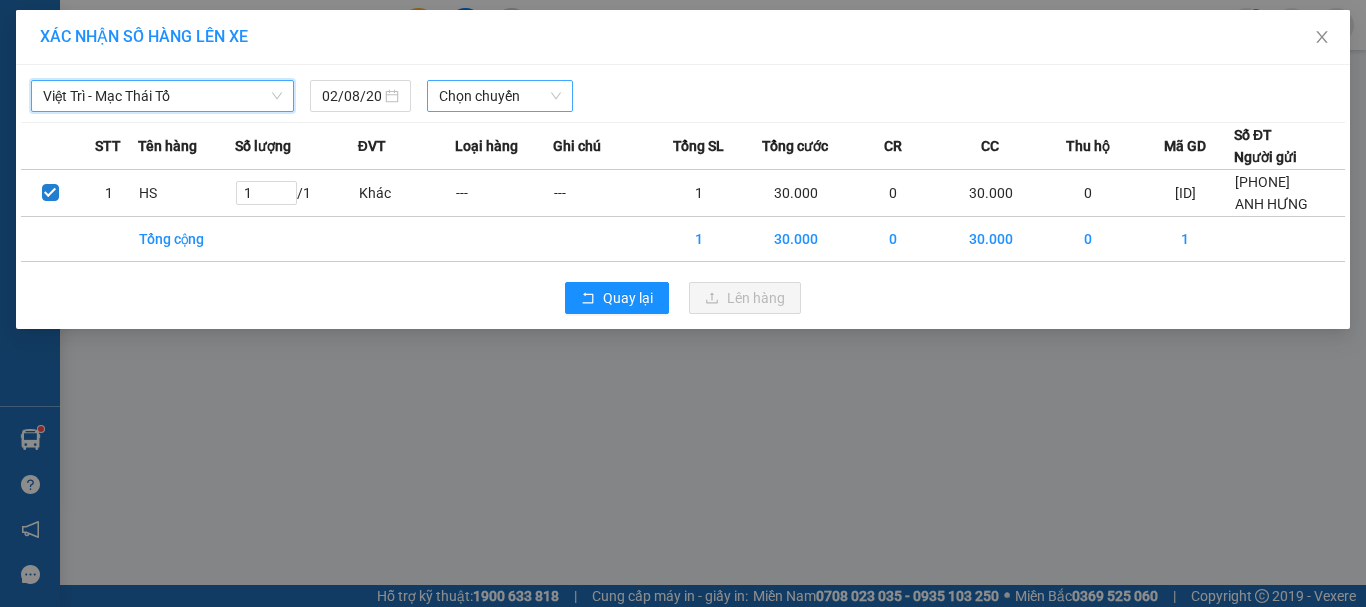 click on "Chọn chuyến" at bounding box center [500, 96] 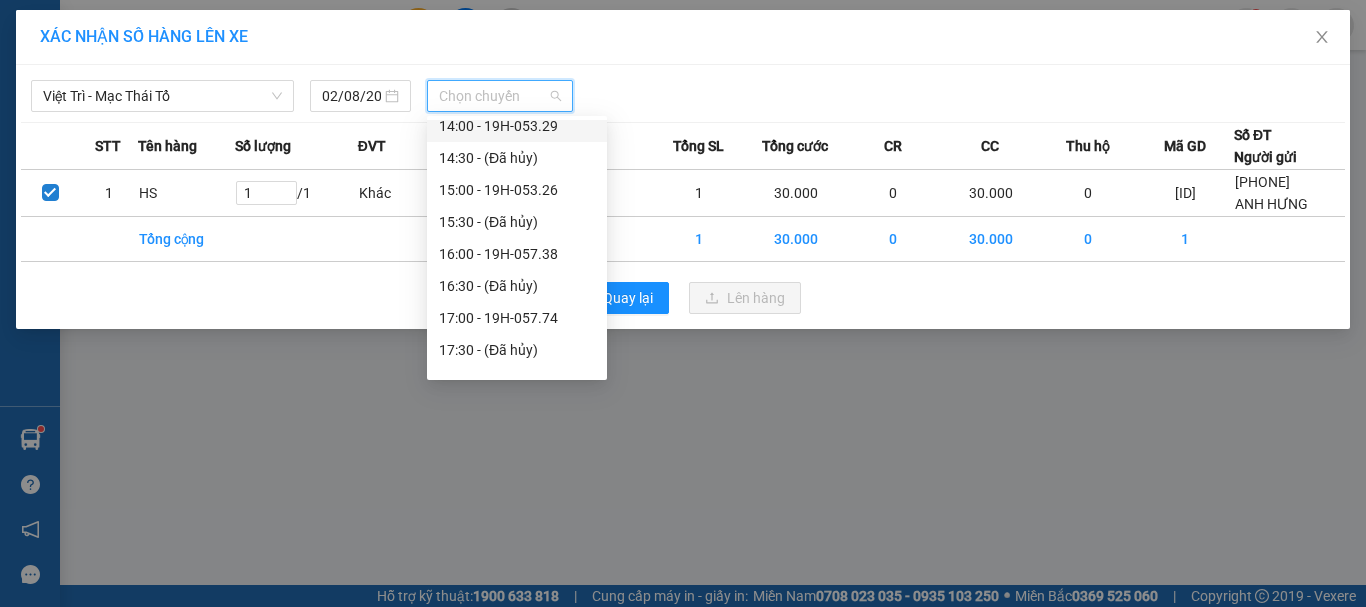 scroll, scrollTop: 700, scrollLeft: 0, axis: vertical 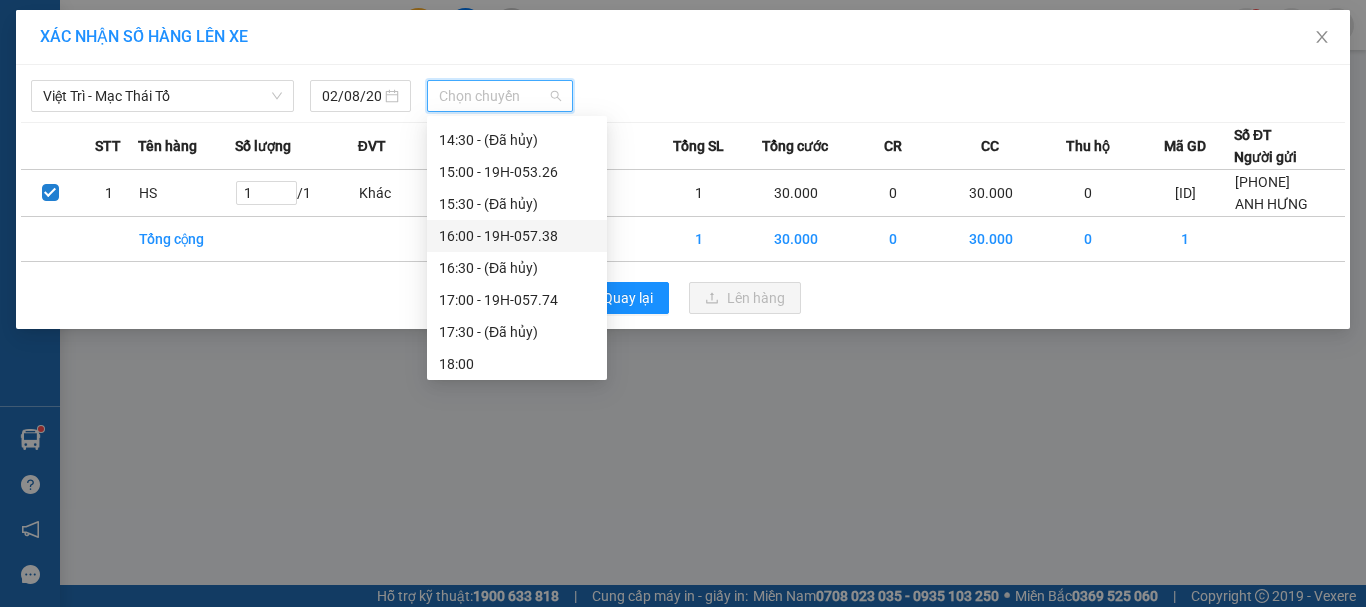 click on "[TIME] - [NUMBER]" at bounding box center (517, 236) 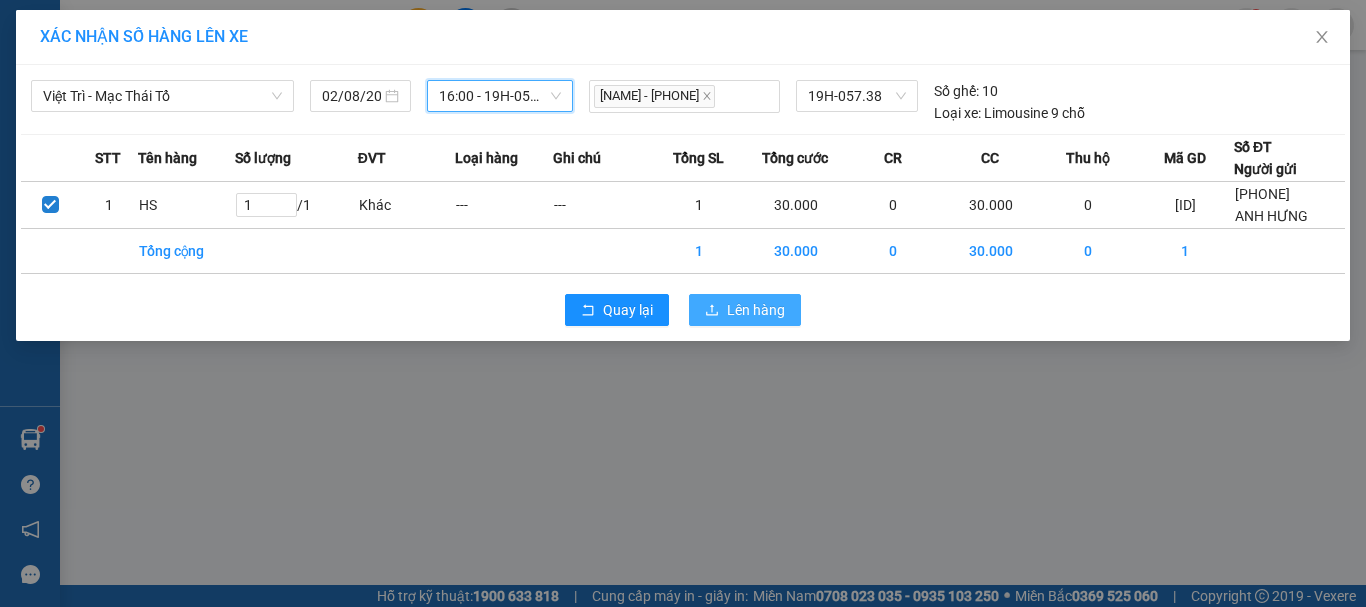 click on "Lên hàng" at bounding box center [756, 310] 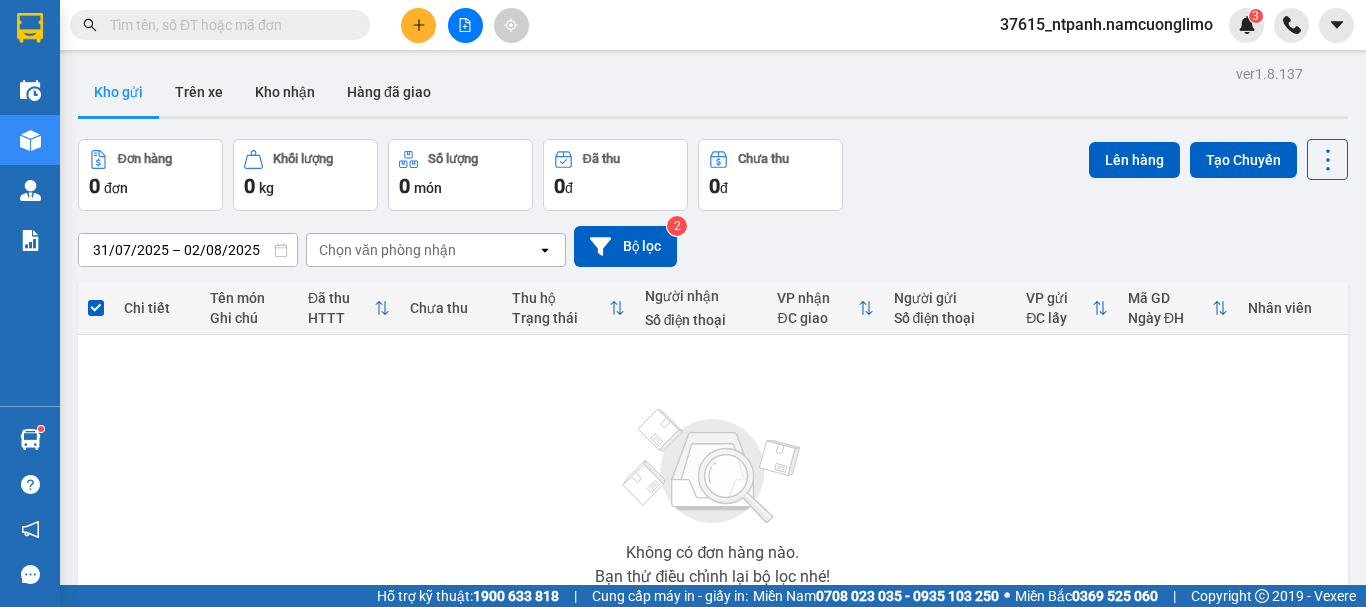 paste on "0365435642" 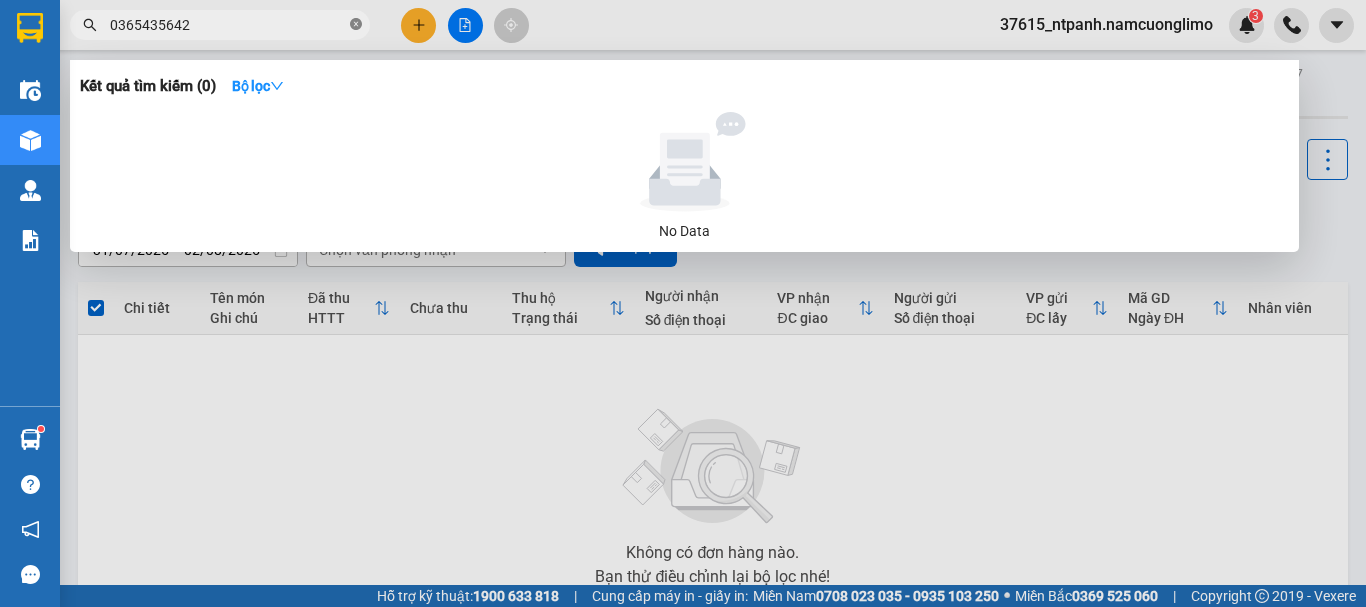 click 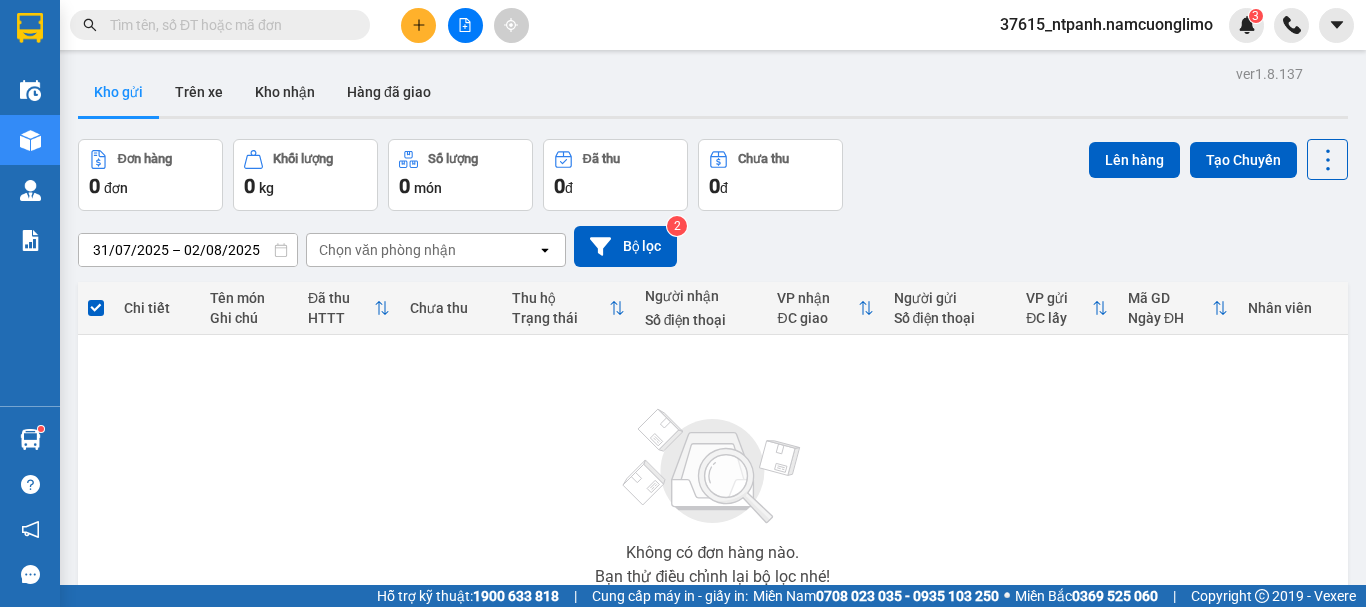 click on "Kết quả tìm kiếm ( 0 )  Bộ lọc  No Data [EMPLOYEE_ID] 3" at bounding box center [683, 25] 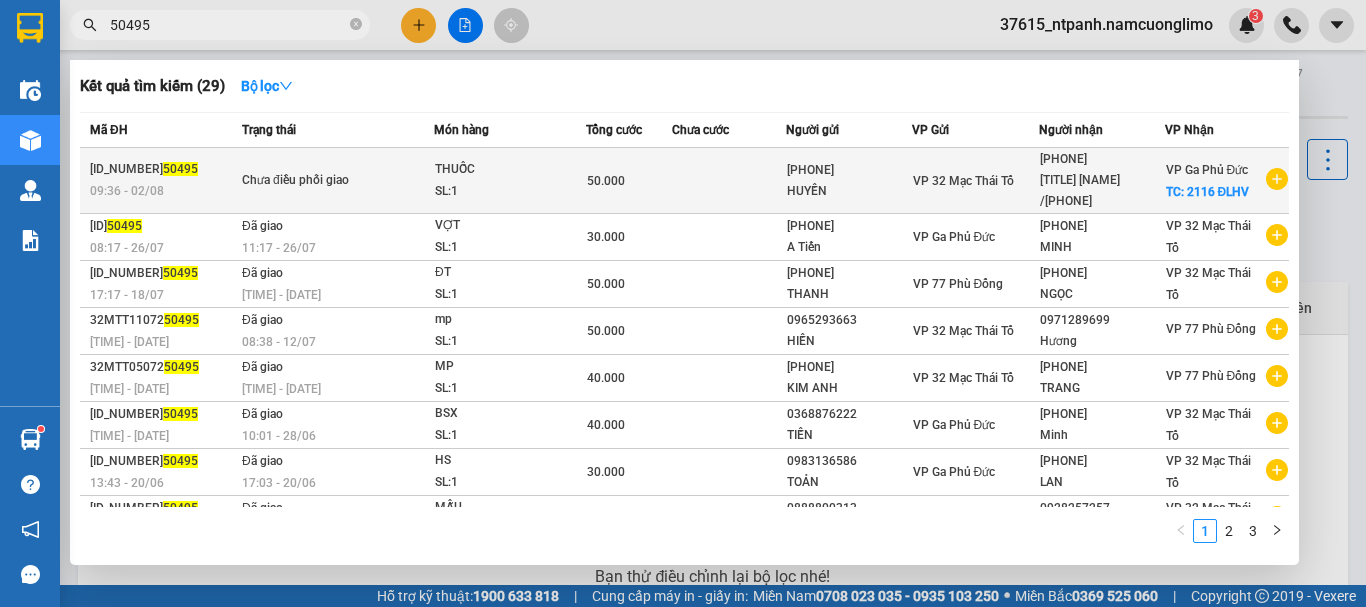 type on "50495" 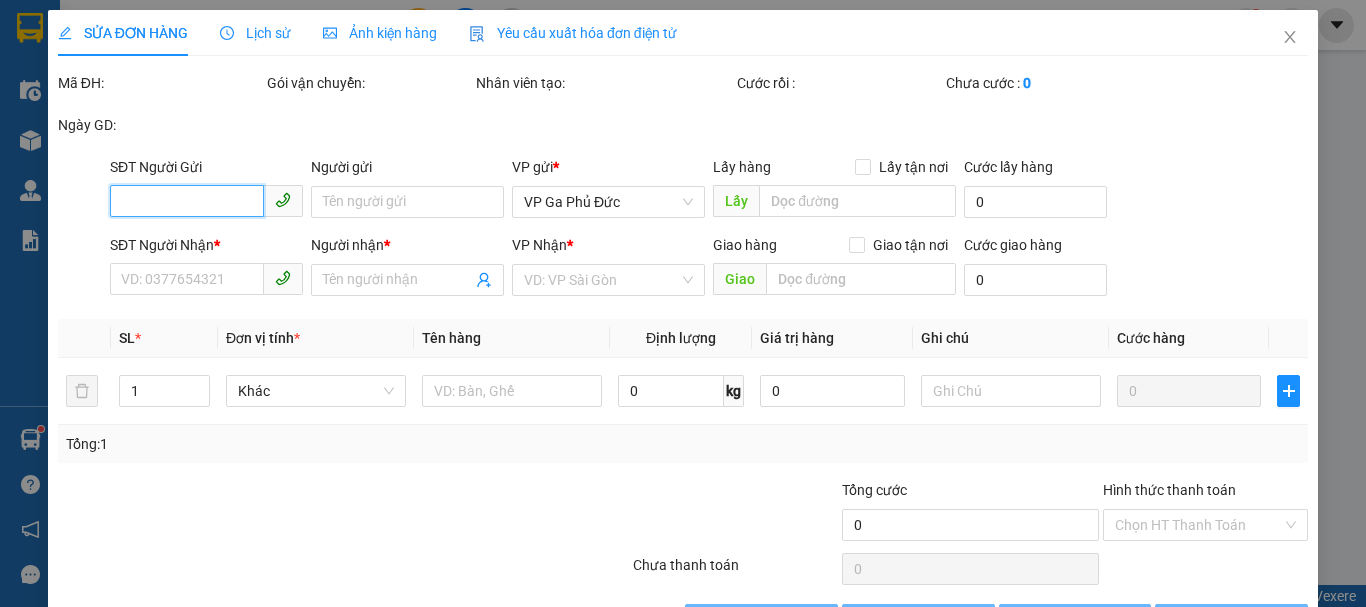 type on "[PHONE]" 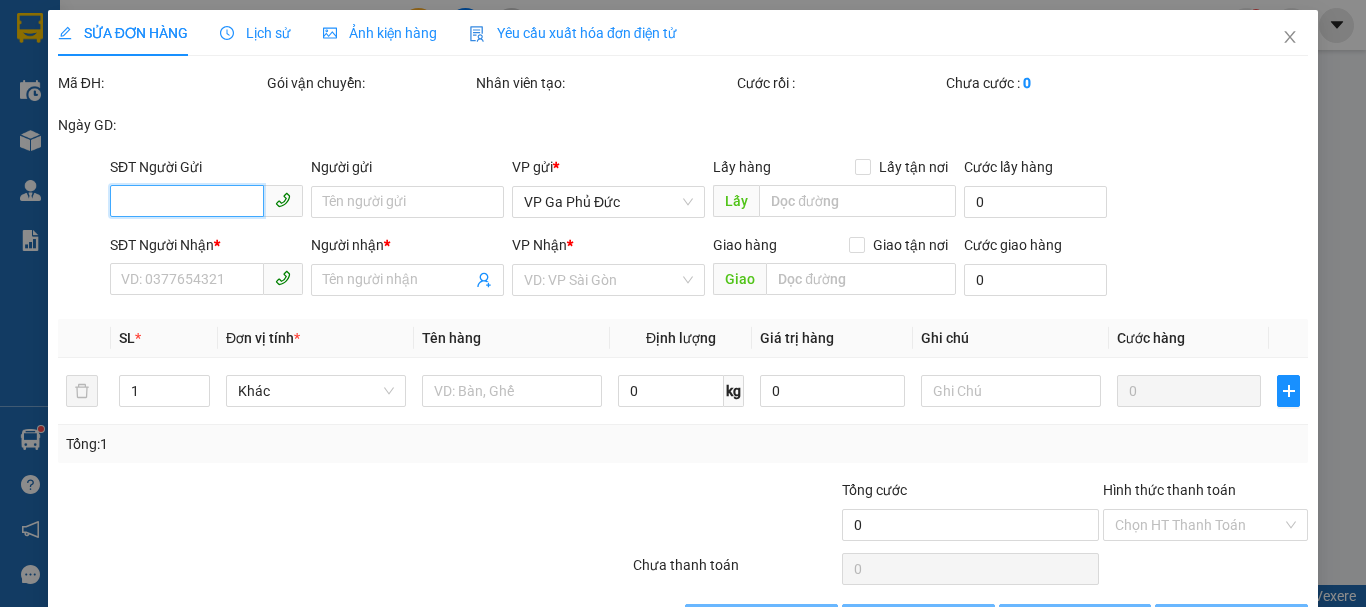 type on "HUYỀN" 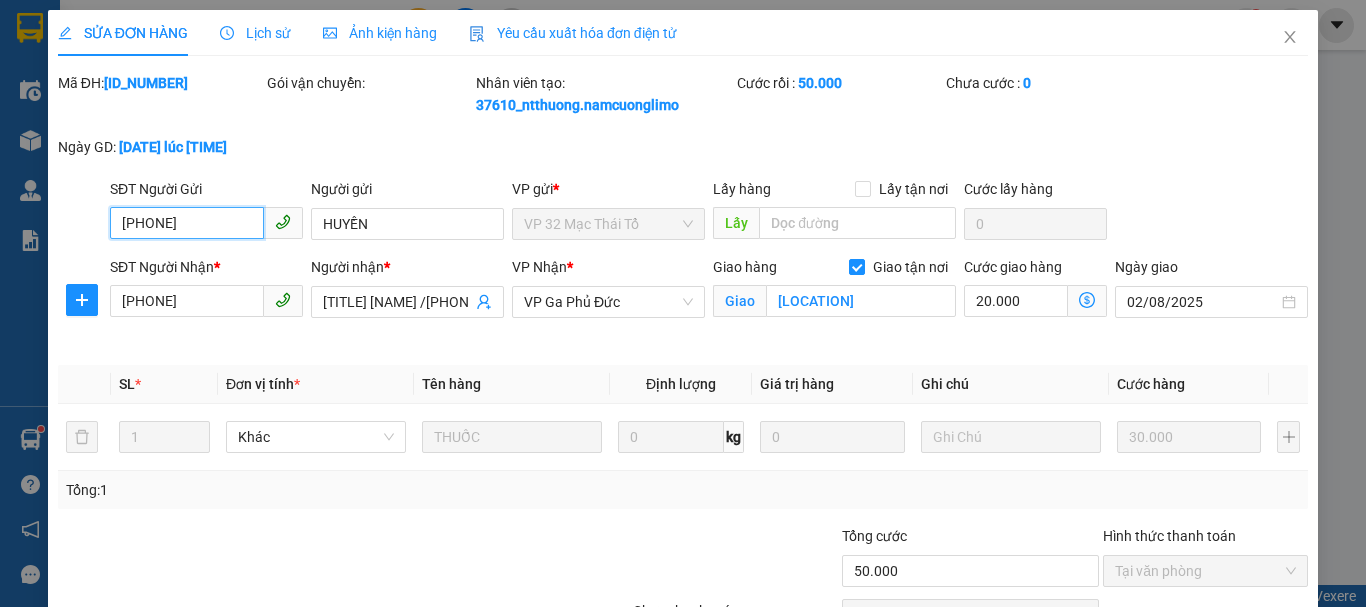 scroll, scrollTop: 114, scrollLeft: 0, axis: vertical 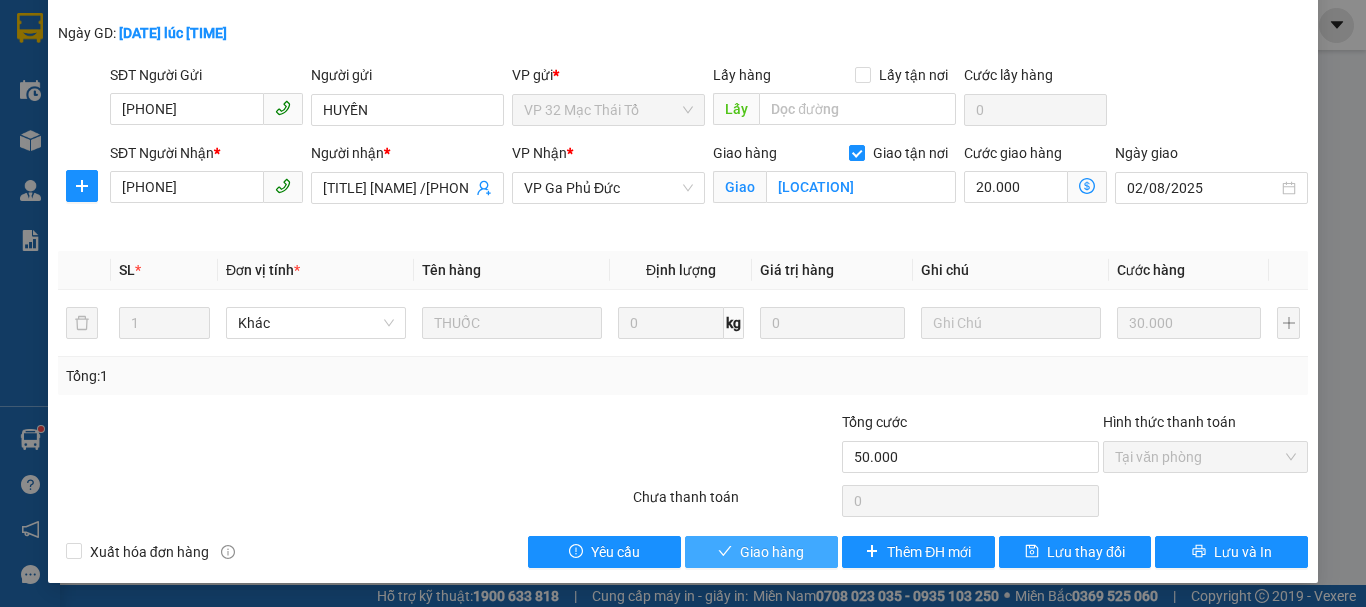 click on "Giao hàng" at bounding box center (772, 552) 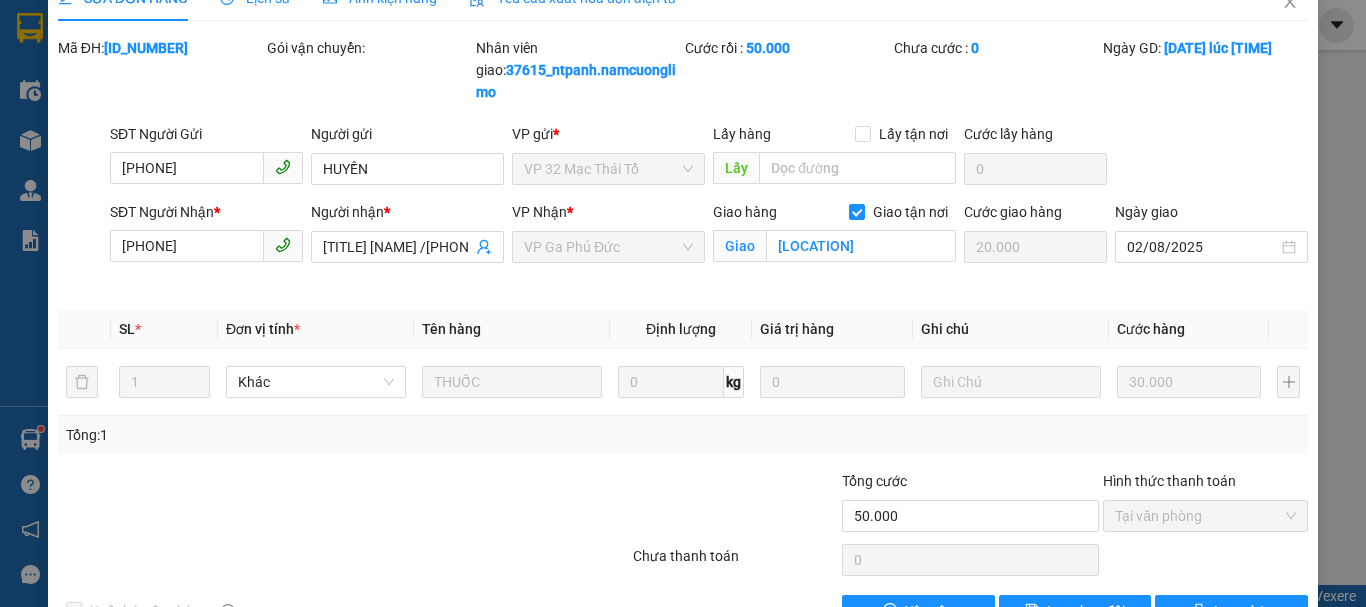 scroll, scrollTop: 0, scrollLeft: 0, axis: both 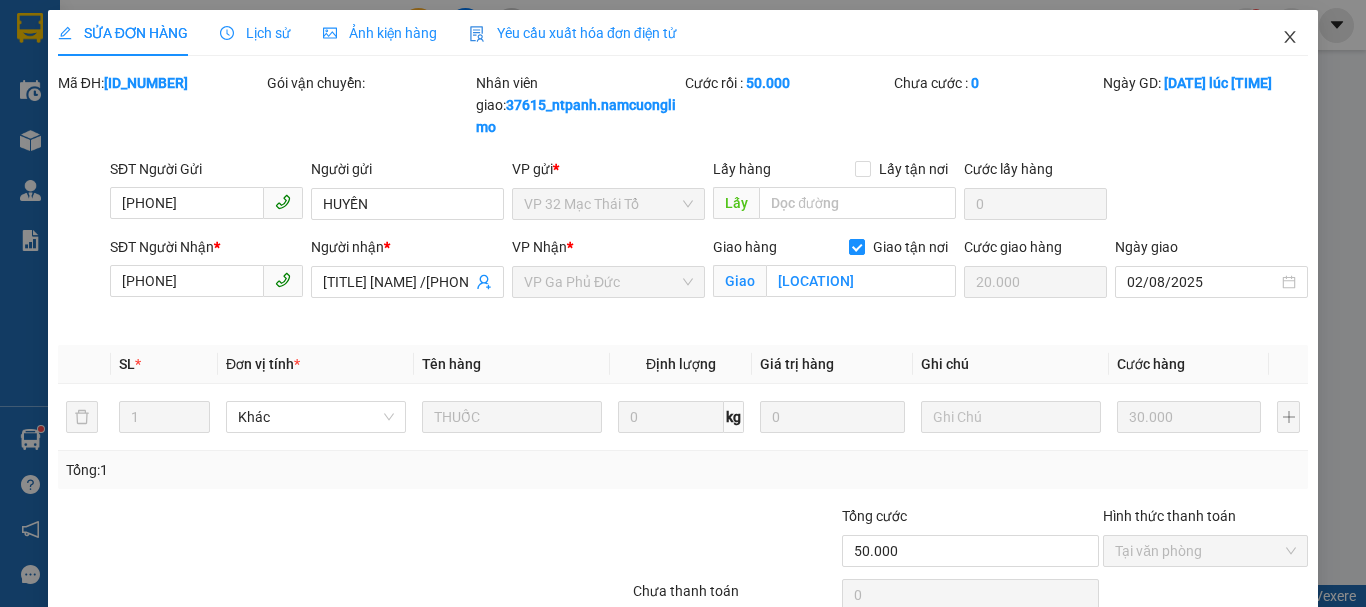 click 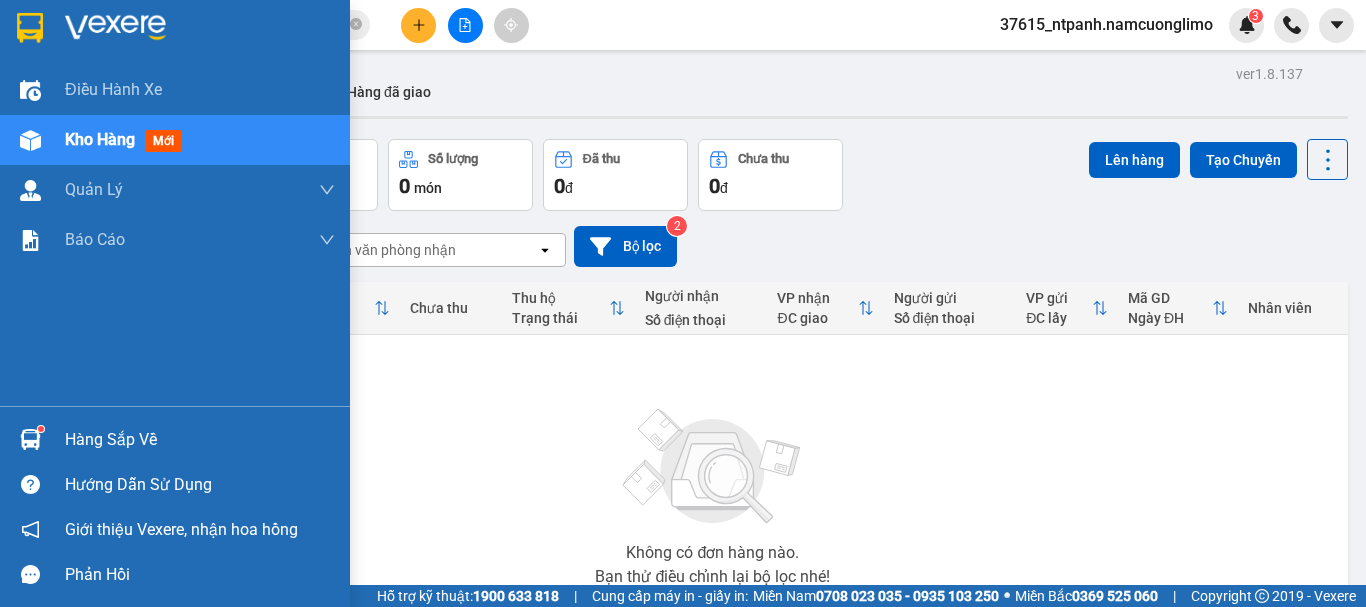 click at bounding box center [30, 28] 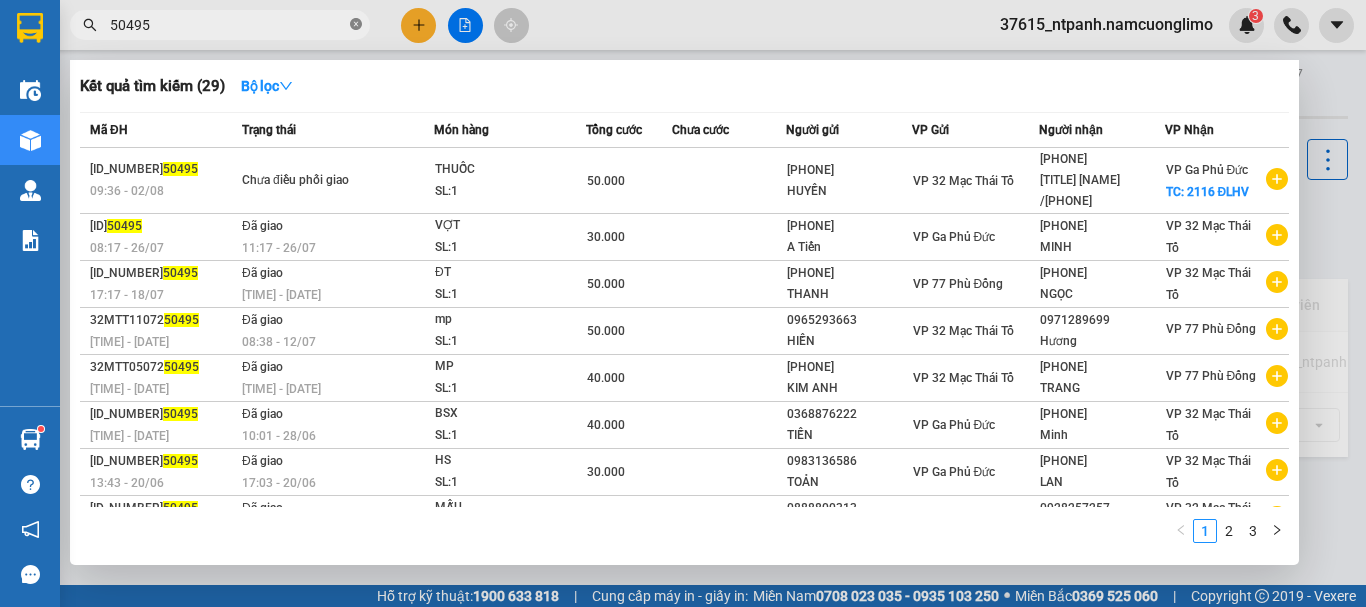click 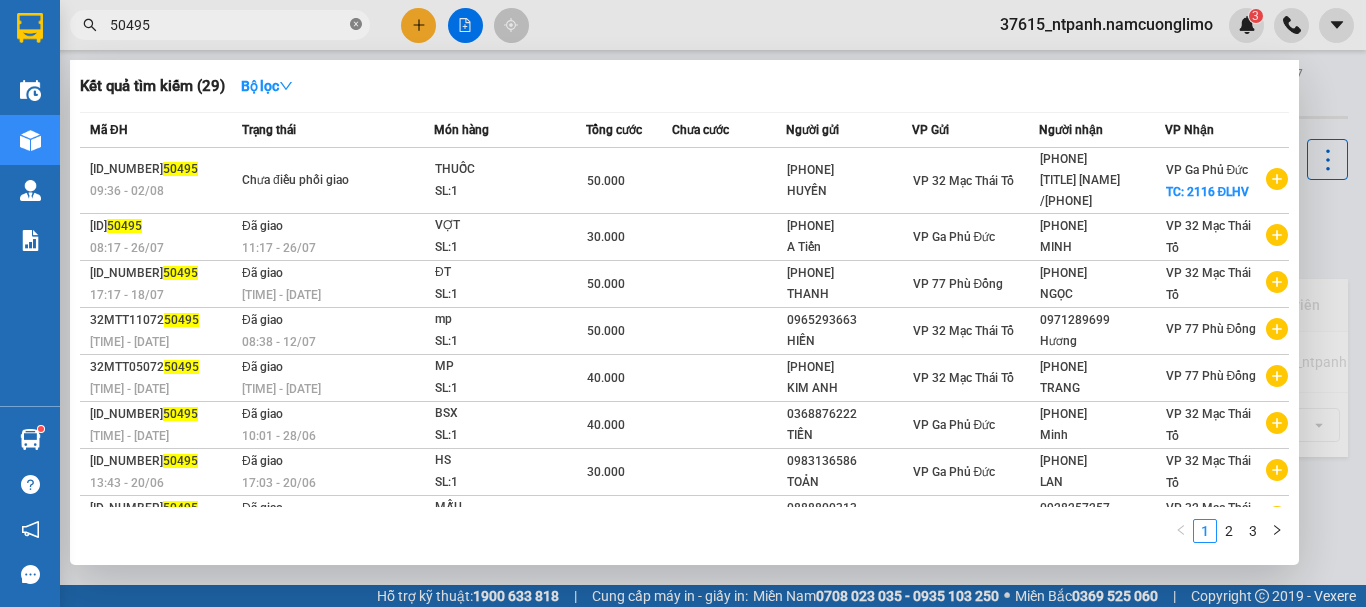 type 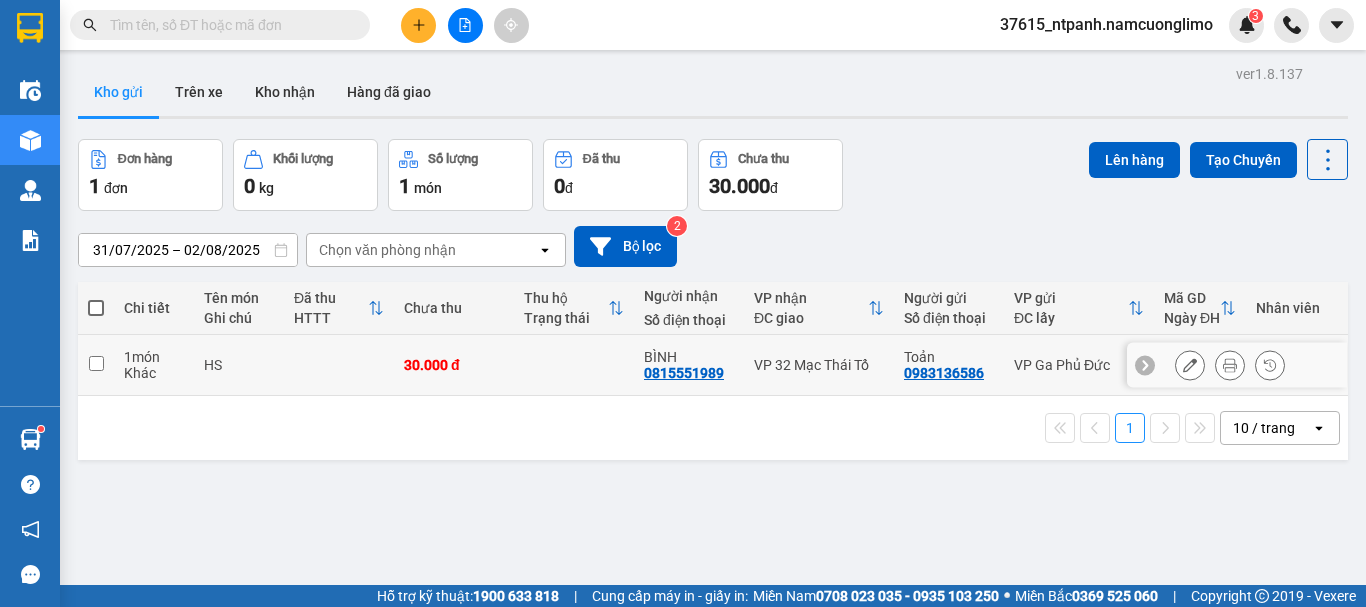 click at bounding box center (96, 363) 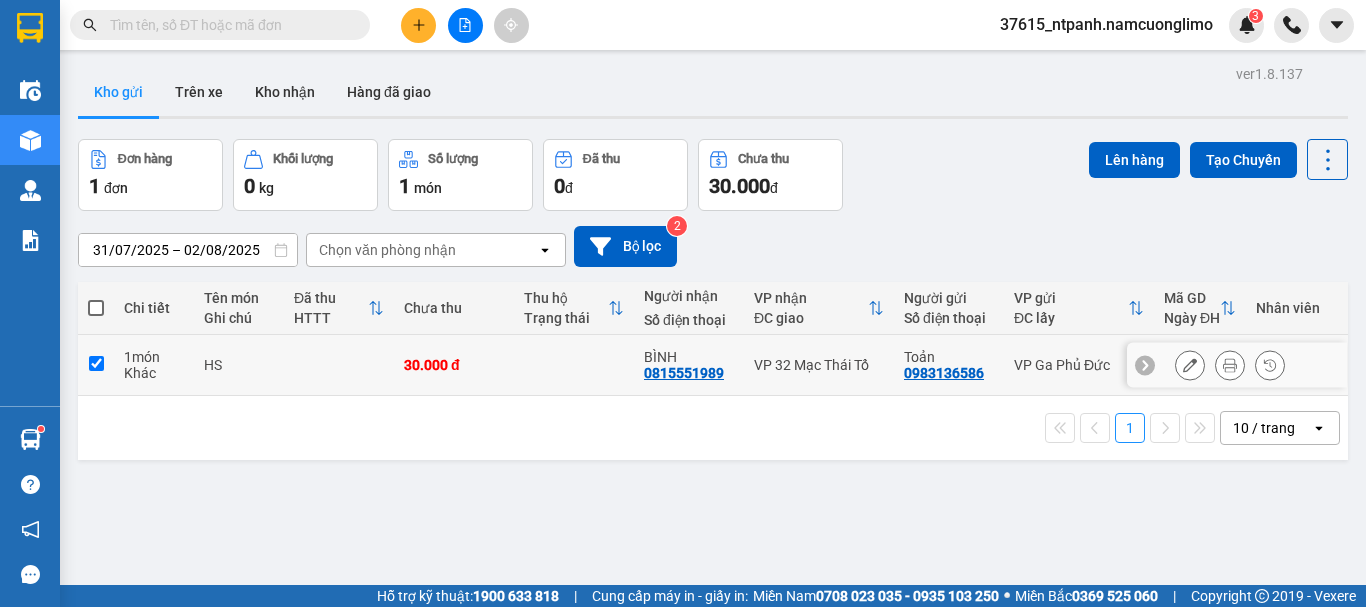 checkbox on "true" 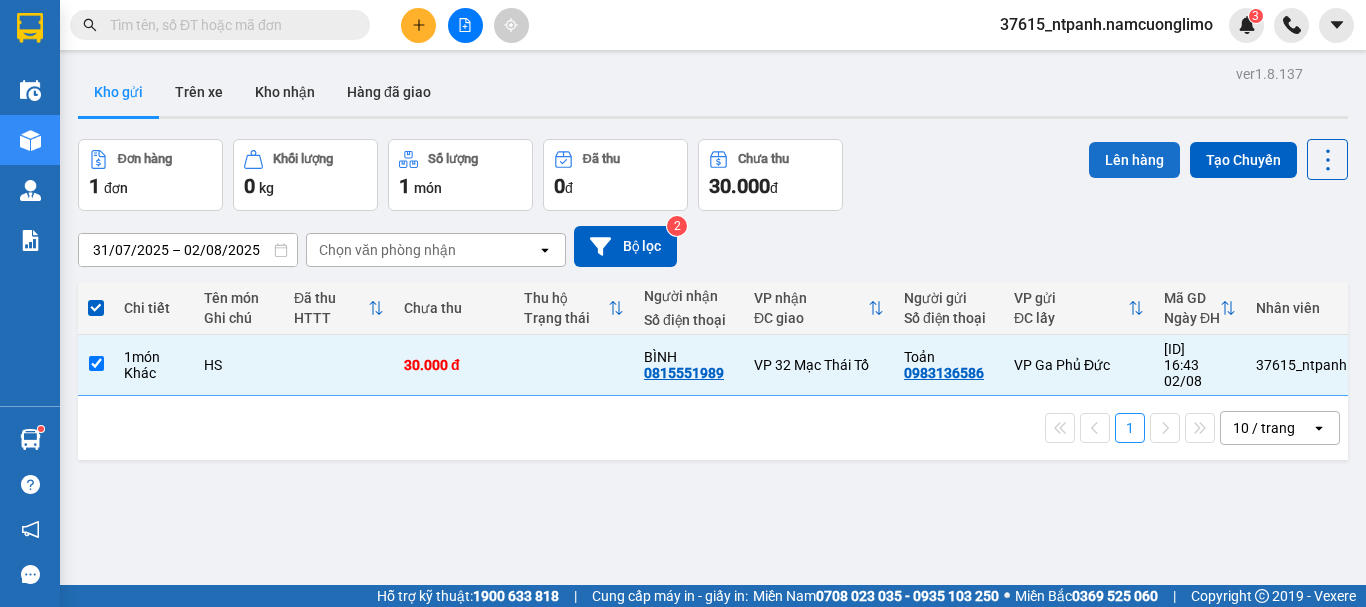 click on "Lên hàng" at bounding box center (1134, 160) 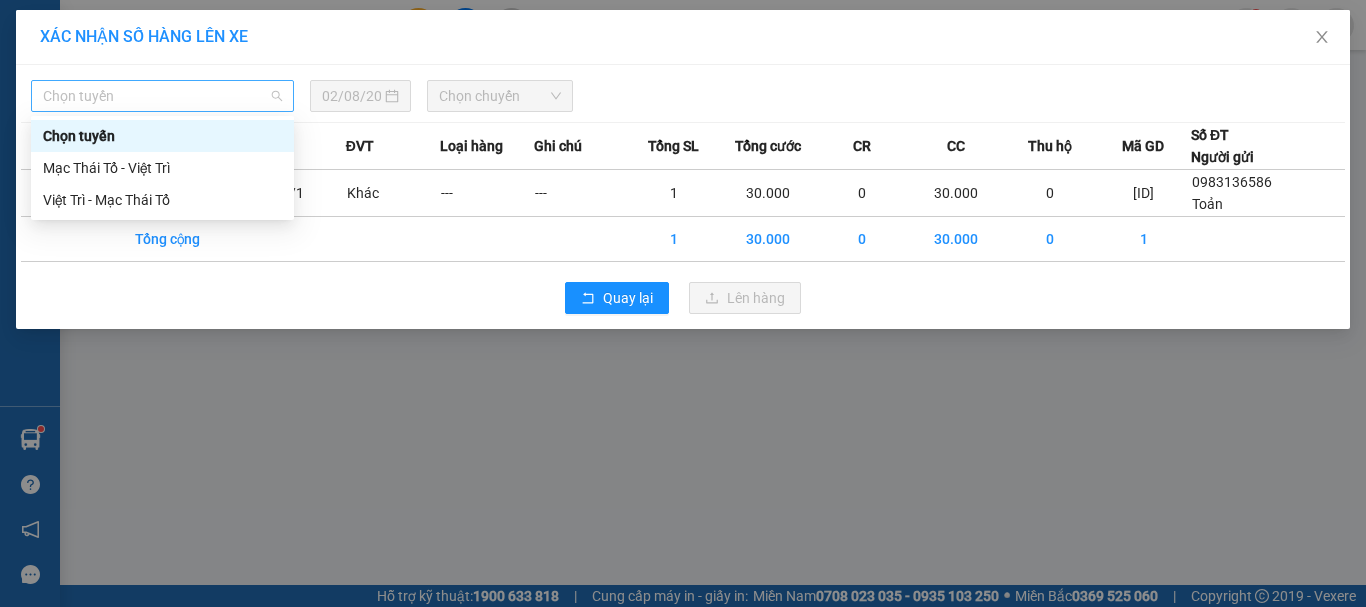 click on "Chọn tuyến" at bounding box center (162, 96) 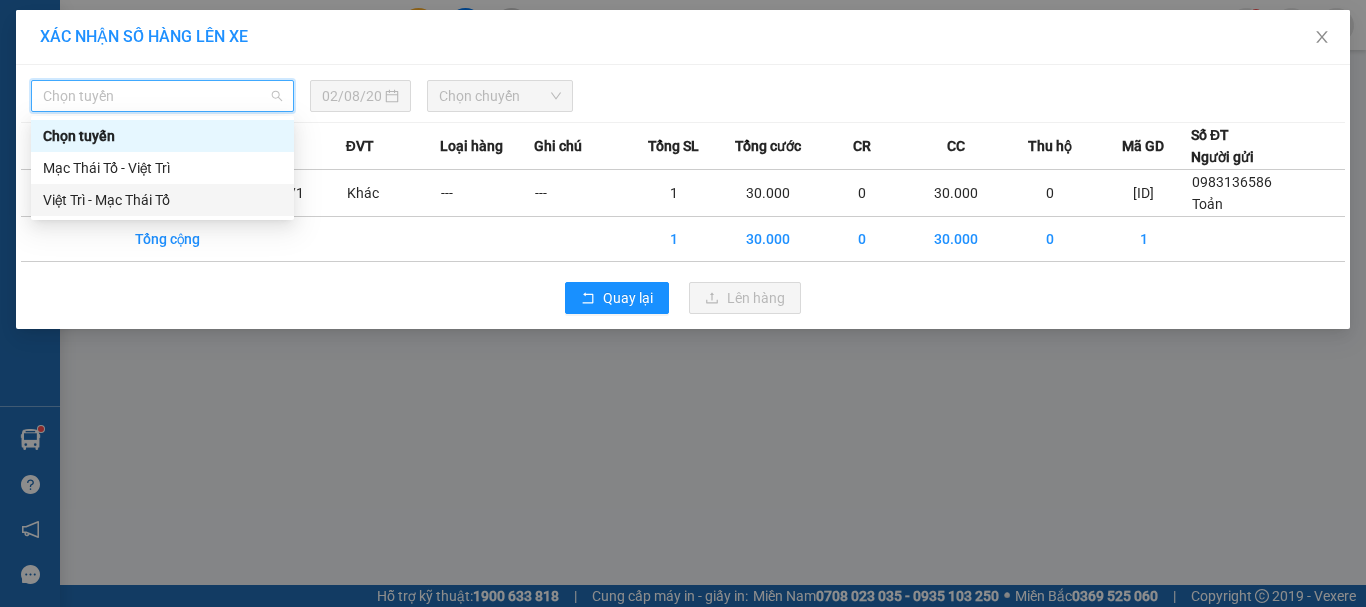 click on "Việt Trì - Mạc Thái Tổ" at bounding box center [162, 200] 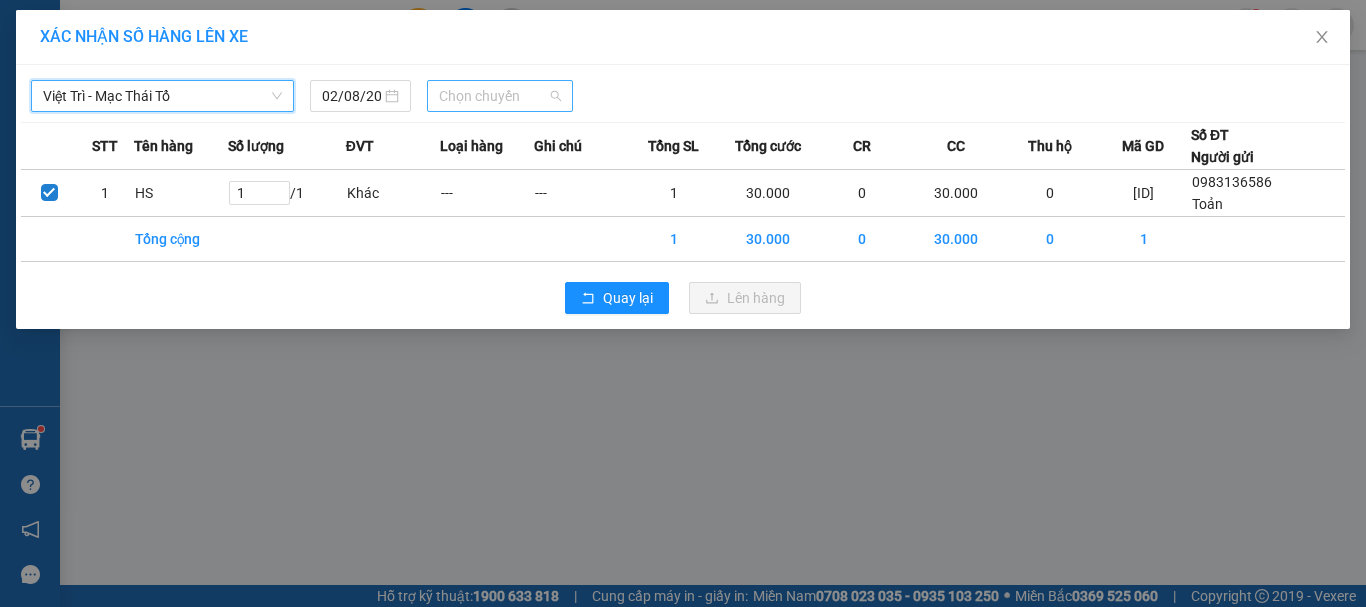 click on "Chọn chuyến" at bounding box center [500, 96] 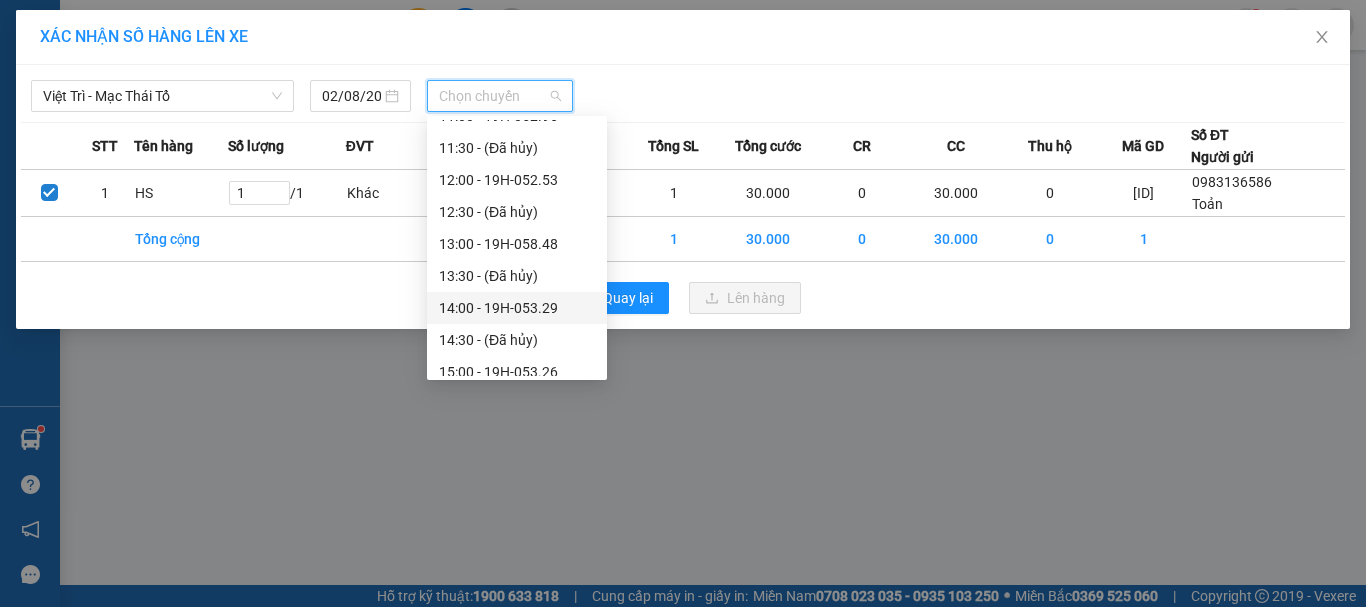 scroll, scrollTop: 800, scrollLeft: 0, axis: vertical 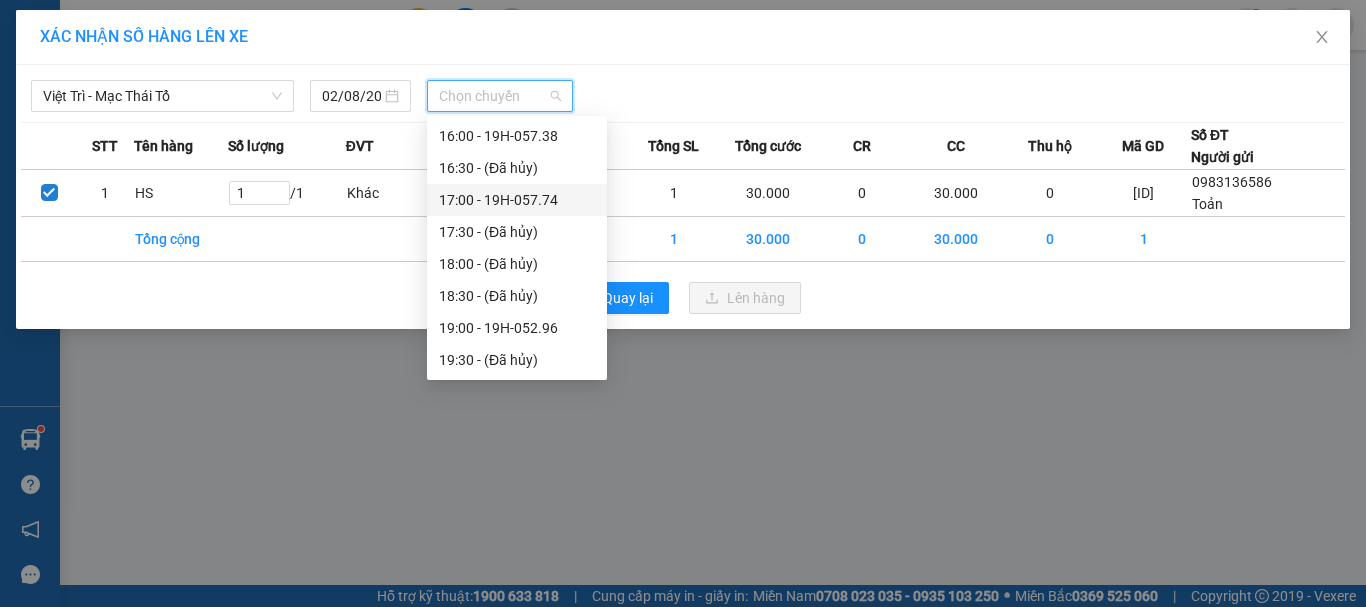 click on "[TIME]     - [ID]" at bounding box center (517, 200) 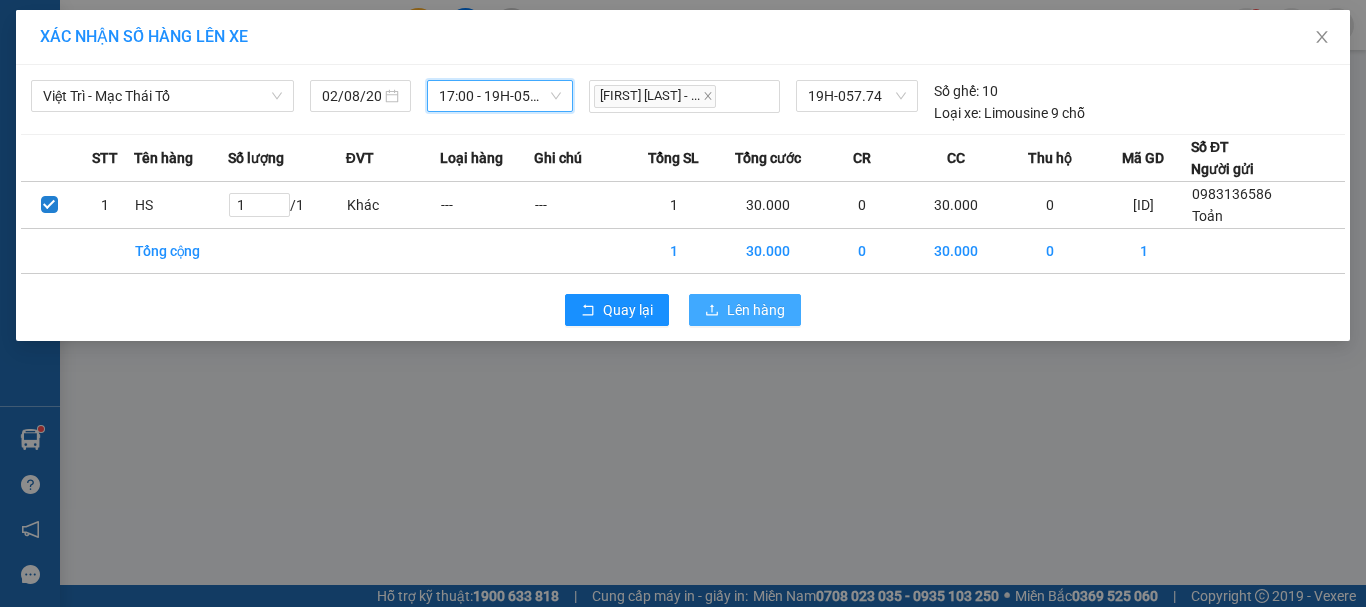 click on "Lên hàng" at bounding box center (756, 310) 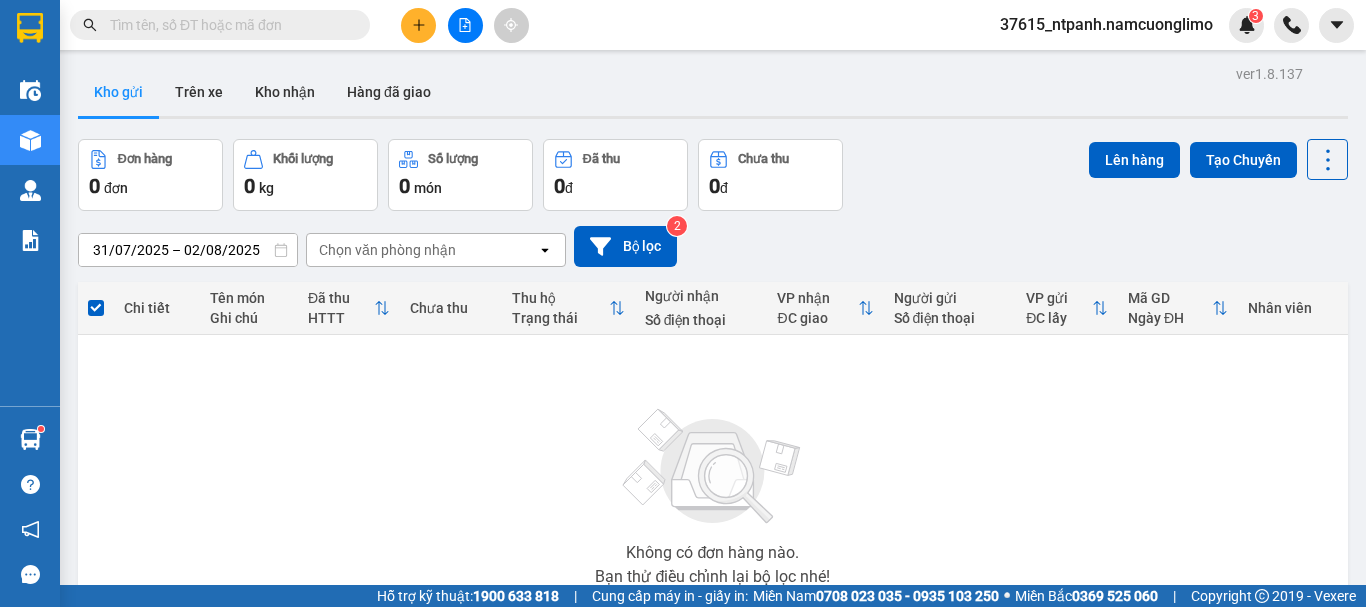 click on "Không có đơn hàng nào. Bạn thử điều chỉnh lại bộ lọc nhé!" at bounding box center (713, 491) 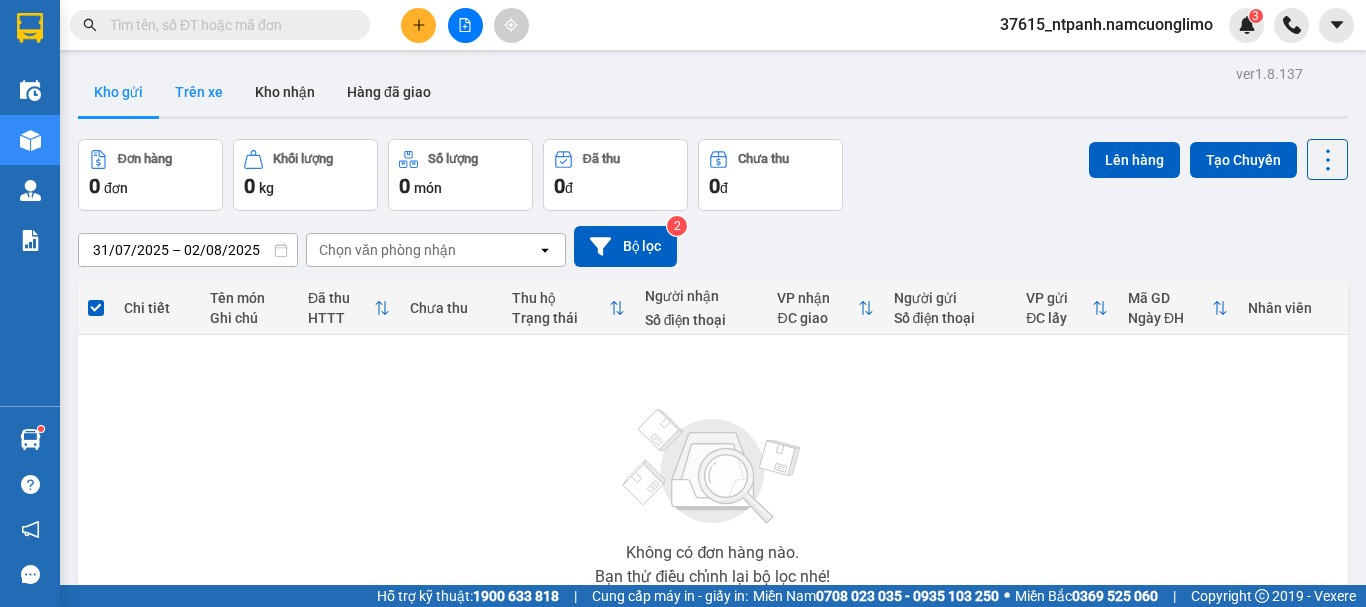 click on "Trên xe" at bounding box center (199, 92) 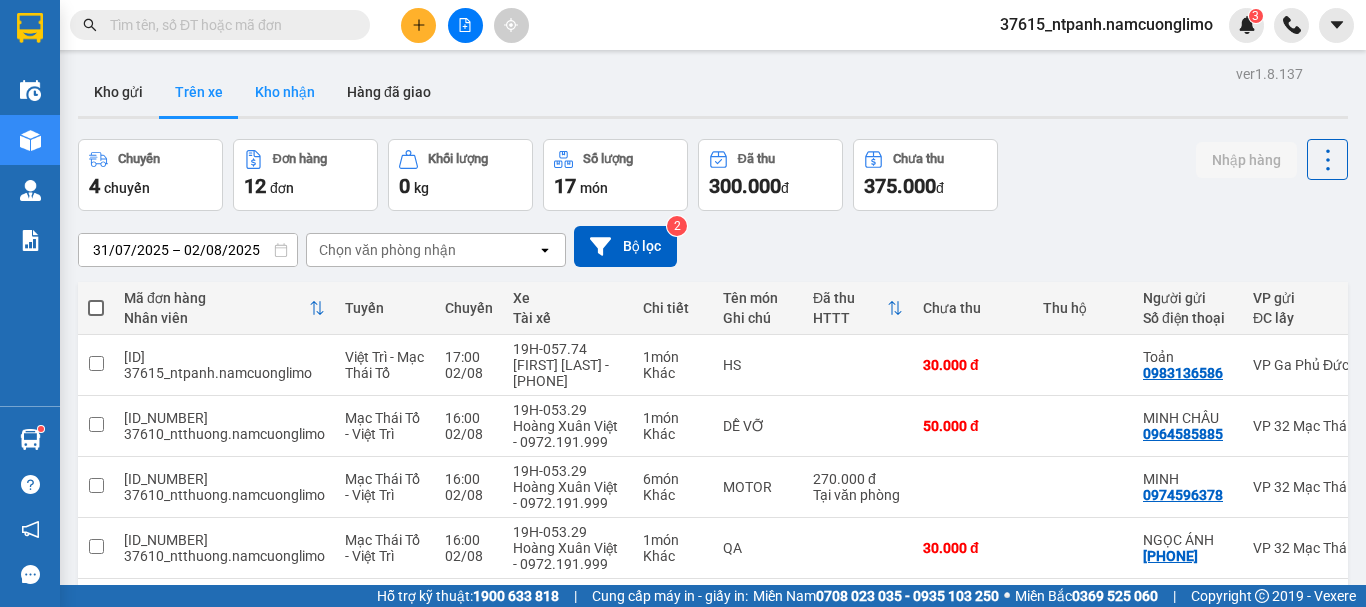 click on "Kho nhận" at bounding box center [285, 92] 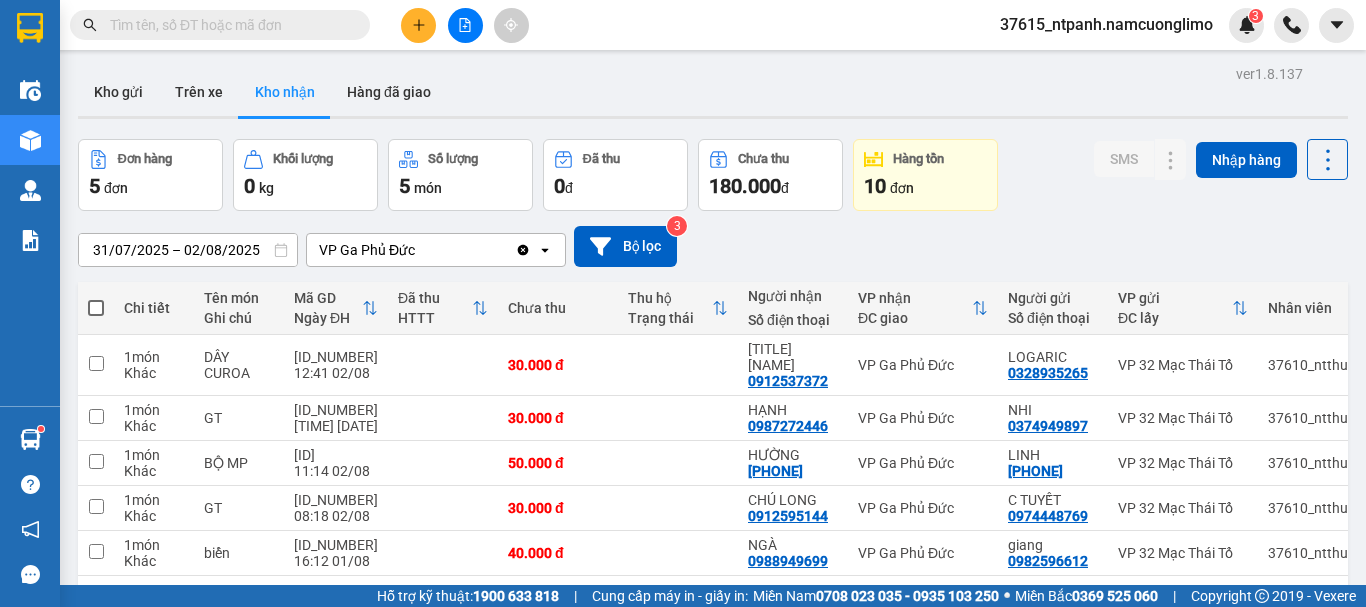 click at bounding box center [228, 25] 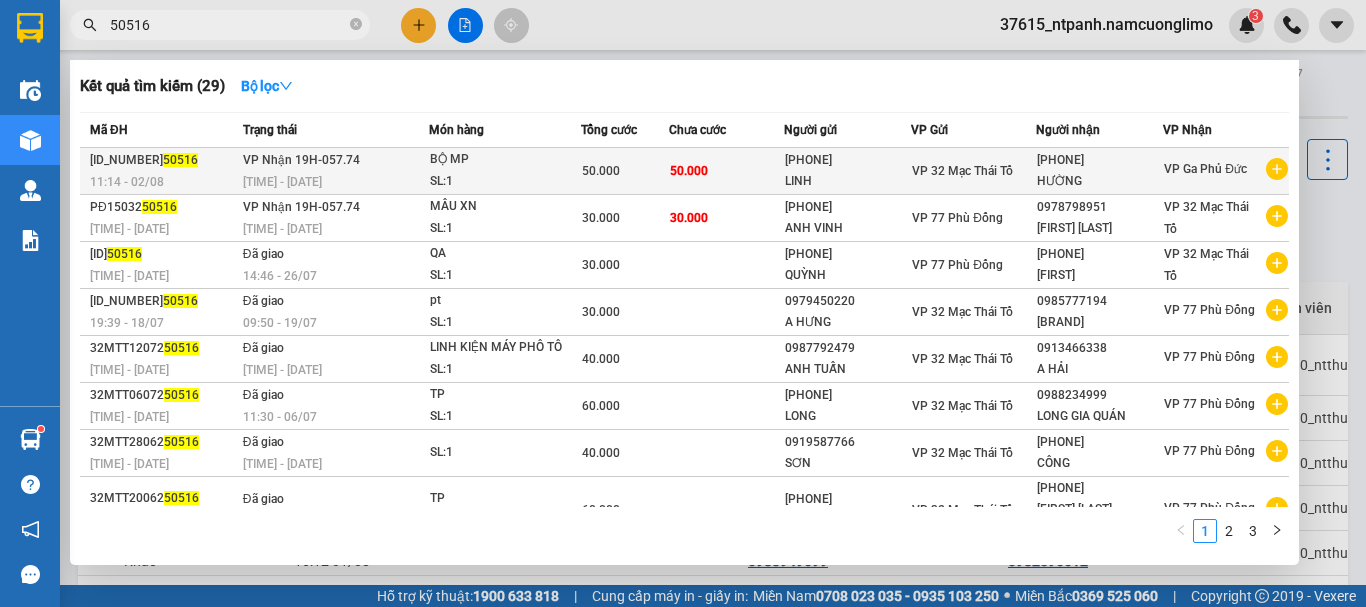 type on "50516" 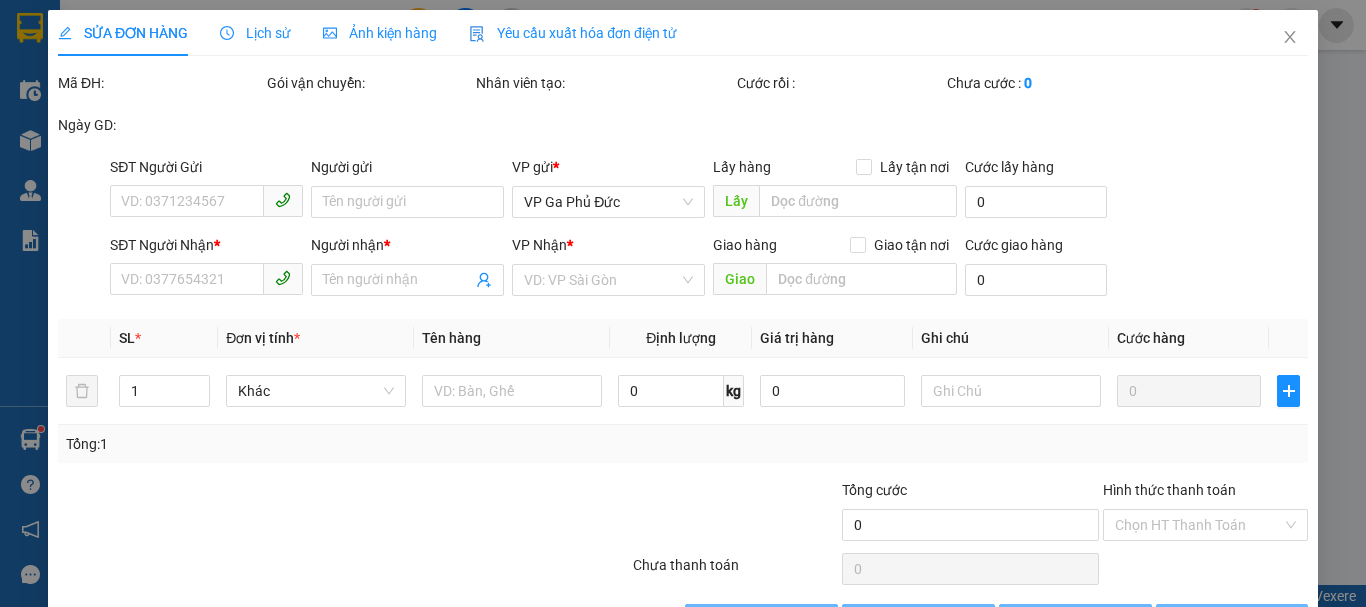 type on "[PHONE]" 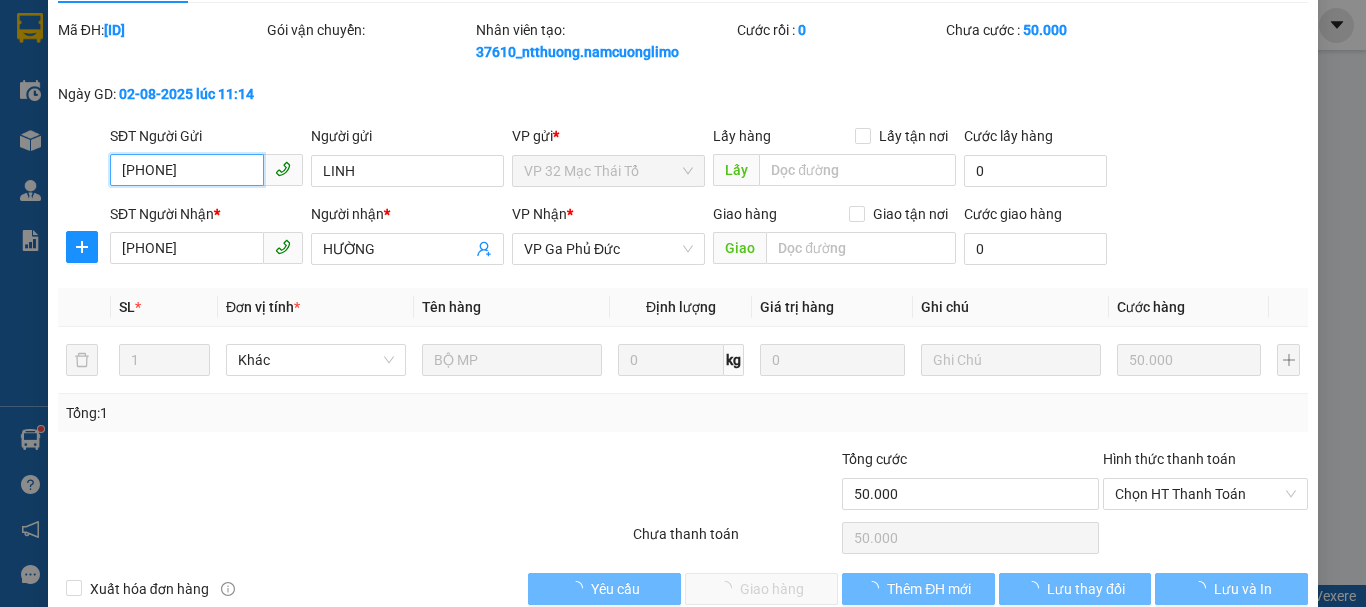 scroll, scrollTop: 90, scrollLeft: 0, axis: vertical 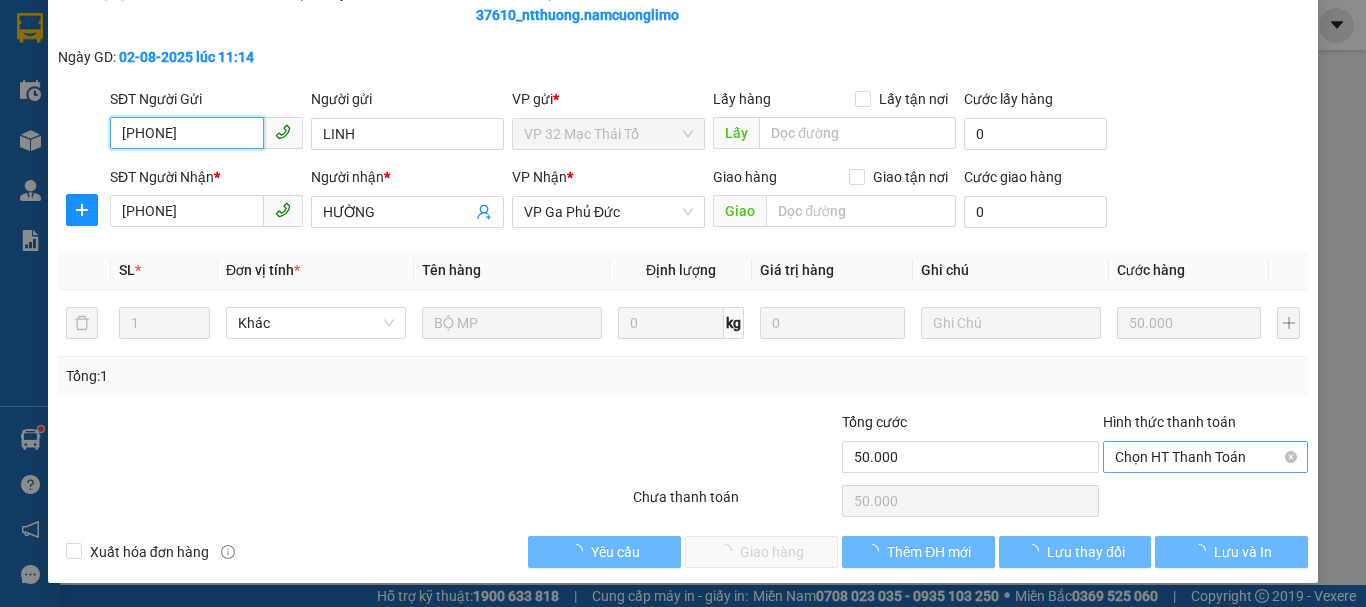 click on "Chọn HT Thanh Toán" at bounding box center [1205, 457] 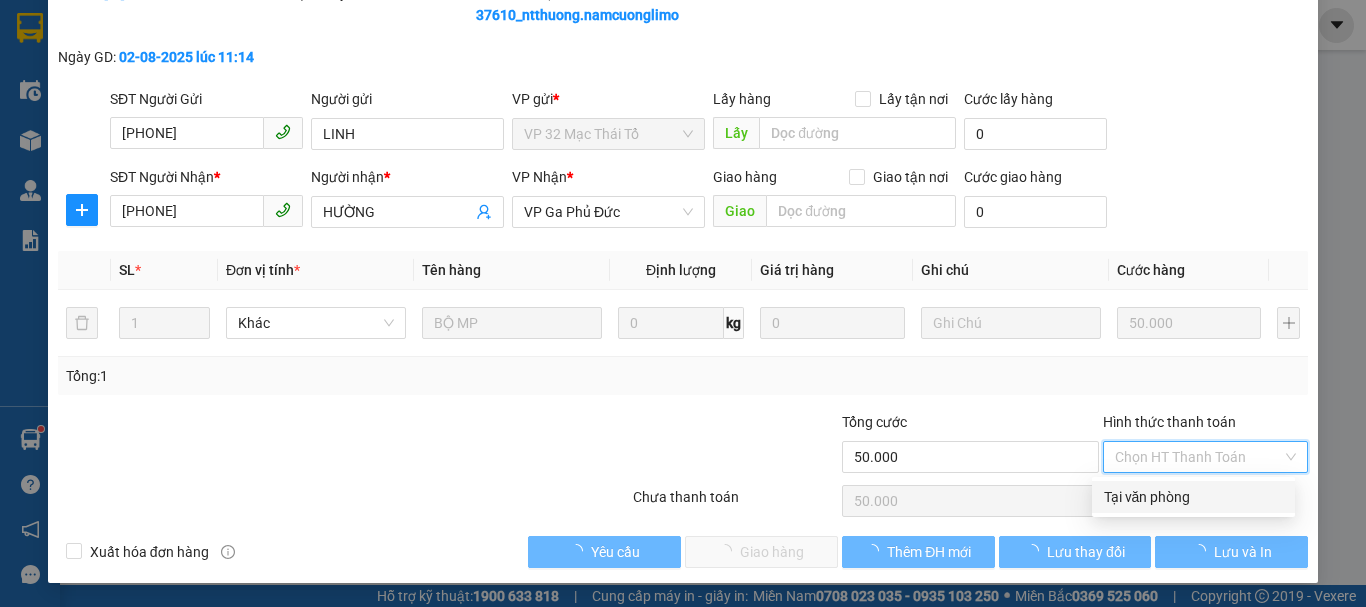 click on "Tại văn phòng" at bounding box center [1193, 497] 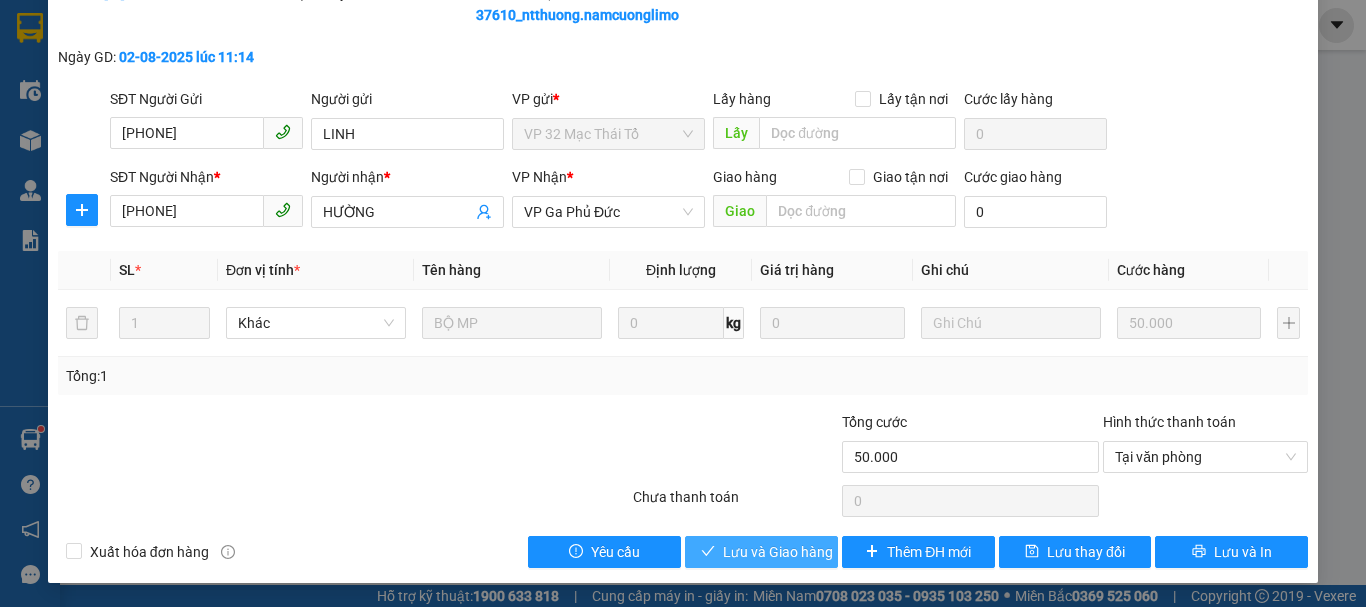 drag, startPoint x: 771, startPoint y: 545, endPoint x: 797, endPoint y: 549, distance: 26.305893 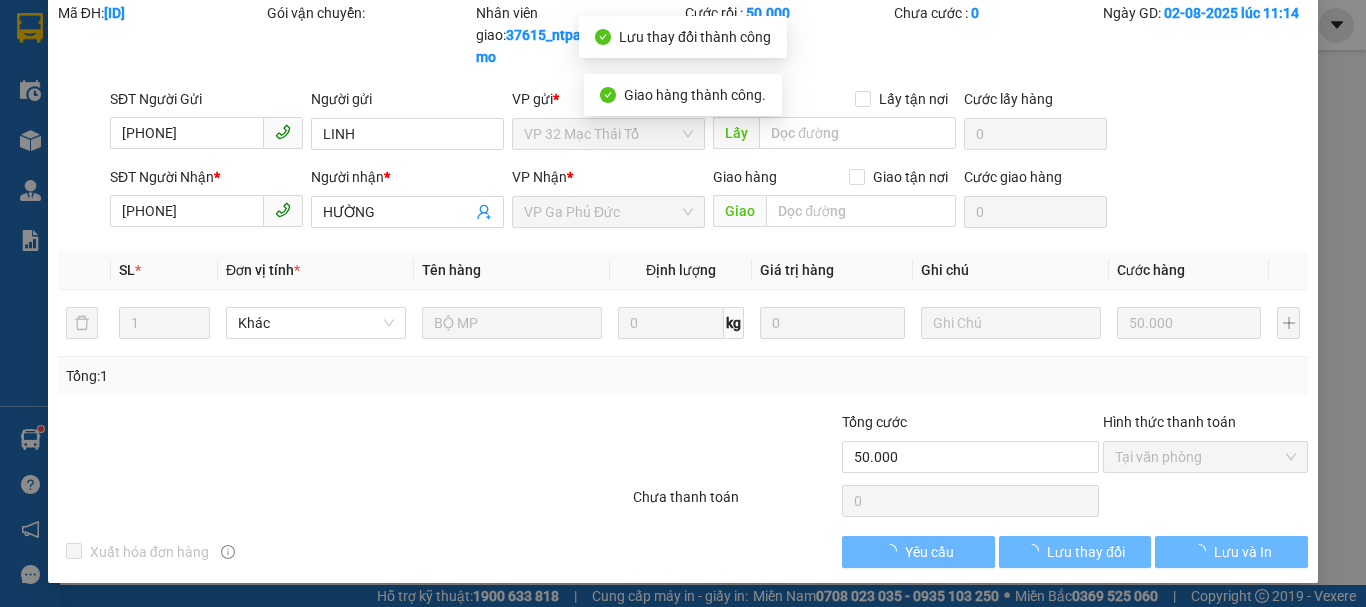 scroll, scrollTop: 70, scrollLeft: 0, axis: vertical 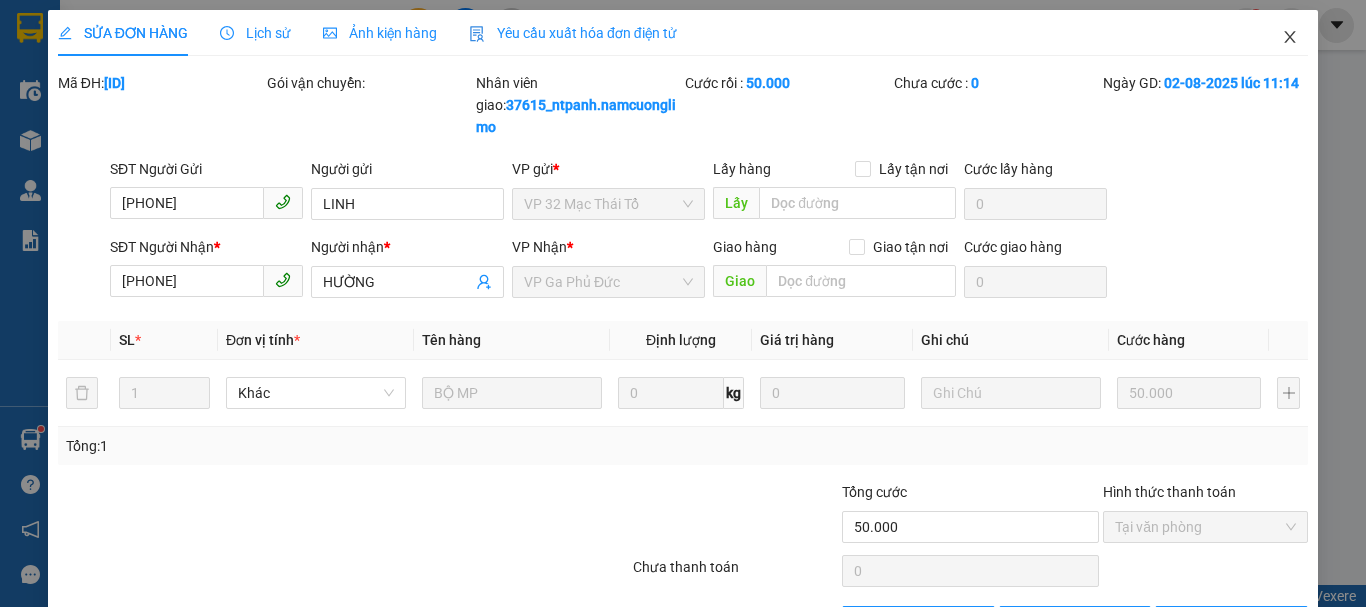 click 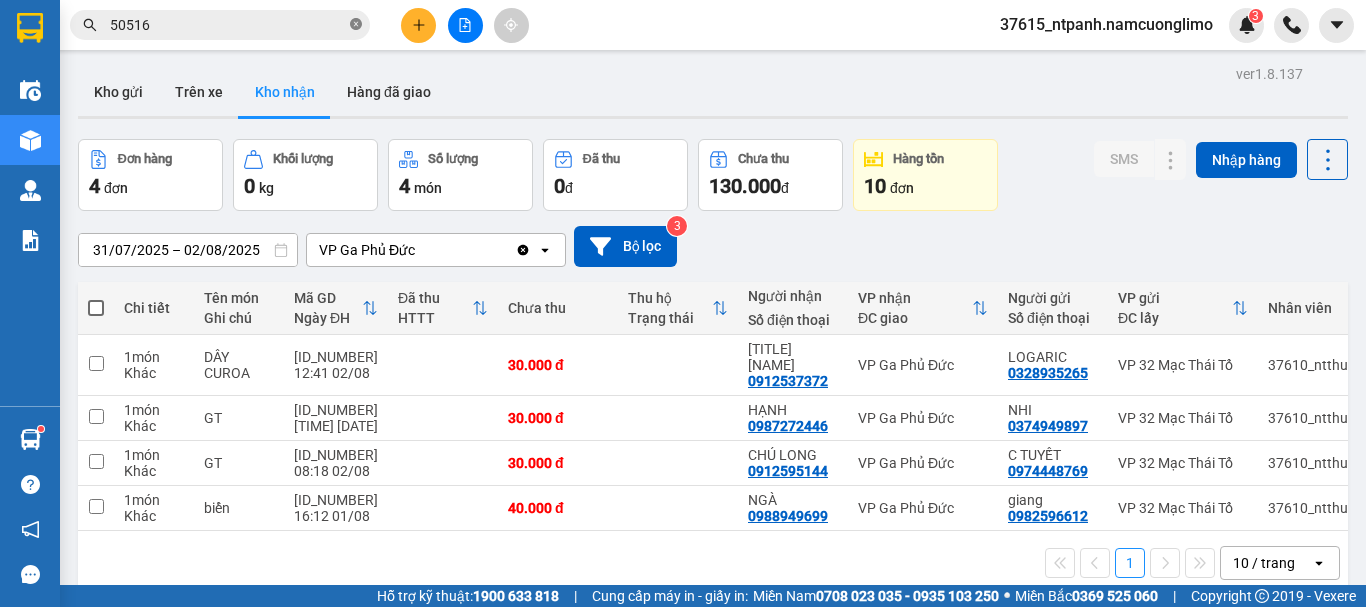 click 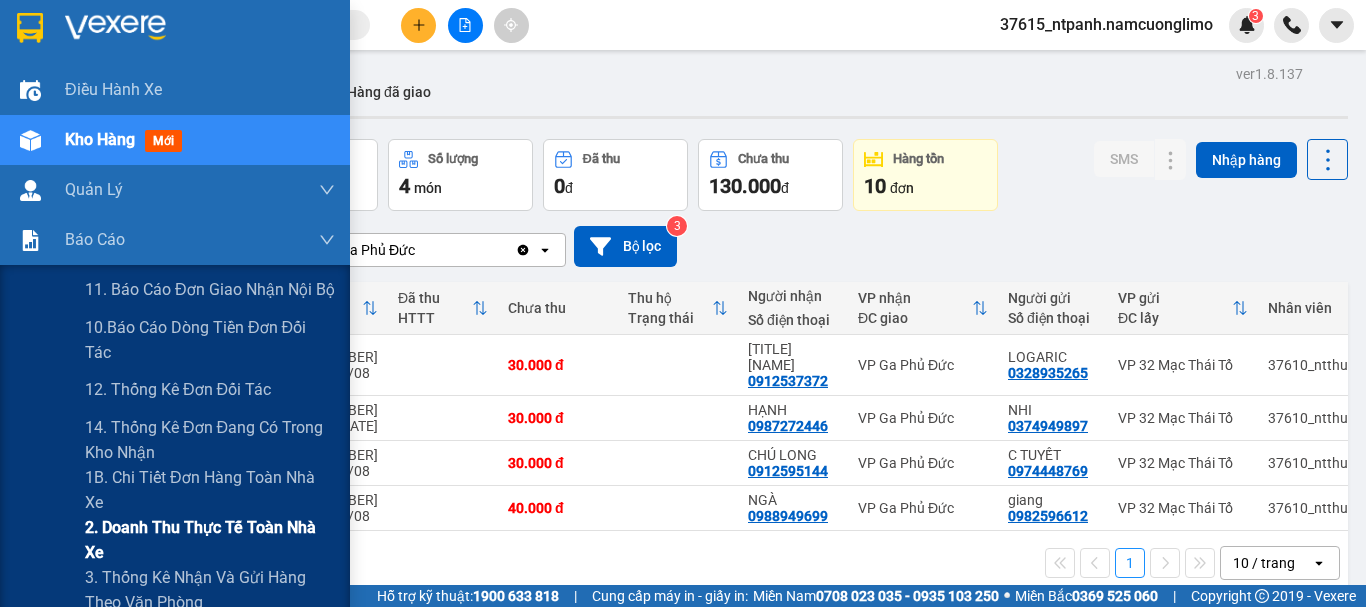 click on "2. Doanh thu thực tế toàn nhà xe" at bounding box center (210, 540) 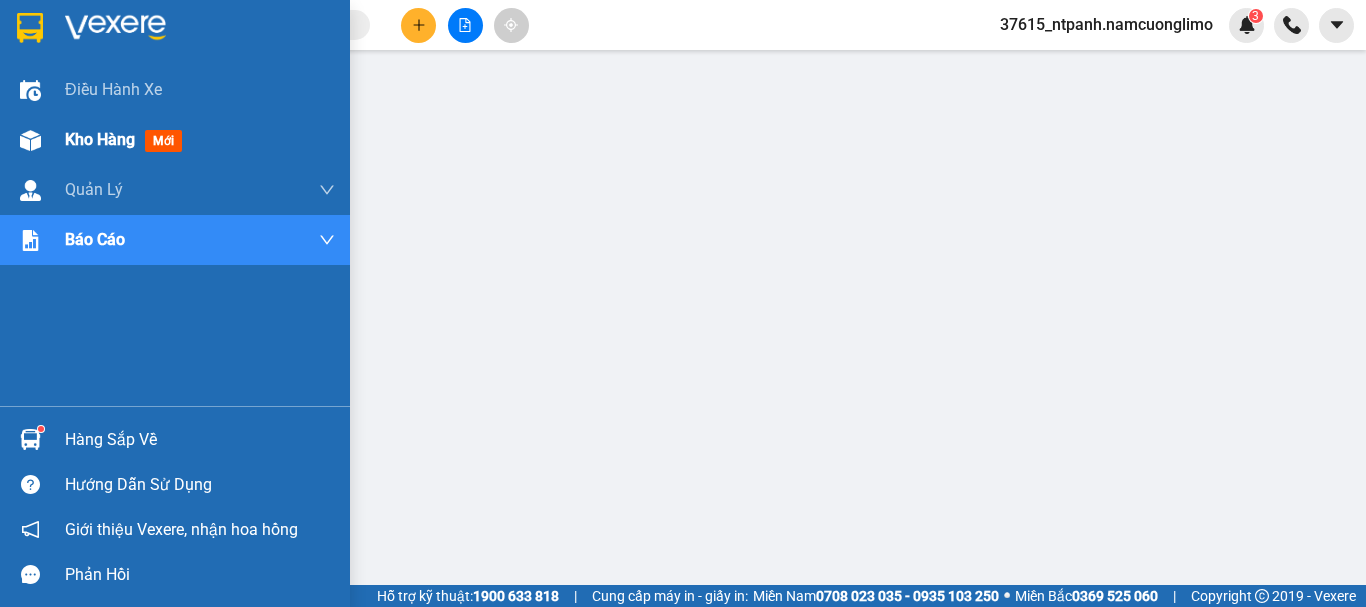 click on "Kho hàng mới" at bounding box center (175, 140) 